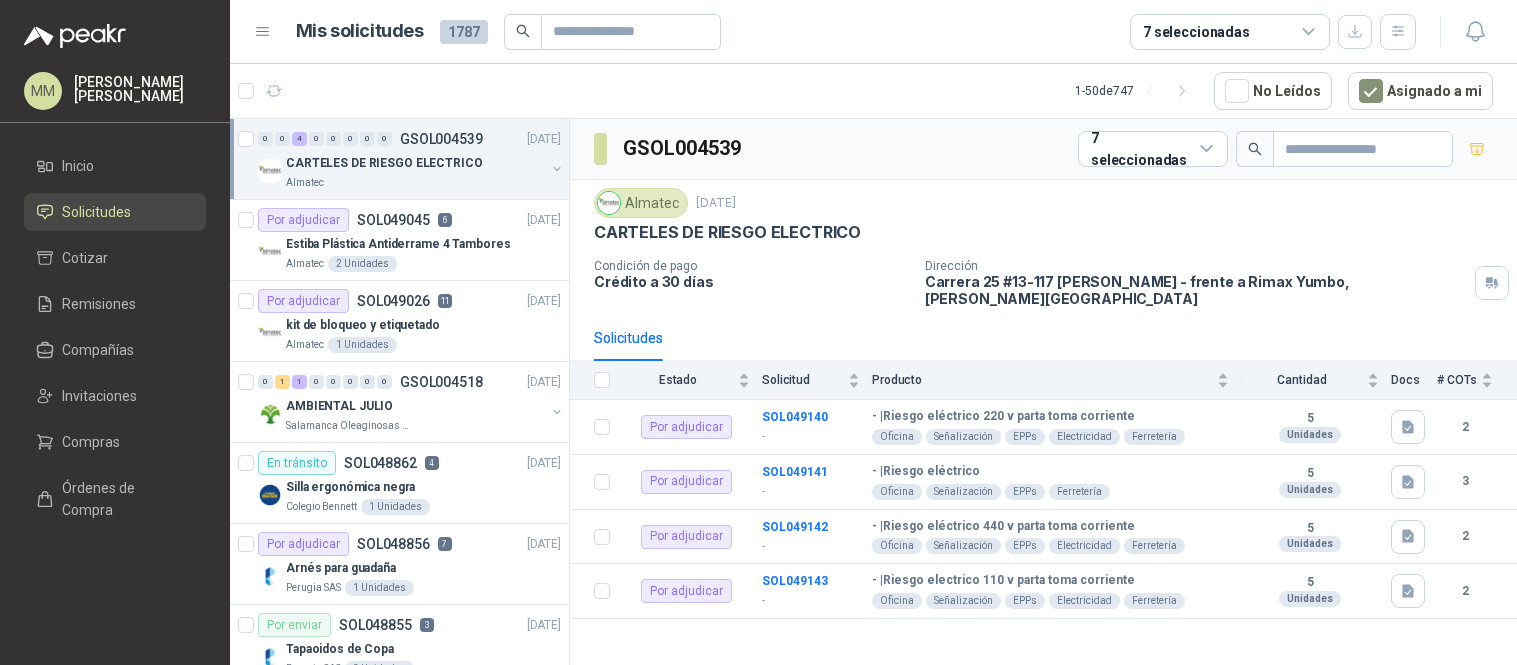 scroll, scrollTop: 0, scrollLeft: 0, axis: both 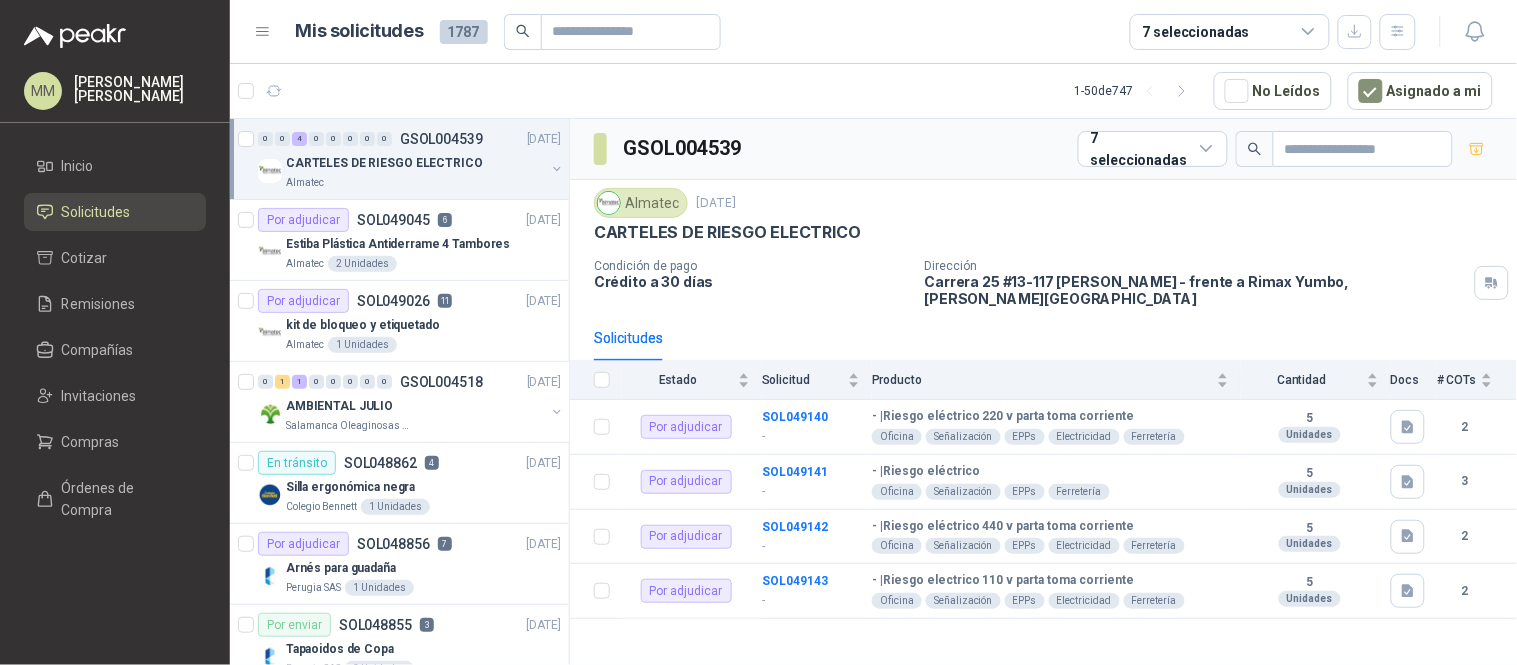 click on "CARTELES DE RIESGO ELECTRICO" at bounding box center [1043, 232] 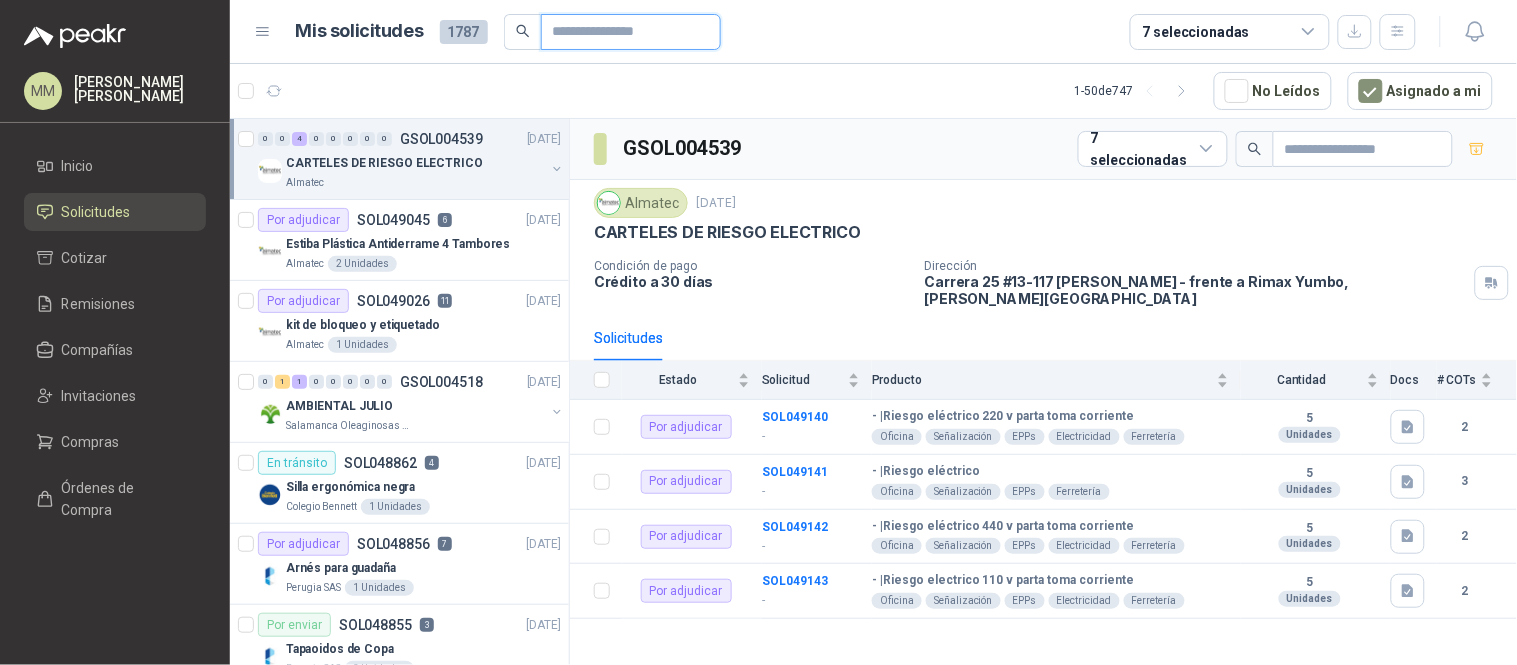 click at bounding box center [623, 32] 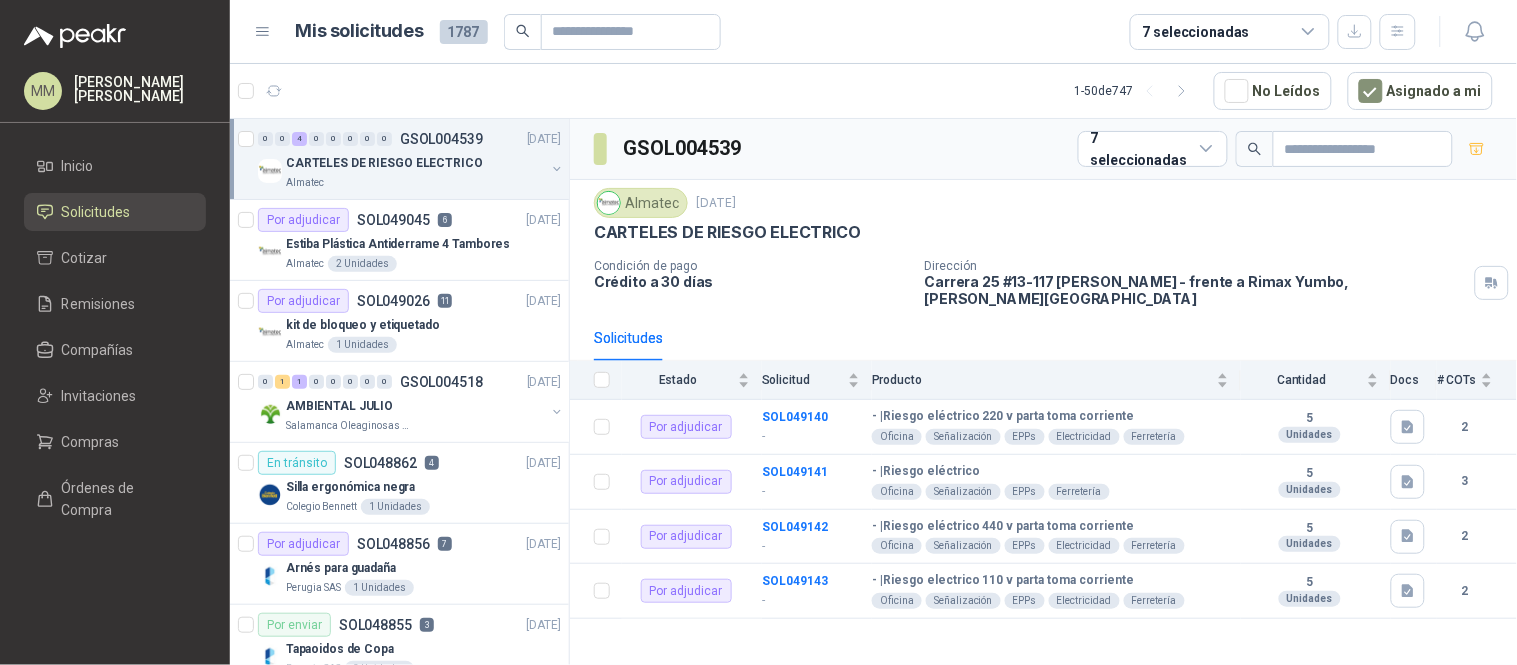 click on "Almatec [DATE]   CARTELES DE RIESGO ELECTRICO Condición de pago Crédito a 30 [PERSON_NAME] Dirección [STREET_ADDRESS] Cencar Yumbo - frente a Rimax   Yumbo ,  [PERSON_NAME][GEOGRAPHIC_DATA]" at bounding box center [1043, 247] 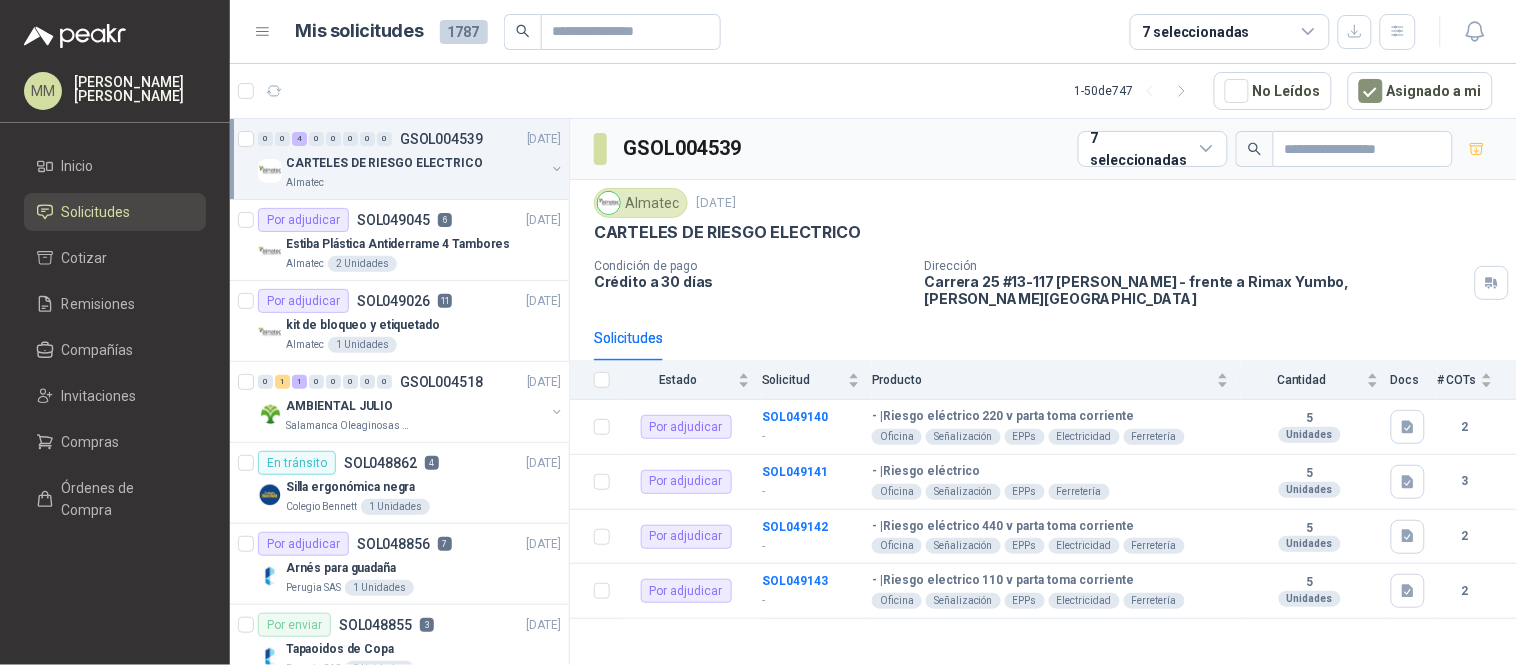 click on "Dirección" at bounding box center [1196, 266] 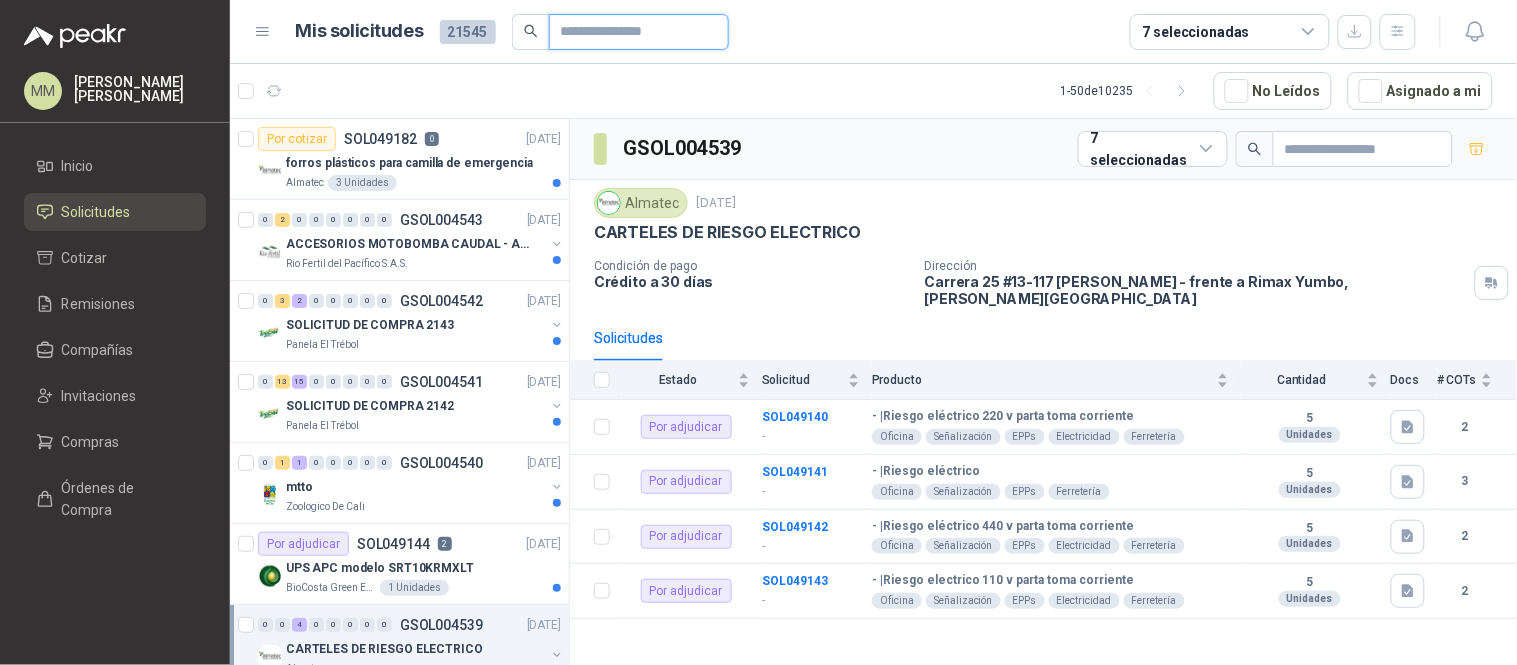 click at bounding box center [631, 32] 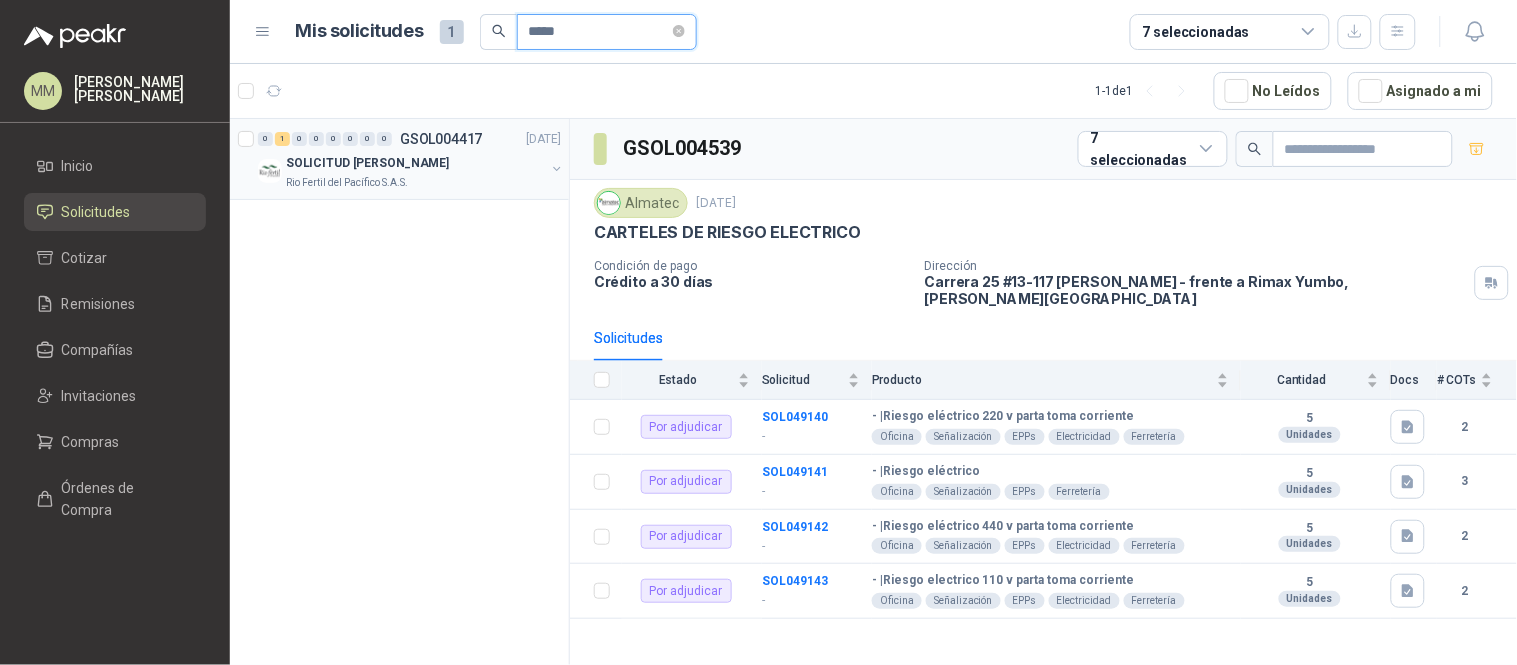 type on "*****" 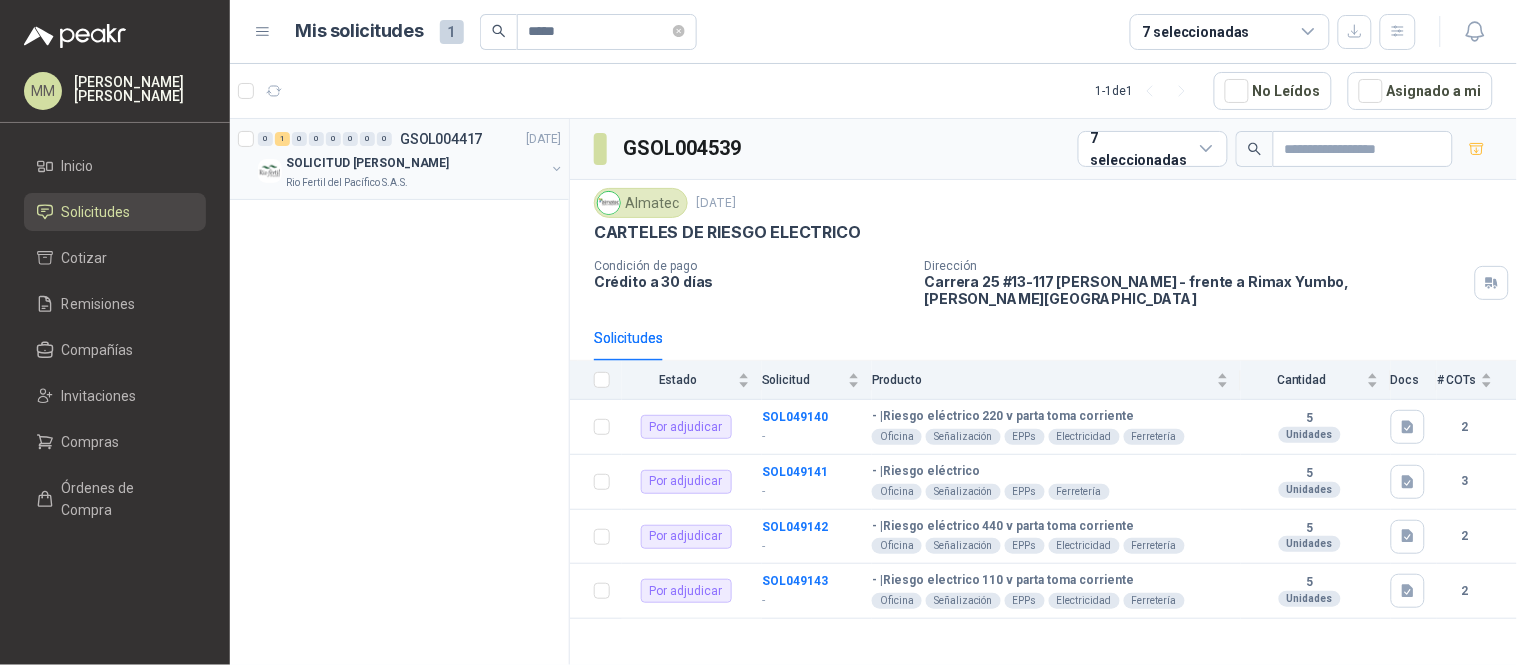 click at bounding box center (557, 169) 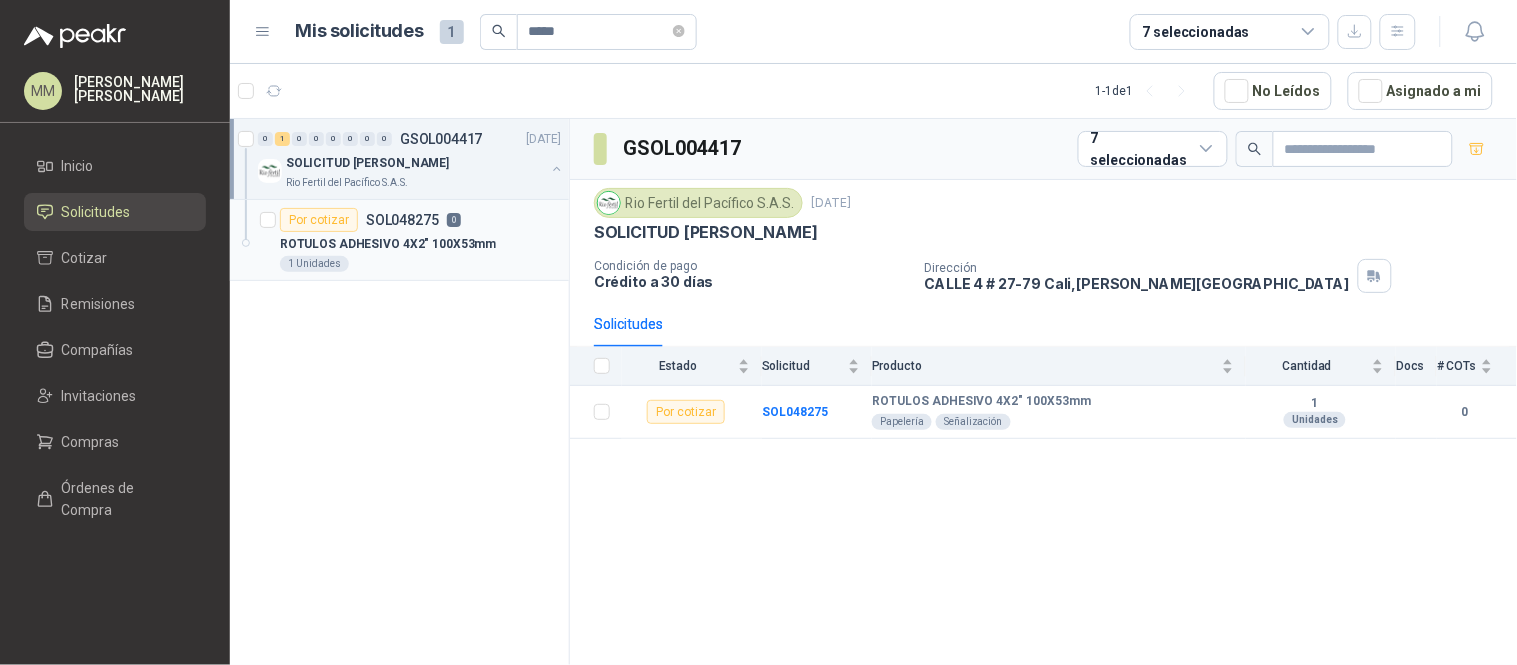 click on "Por cotizar SOL048275 0" at bounding box center [420, 220] 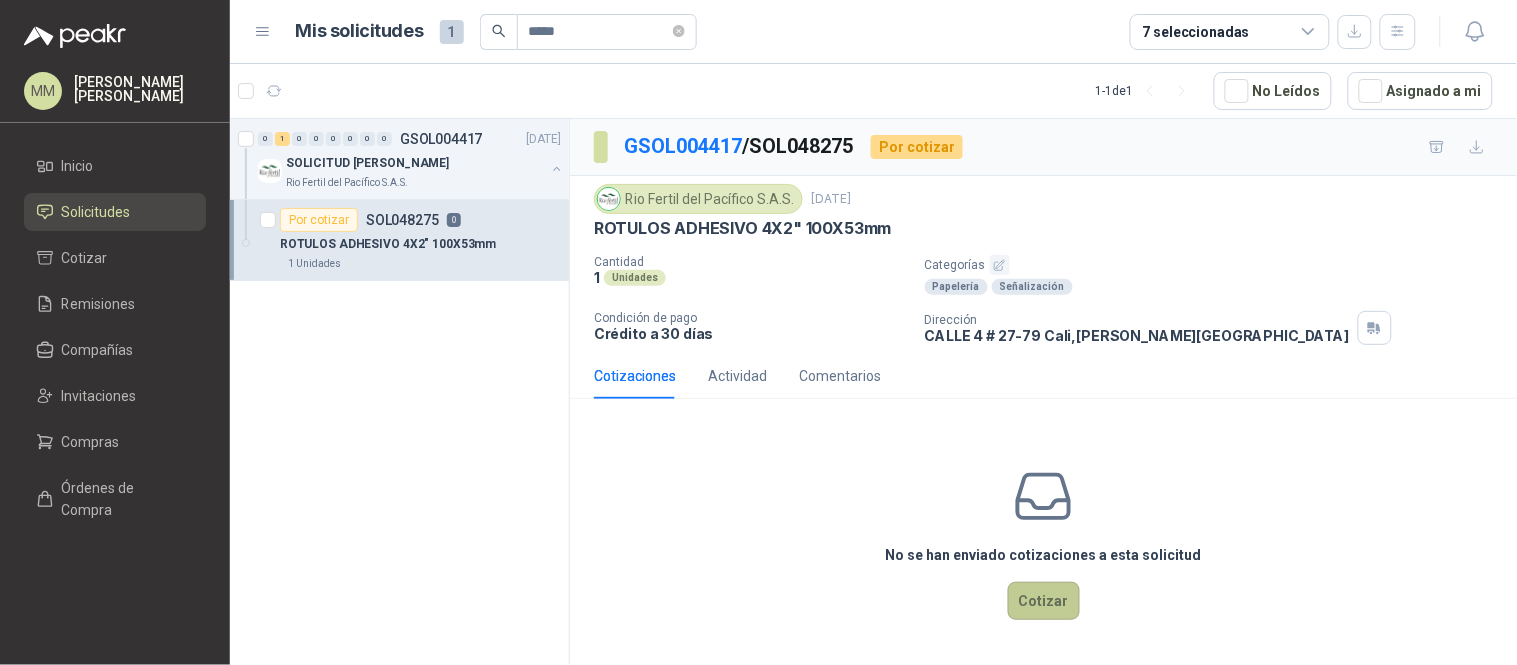 click on "Cotizar" at bounding box center [1044, 601] 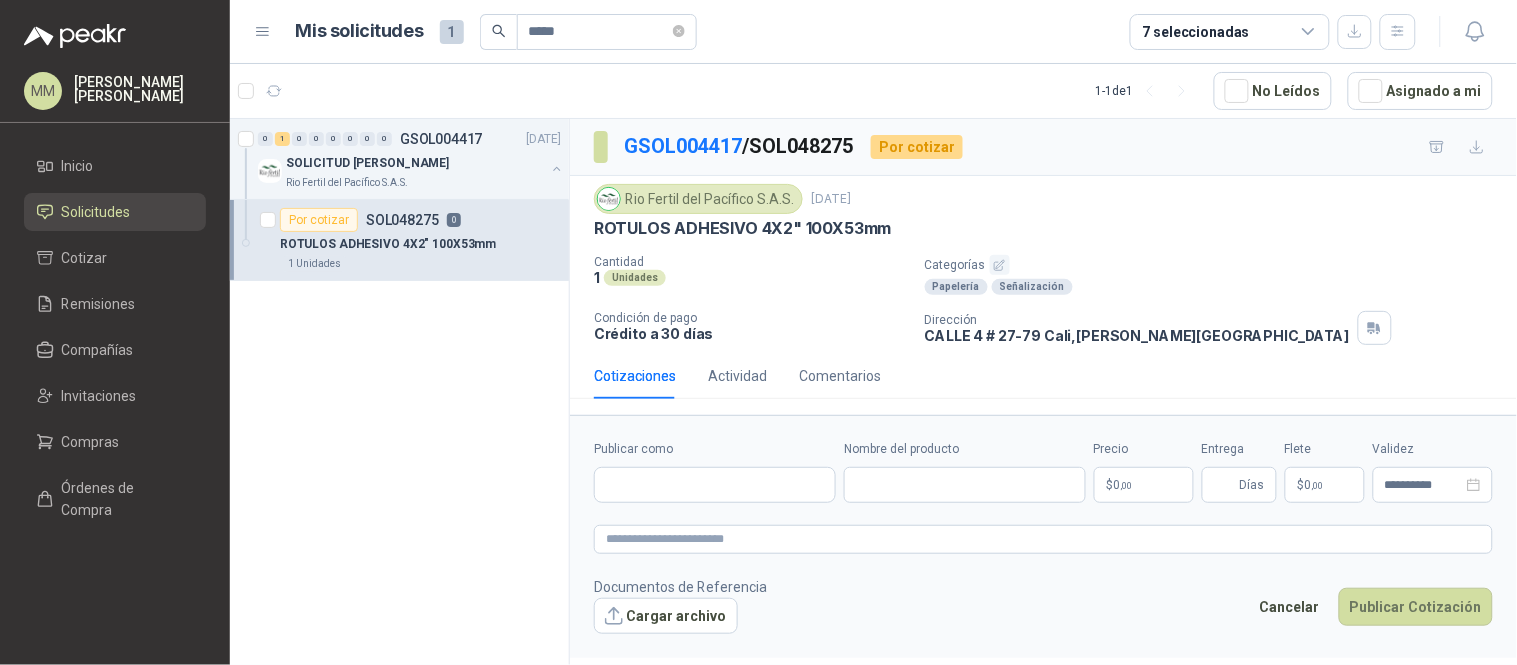 type 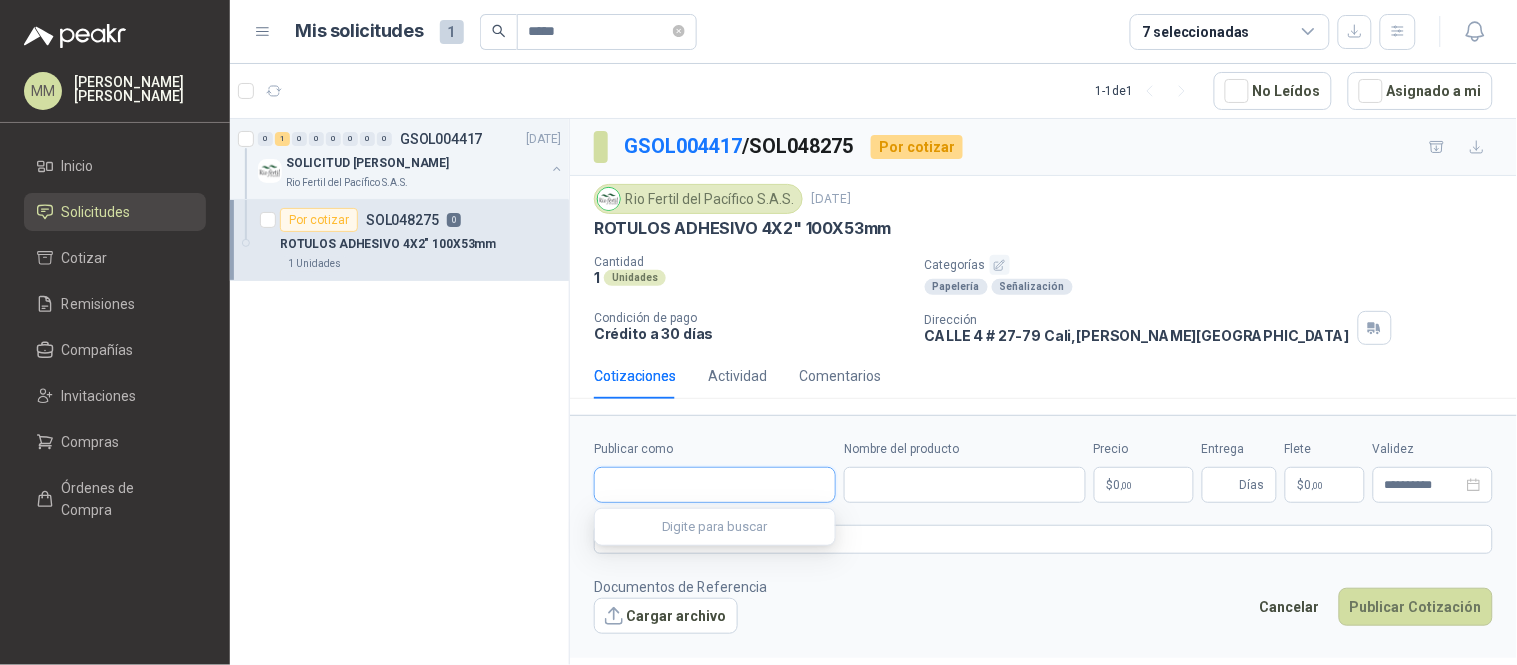 click on "Publicar como" at bounding box center (715, 485) 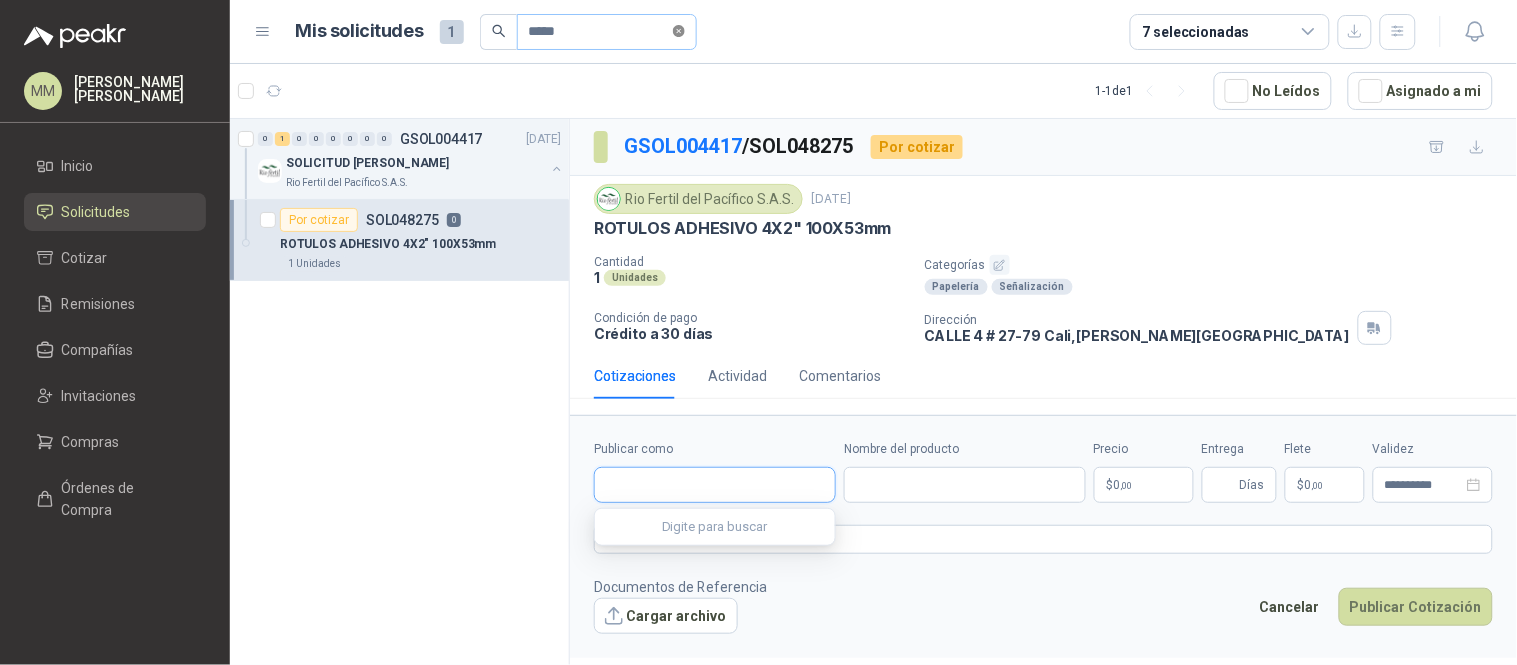 click 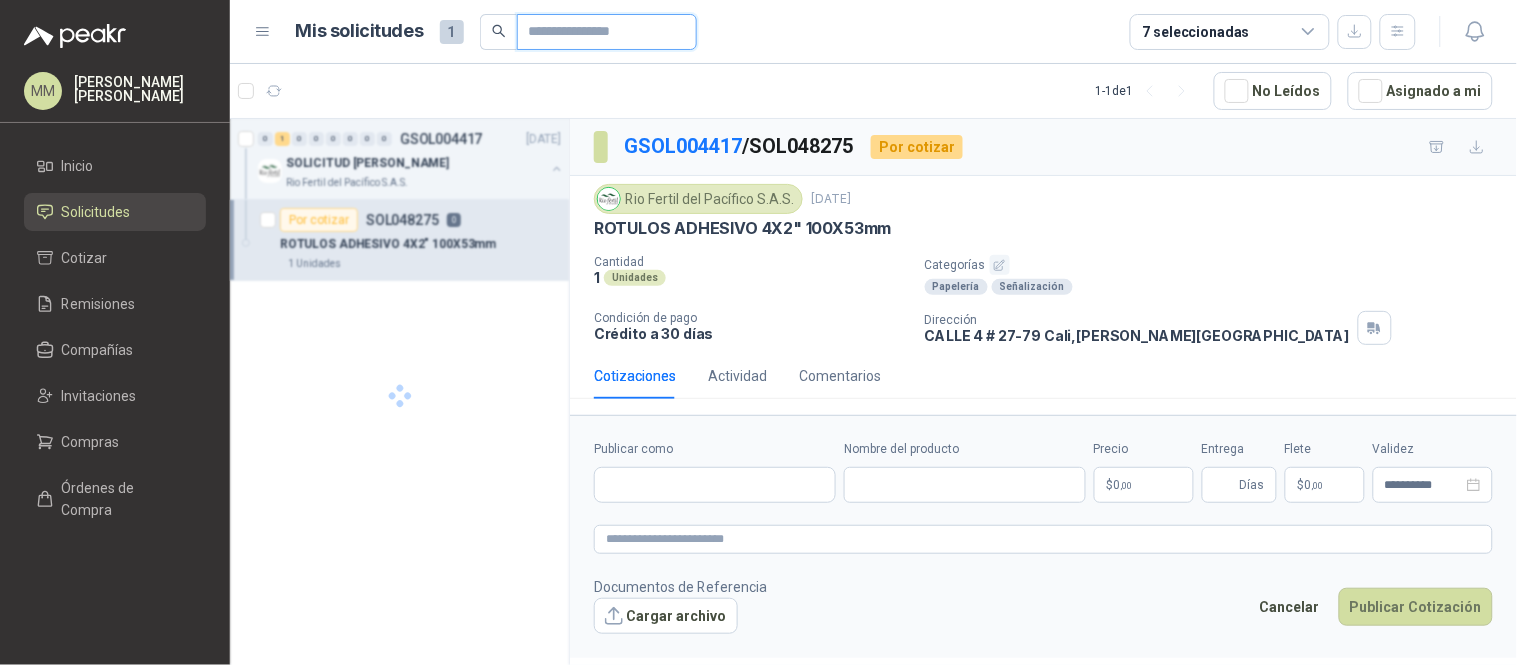 click on "Publicar como" at bounding box center (599, 32) 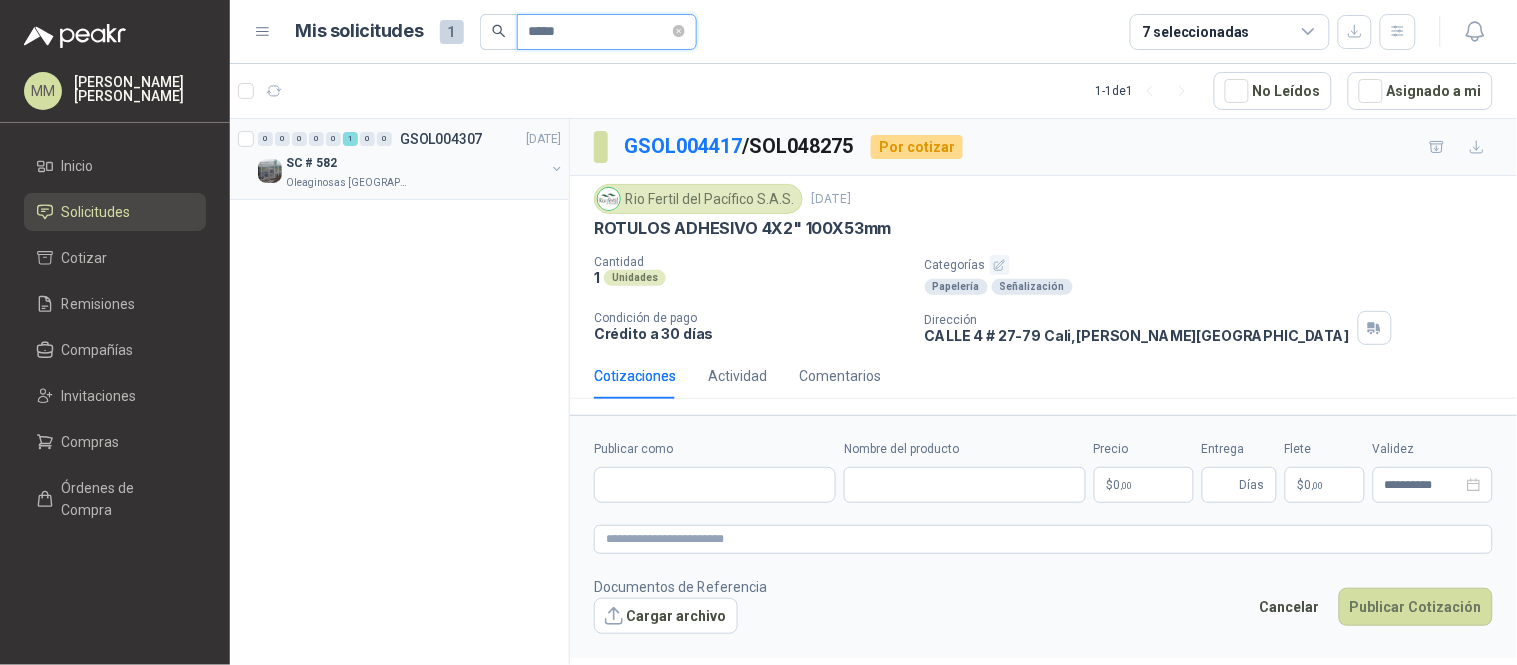 type on "*****" 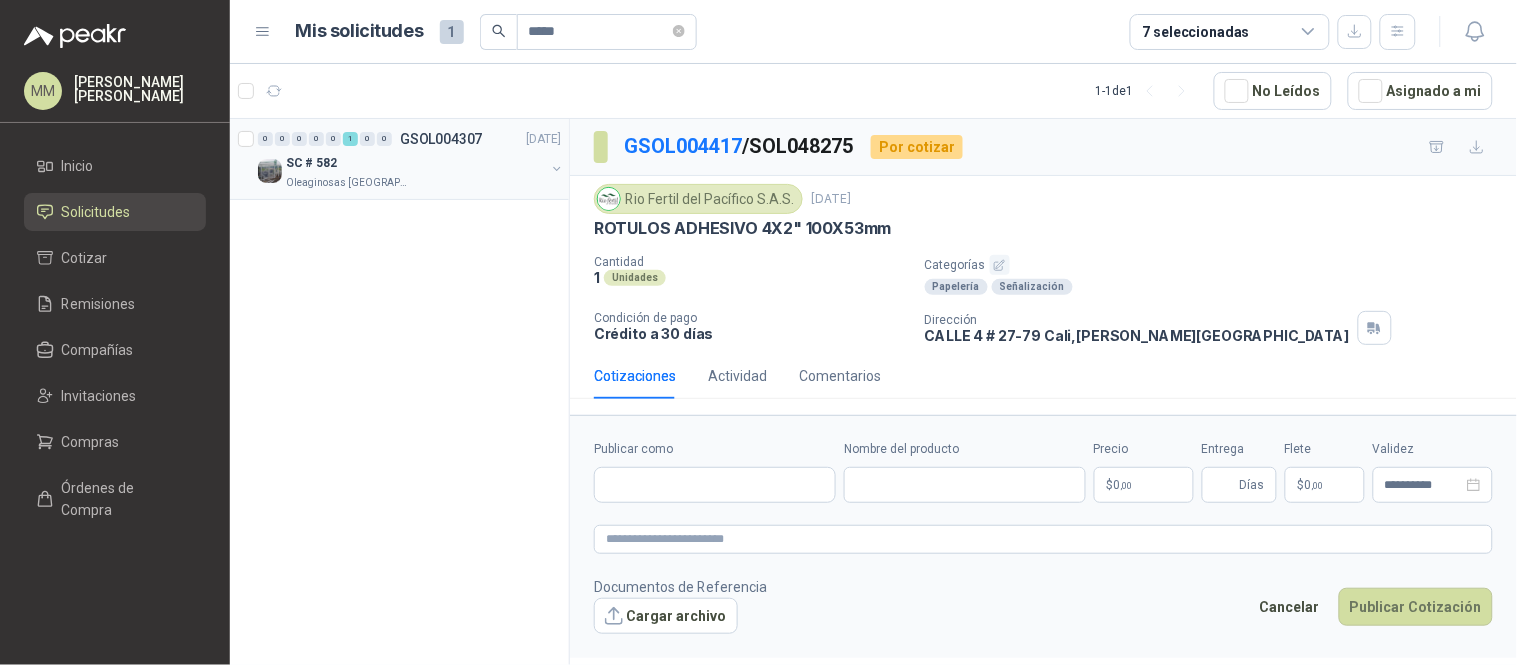 click at bounding box center (557, 169) 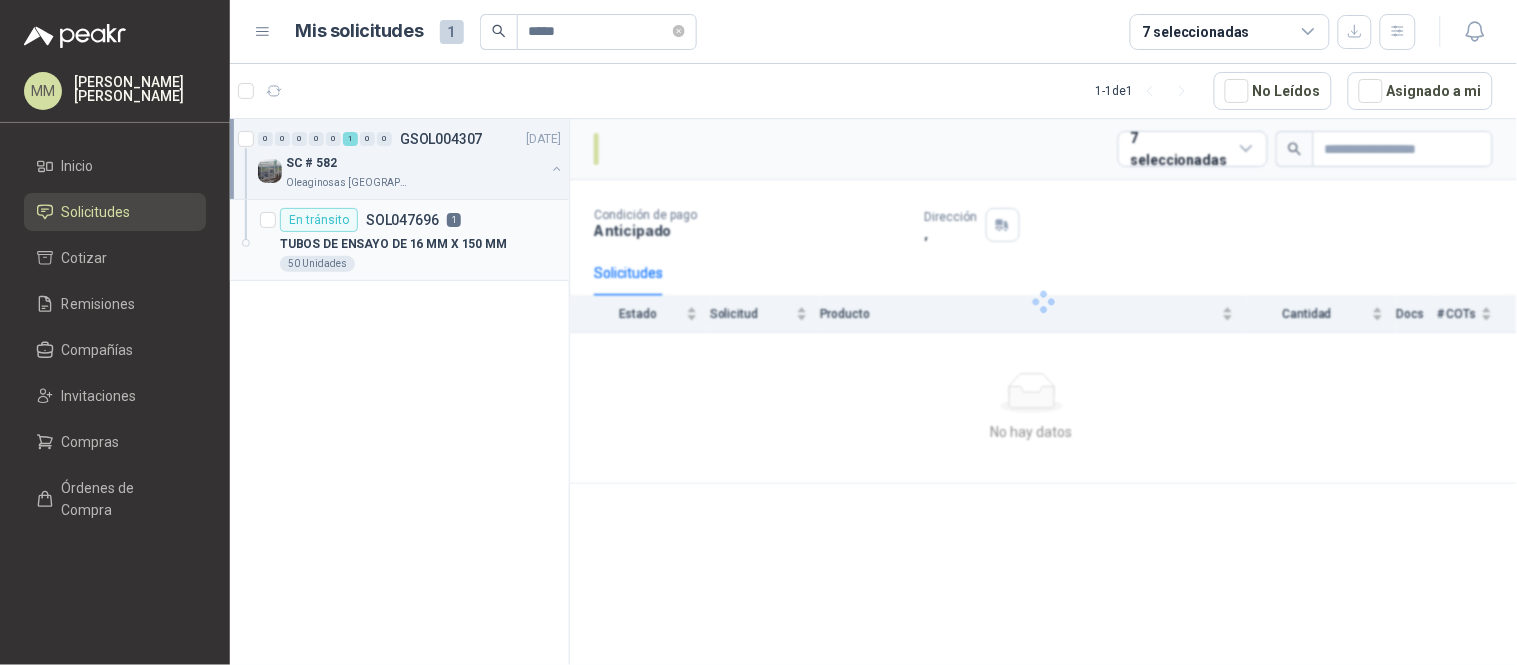click on "TUBOS DE ENSAYO DE  16 MM X 150 MM" at bounding box center [393, 244] 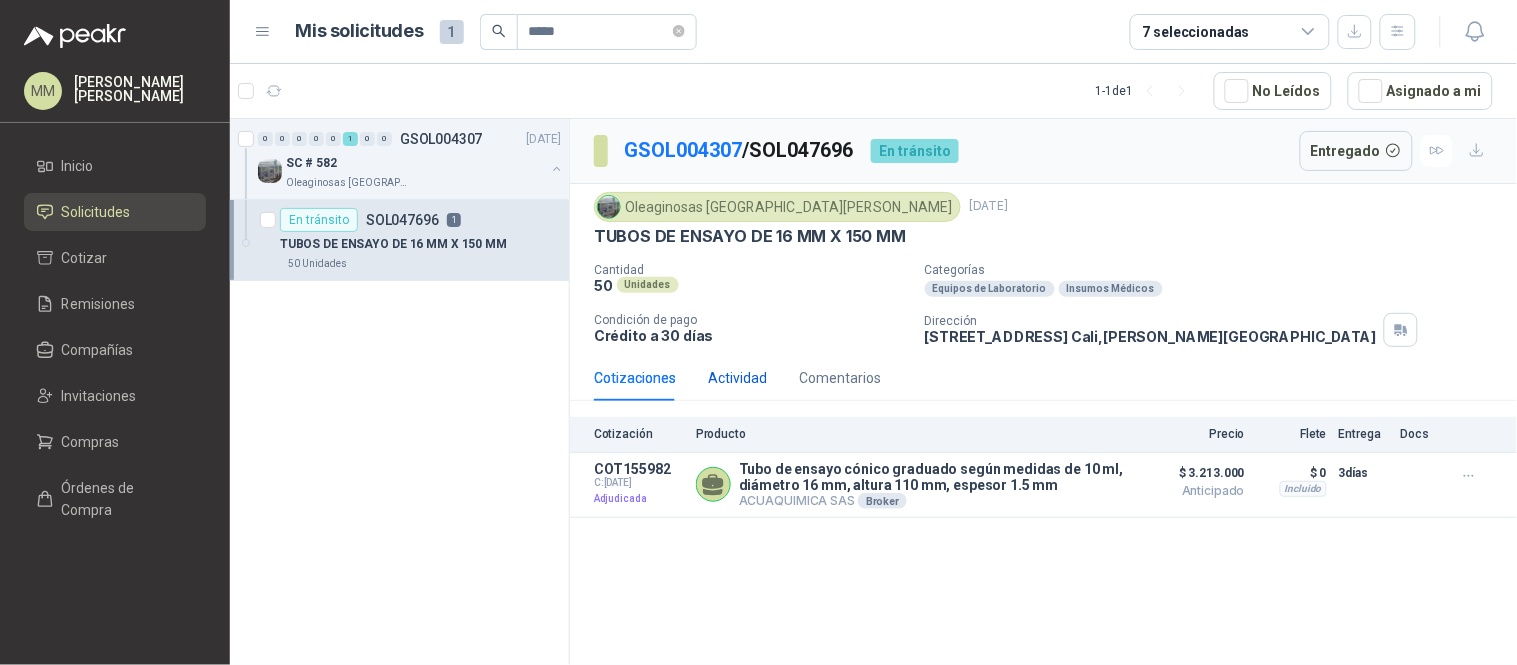 click on "Actividad" at bounding box center (737, 378) 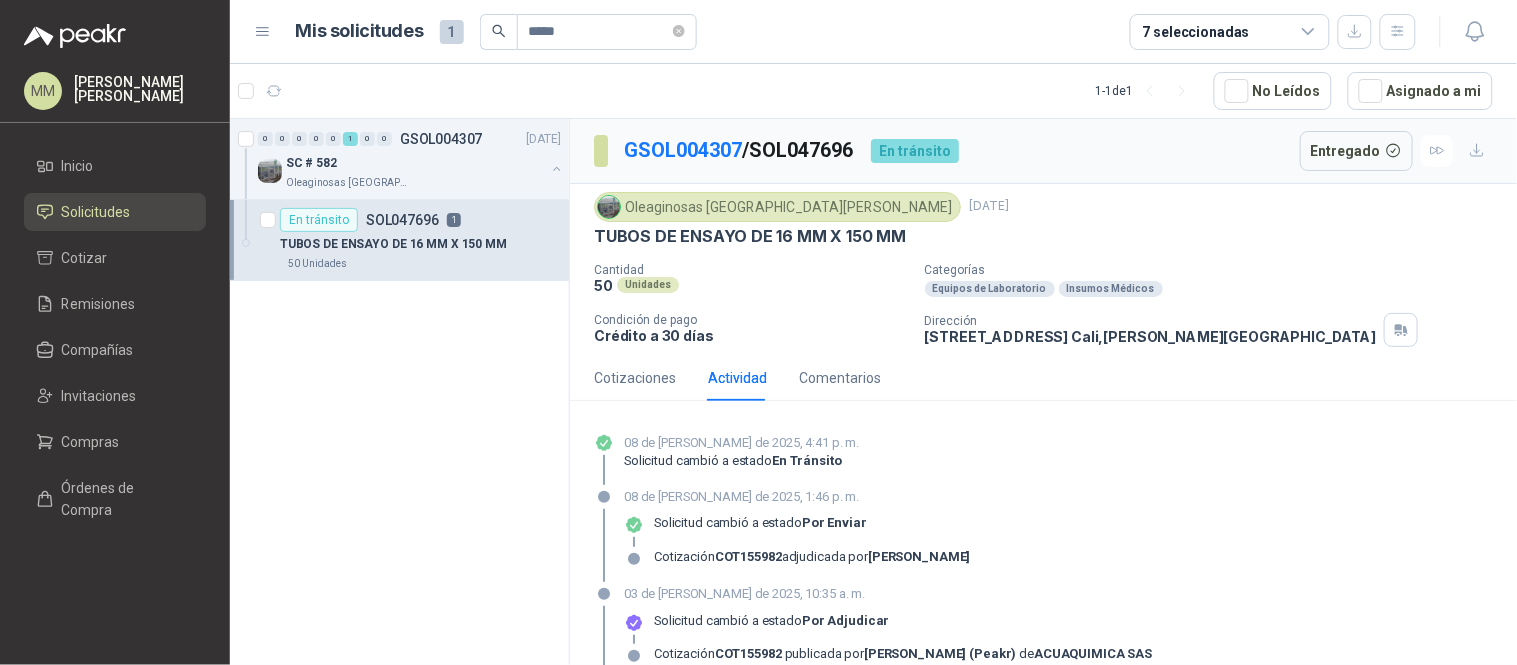 click on "Oleaginosas San [PERSON_NAME] [DATE]" at bounding box center (1043, 207) 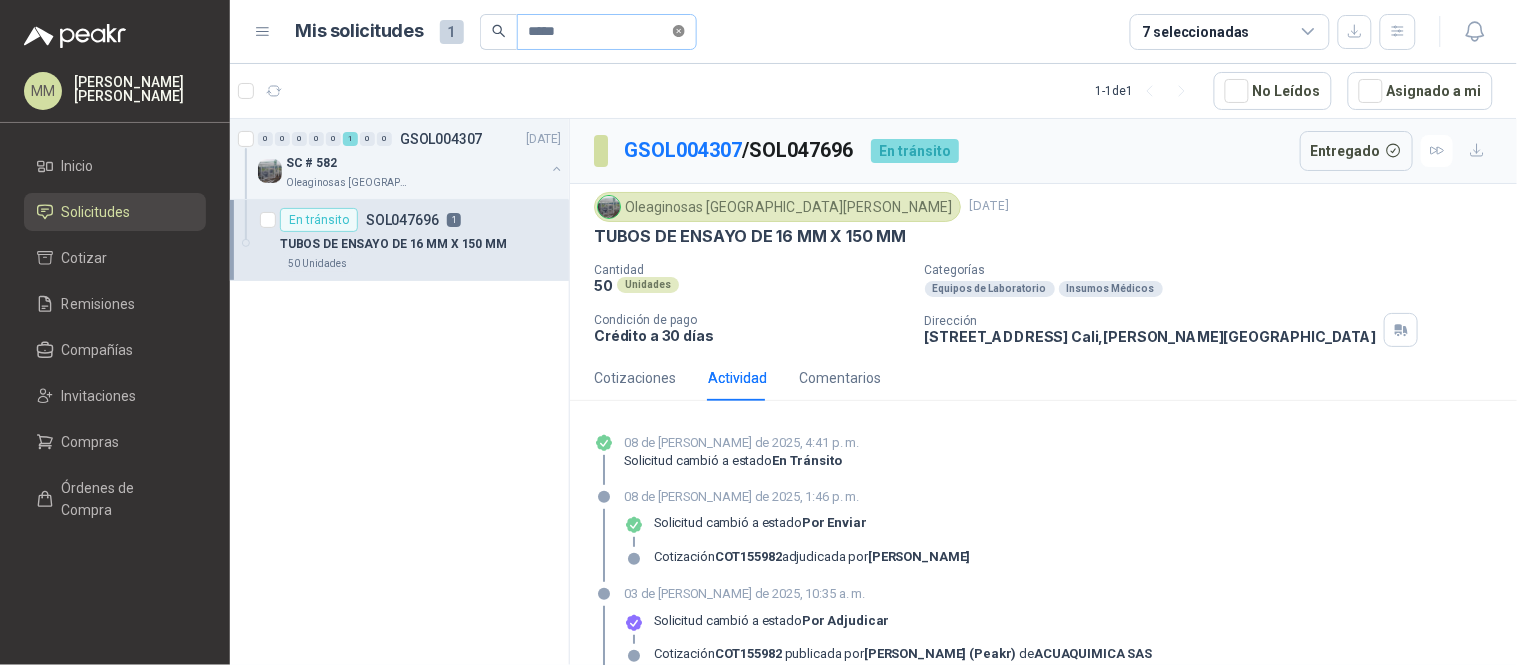 click 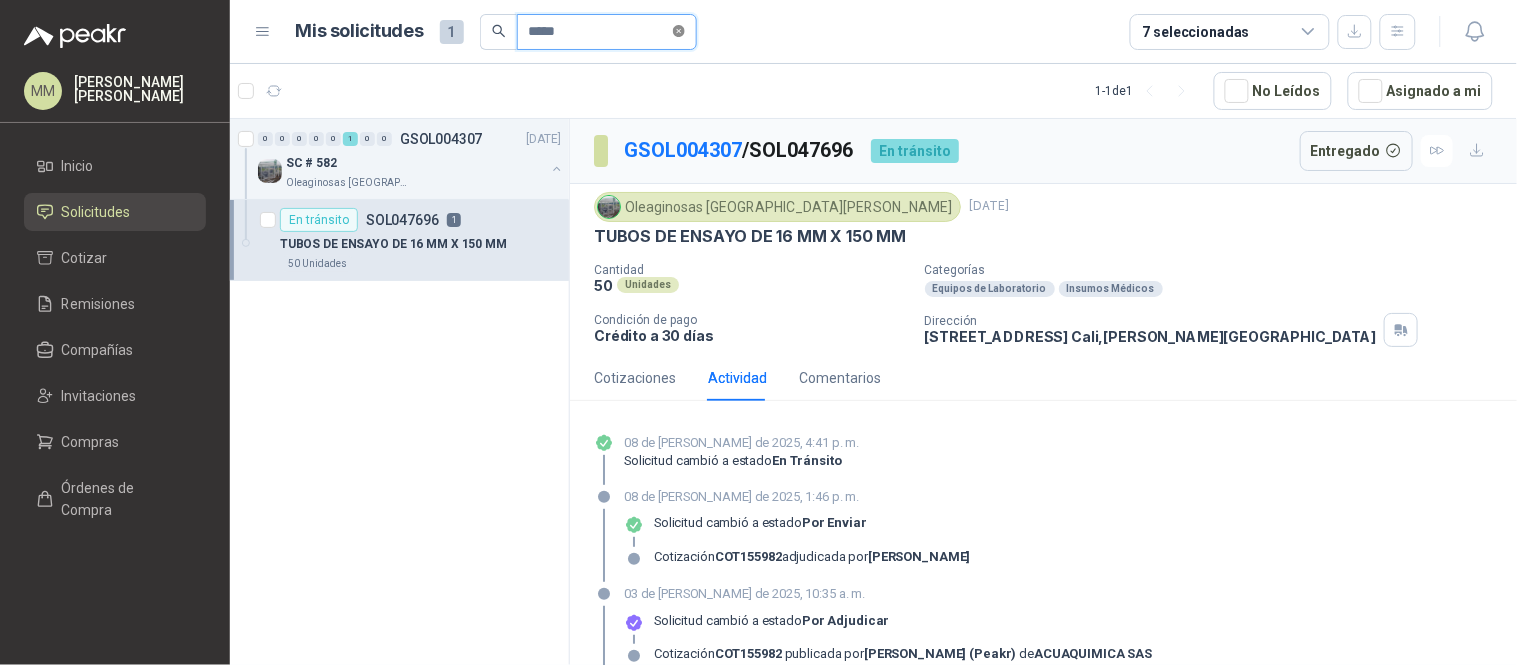 type 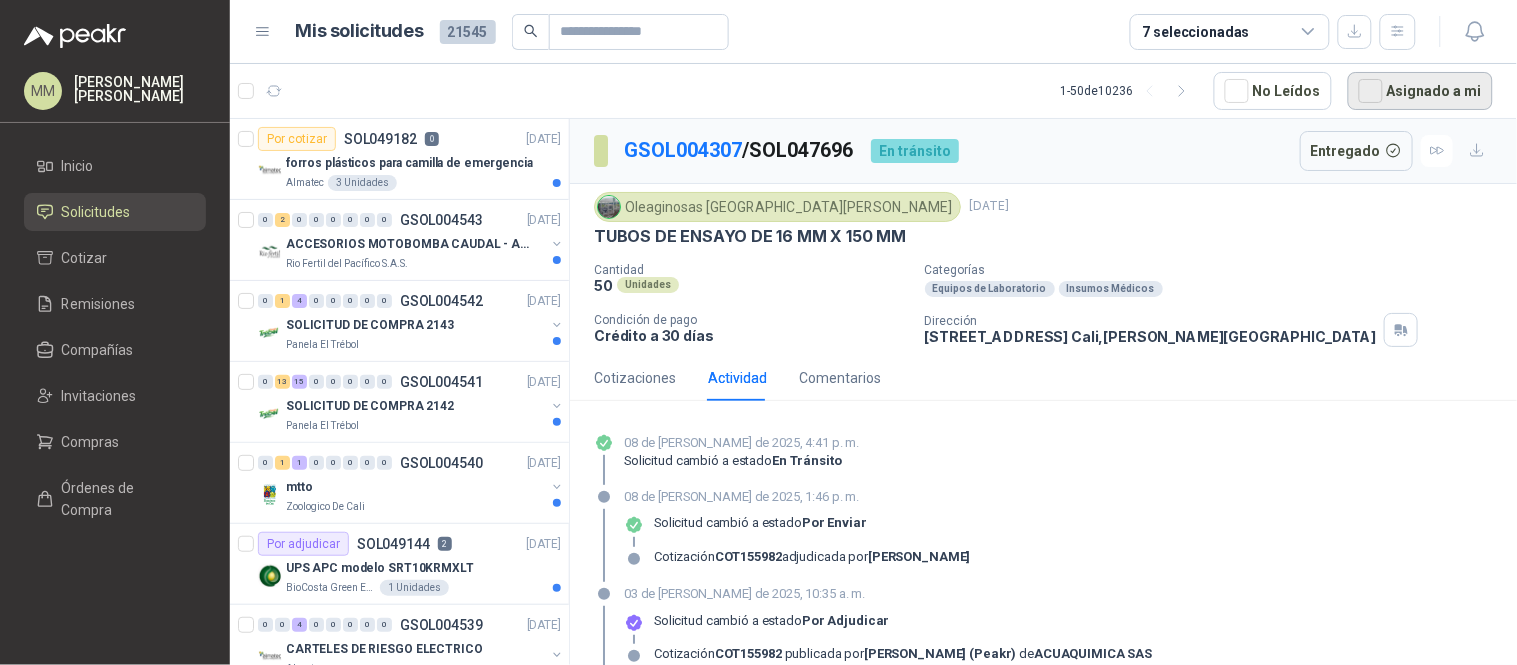 click on "Asignado a mi" at bounding box center [1420, 91] 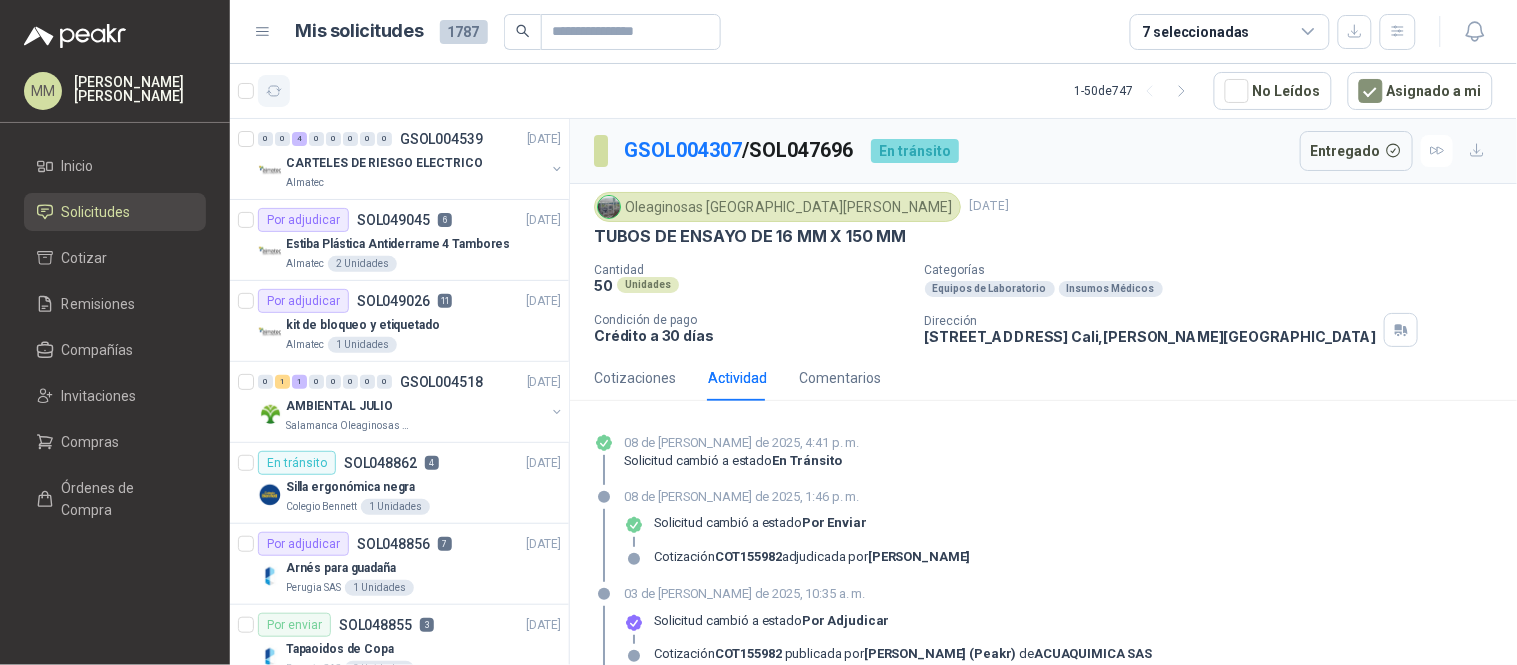 click 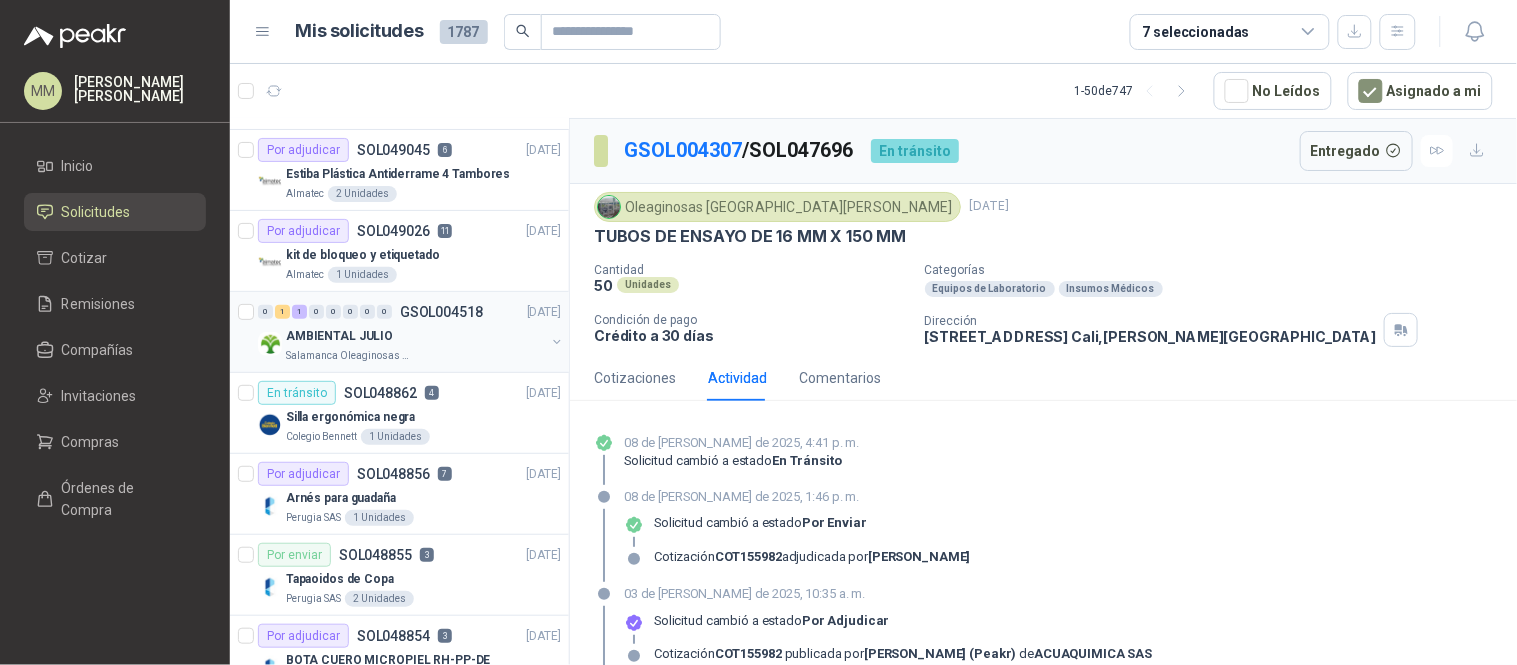 scroll, scrollTop: 0, scrollLeft: 0, axis: both 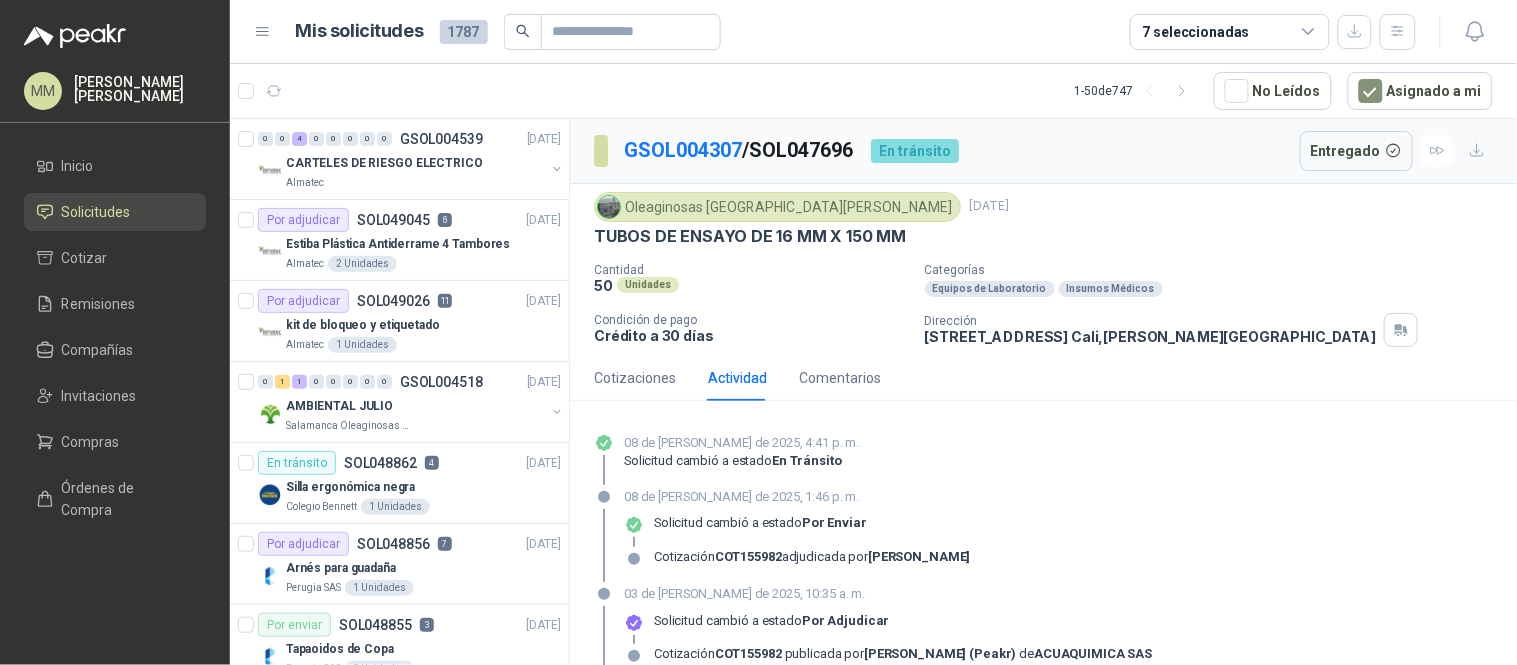 click on "Oleaginosas San [PERSON_NAME] [DATE]" at bounding box center [1043, 207] 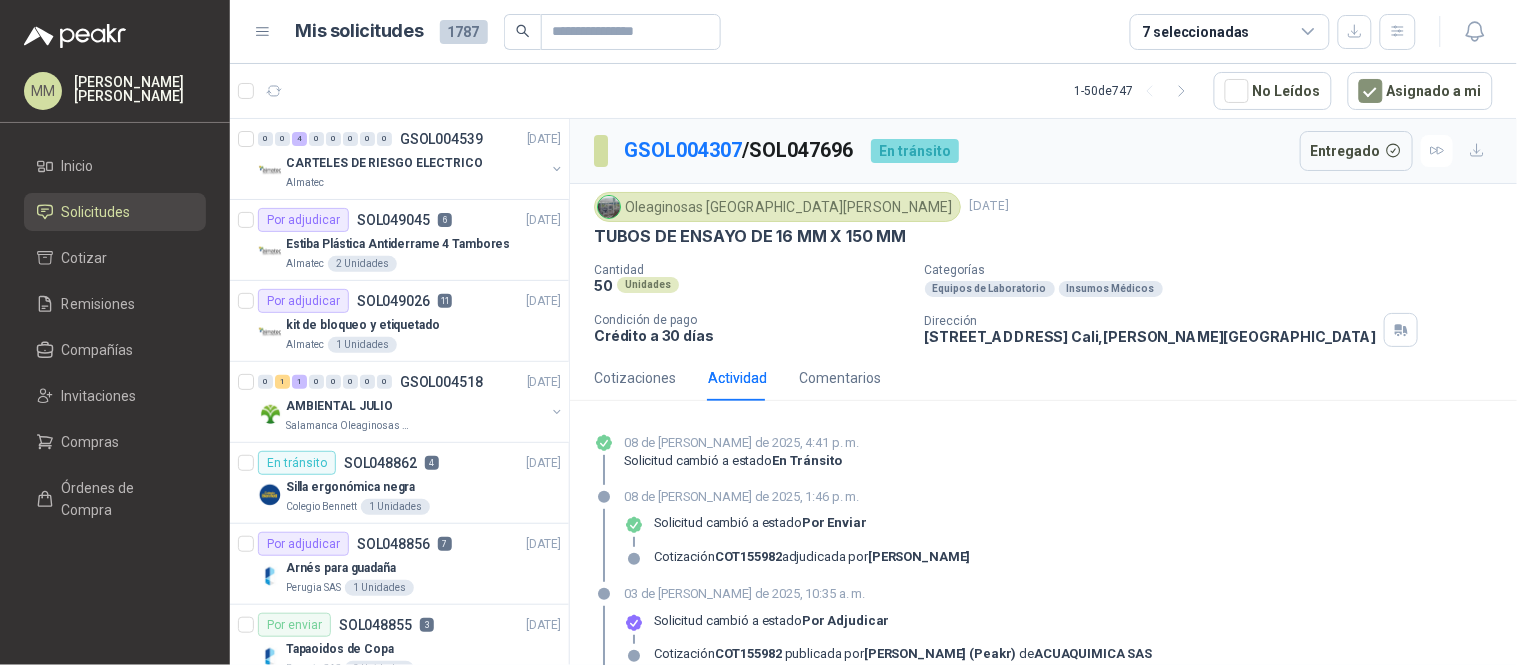 click on "TUBOS DE ENSAYO DE  16 MM X 150 MM" at bounding box center [1043, 236] 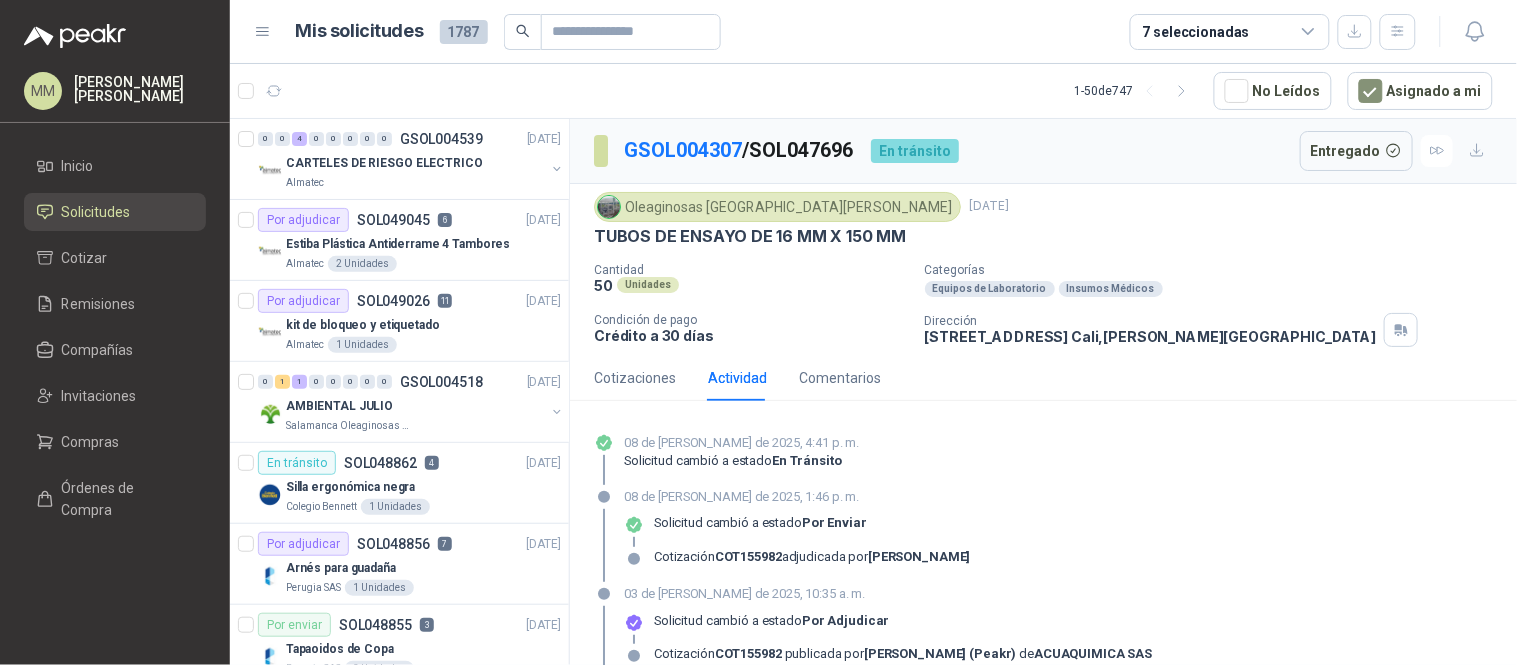 click on "1 - 50  de  747 No Leídos Asignado a mi" at bounding box center (1284, 91) 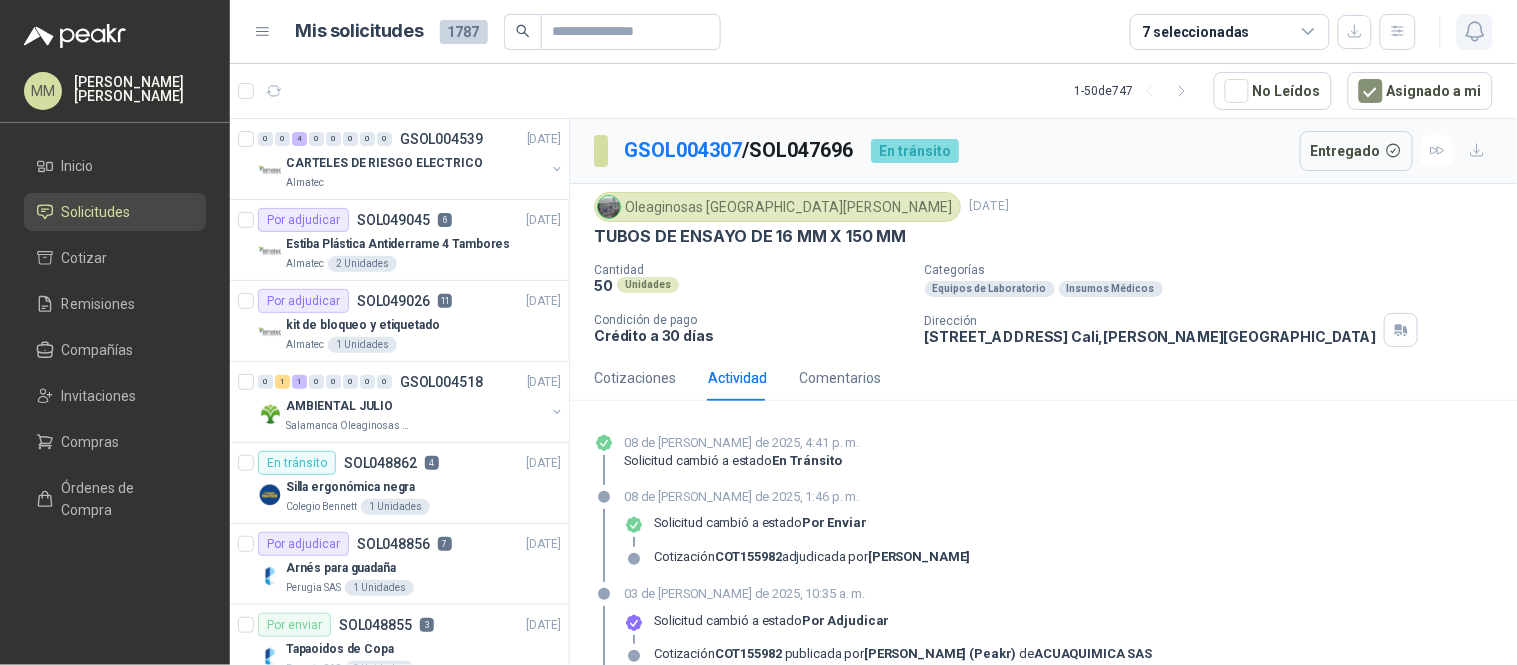 click 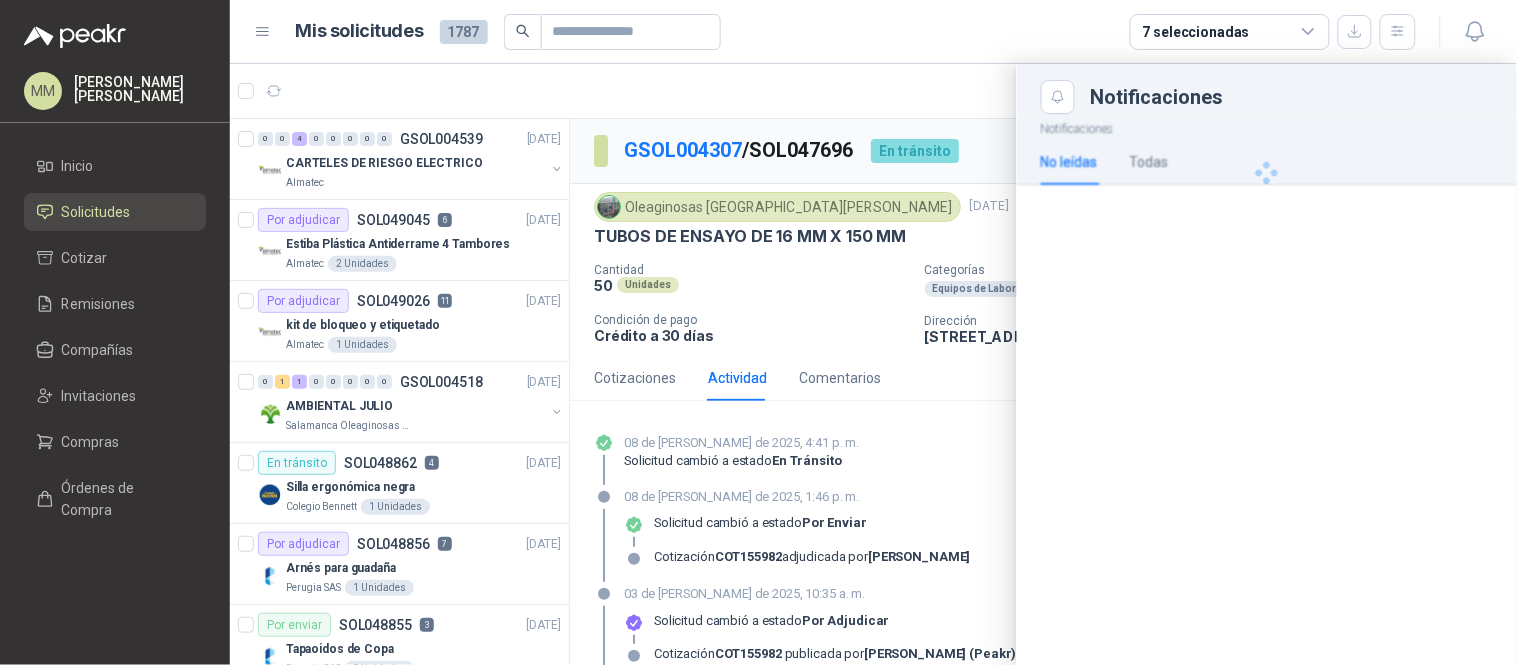 click at bounding box center [1267, 173] 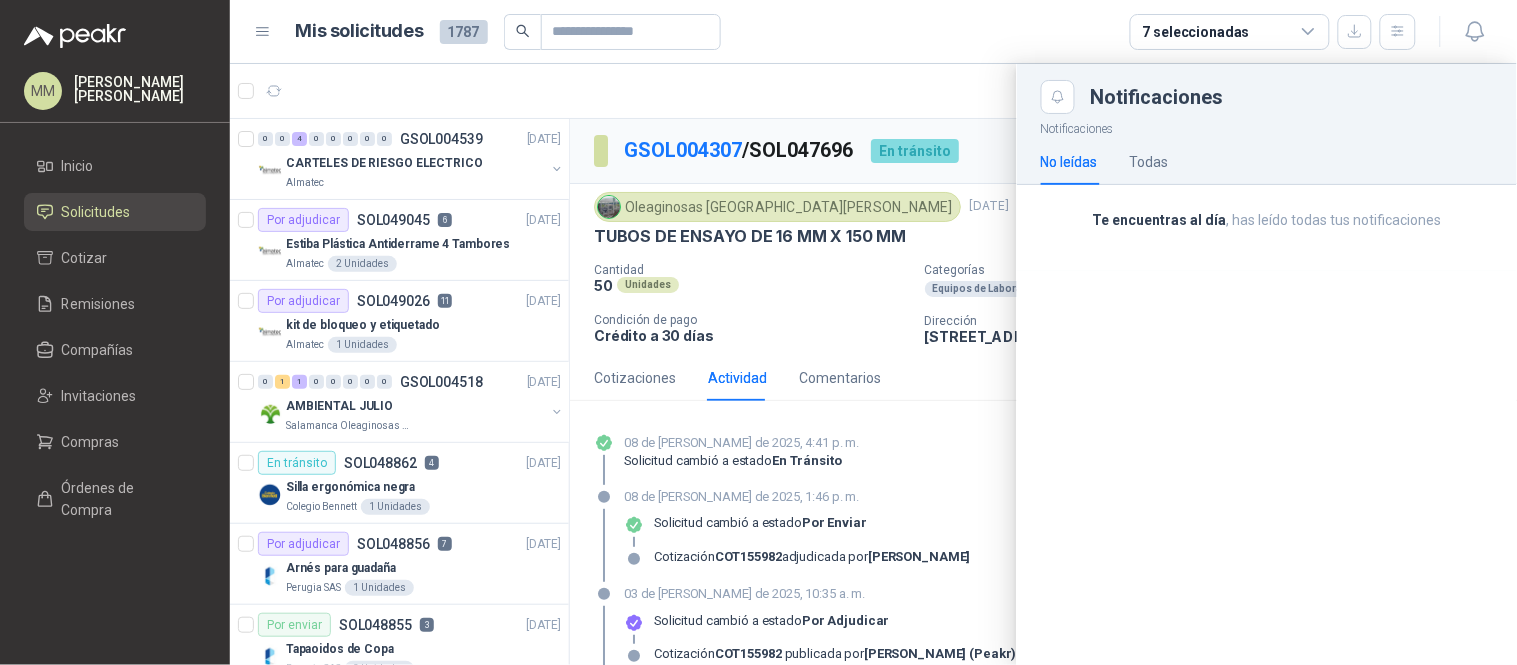 click on "Notificaciones No leídas Todas Te encuentras al día , has leído todas tus notificaciones" at bounding box center (1267, 389) 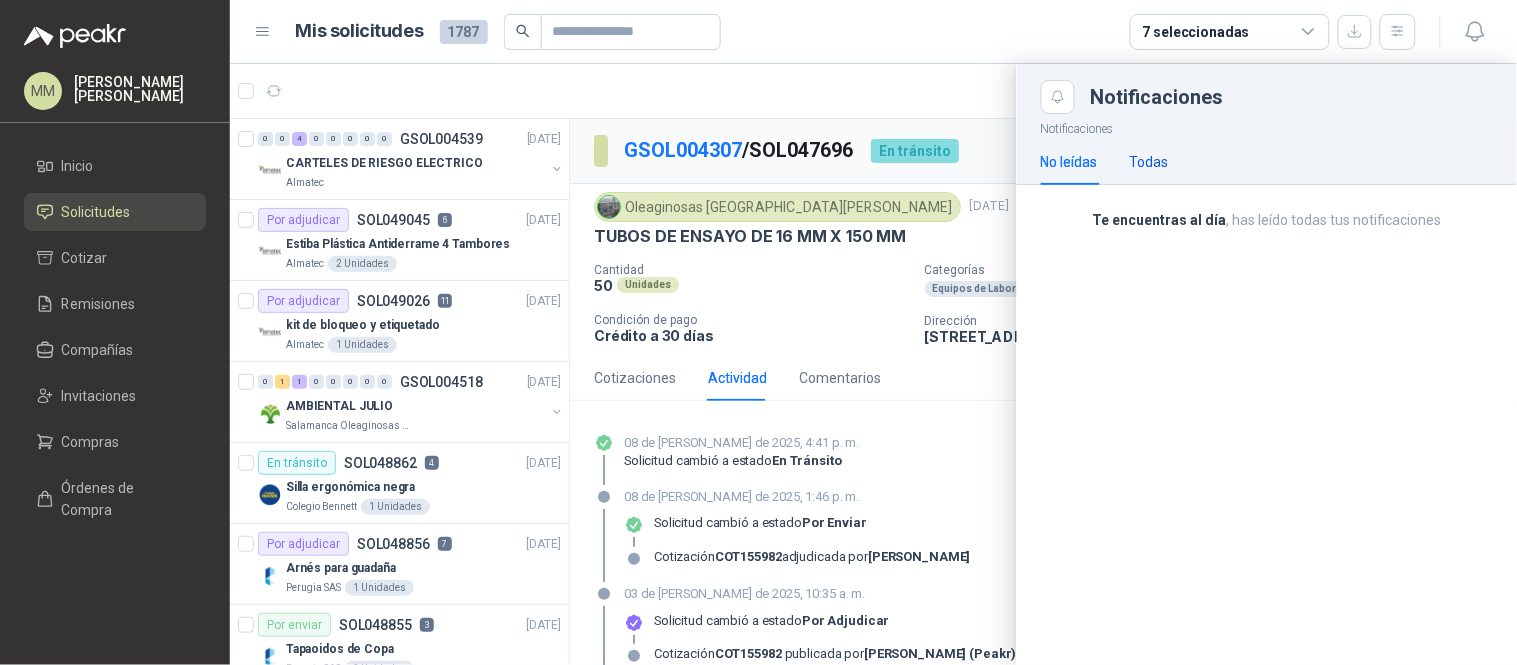 click on "Todas" at bounding box center (1149, 162) 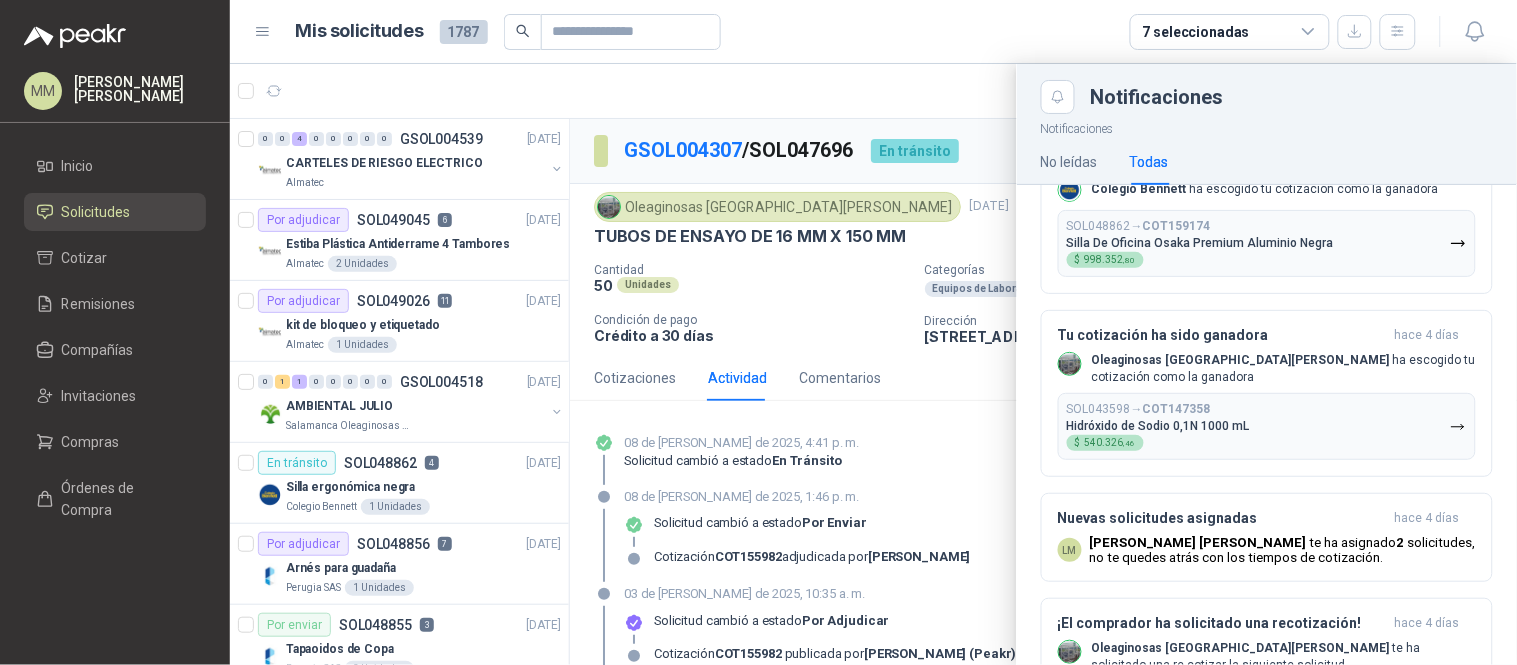 scroll, scrollTop: 650, scrollLeft: 0, axis: vertical 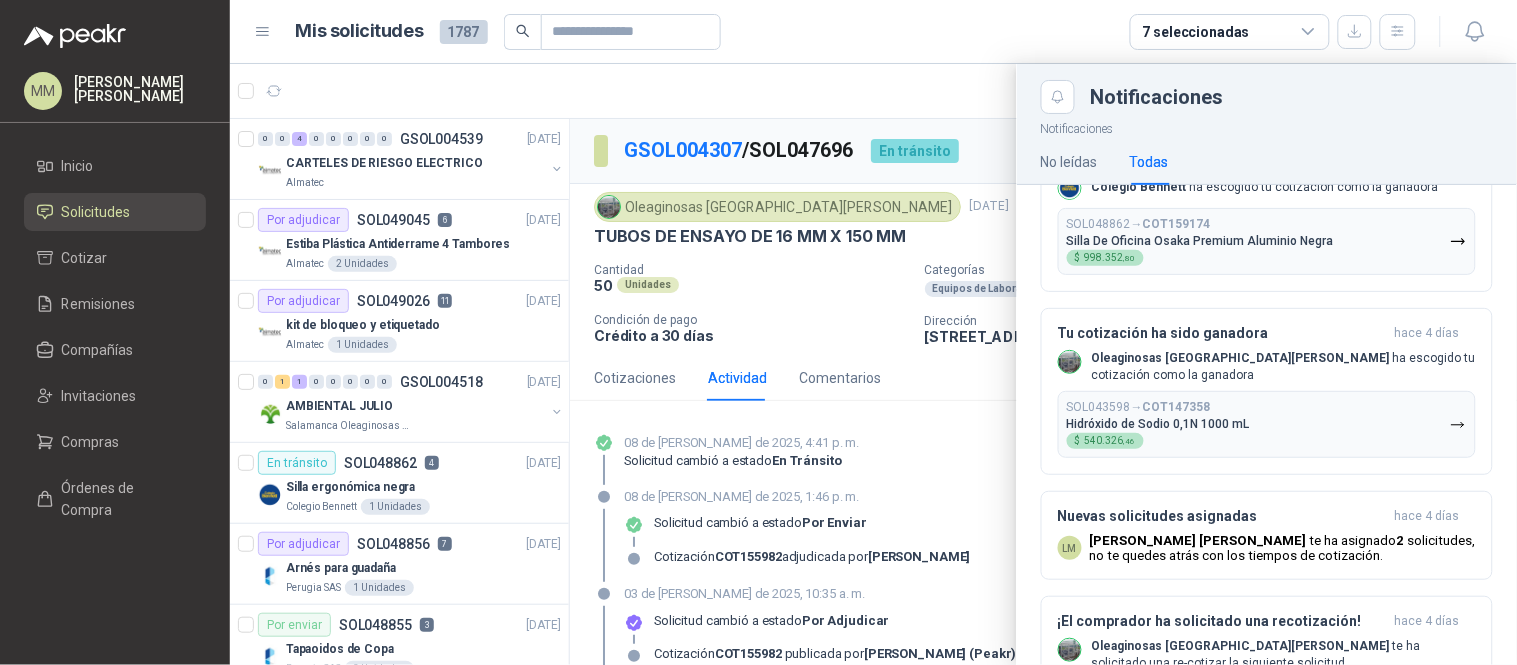 click on "SOL043598  →  COT147358 Hidróxido de Sodio 0,1N 1000 mL $  540.326 ,46" at bounding box center [1158, 424] 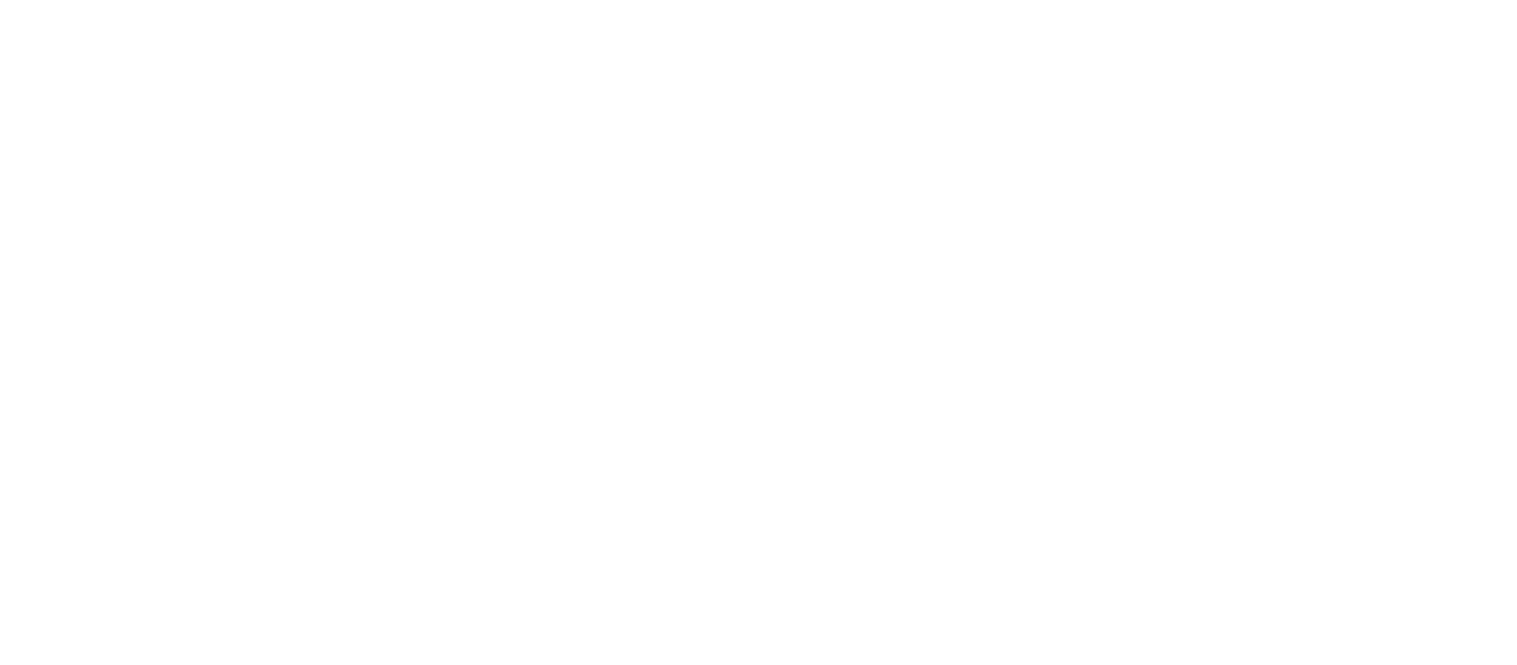 scroll, scrollTop: 0, scrollLeft: 0, axis: both 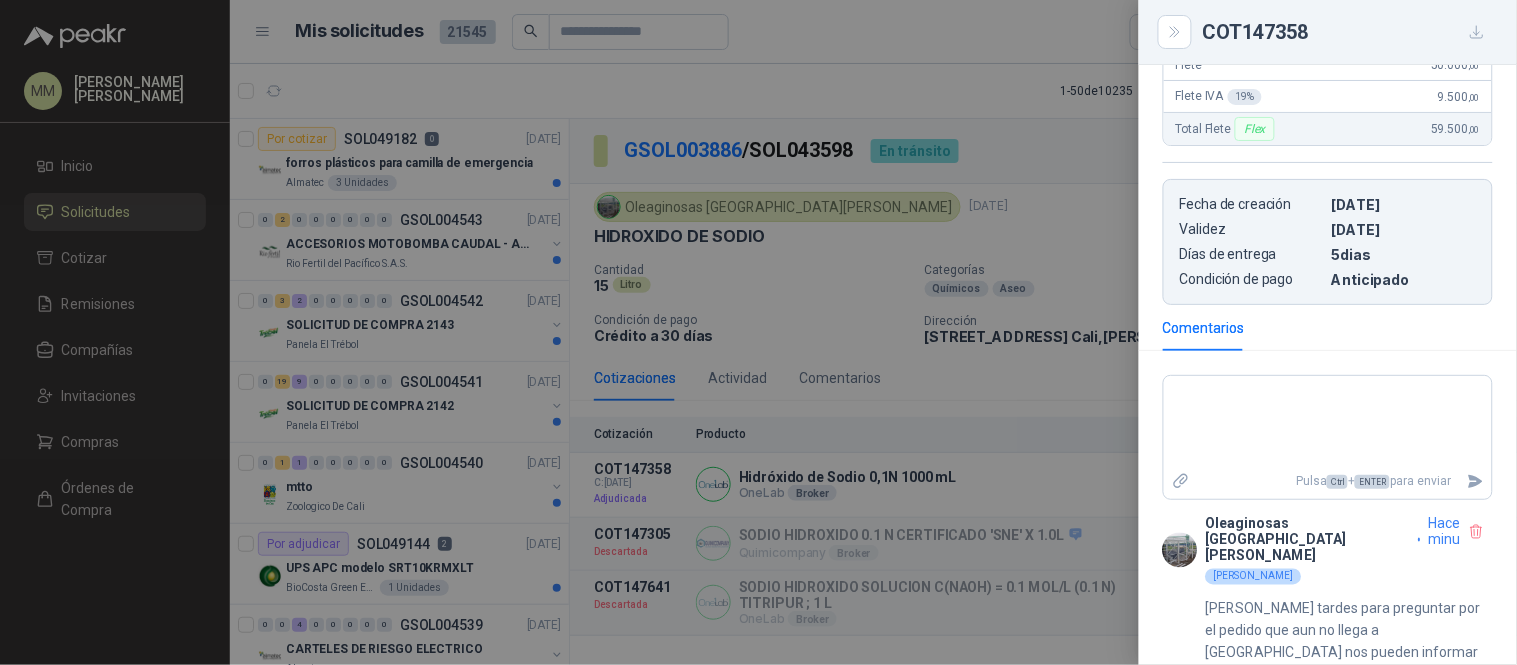 click at bounding box center (758, 332) 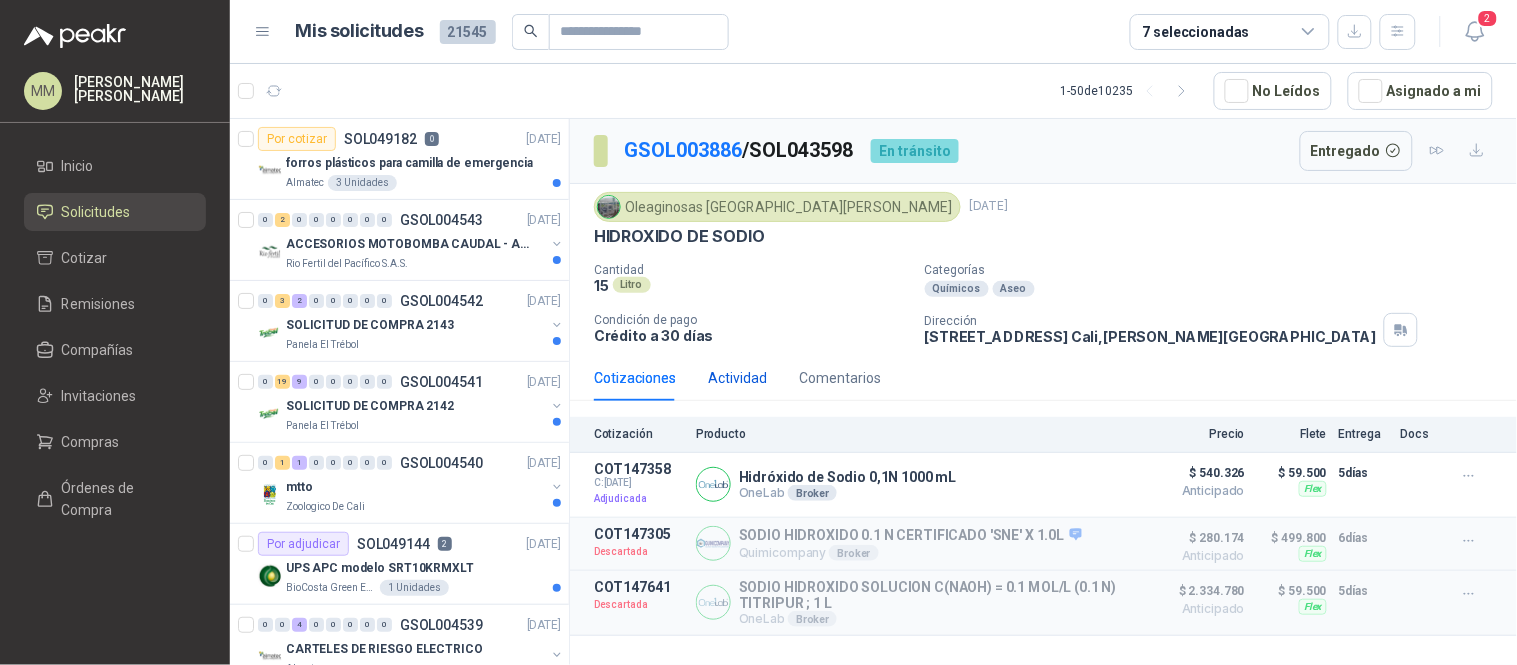 click on "Actividad" at bounding box center (737, 378) 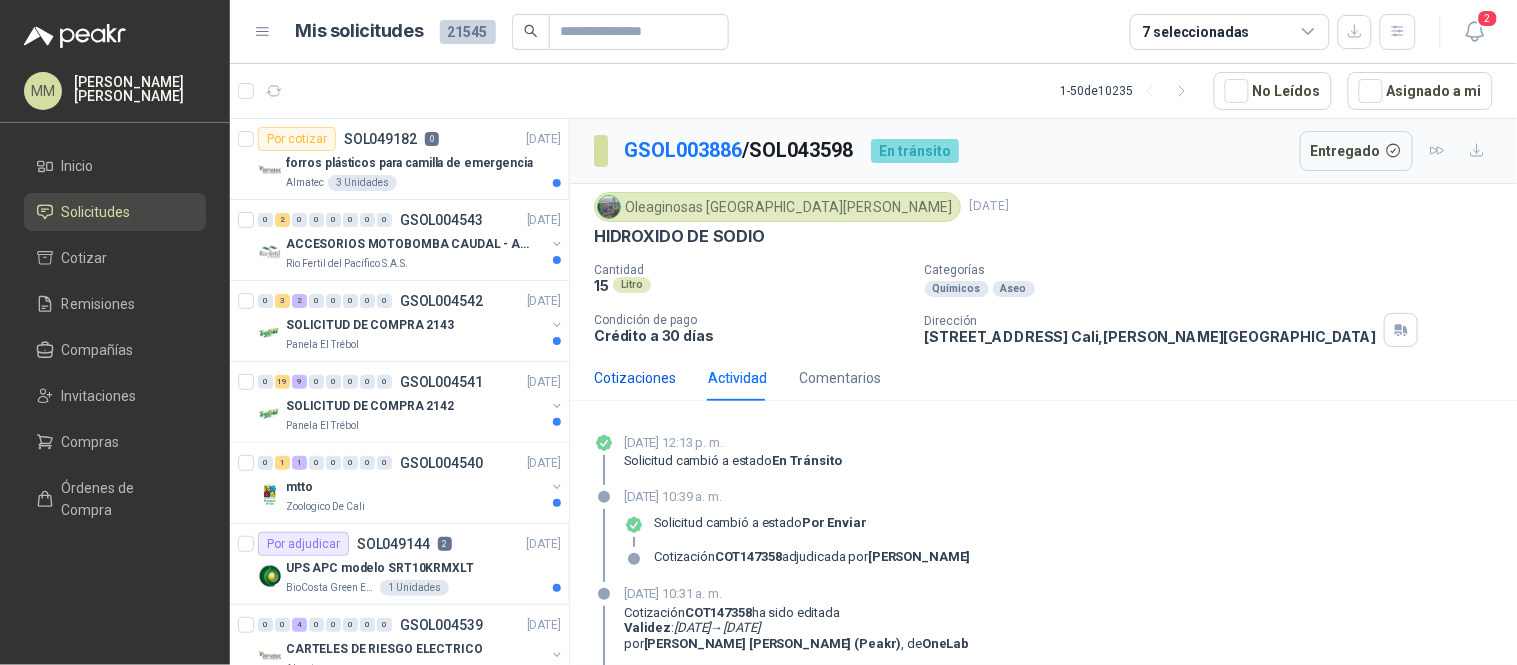 click on "Cotizaciones" at bounding box center [635, 378] 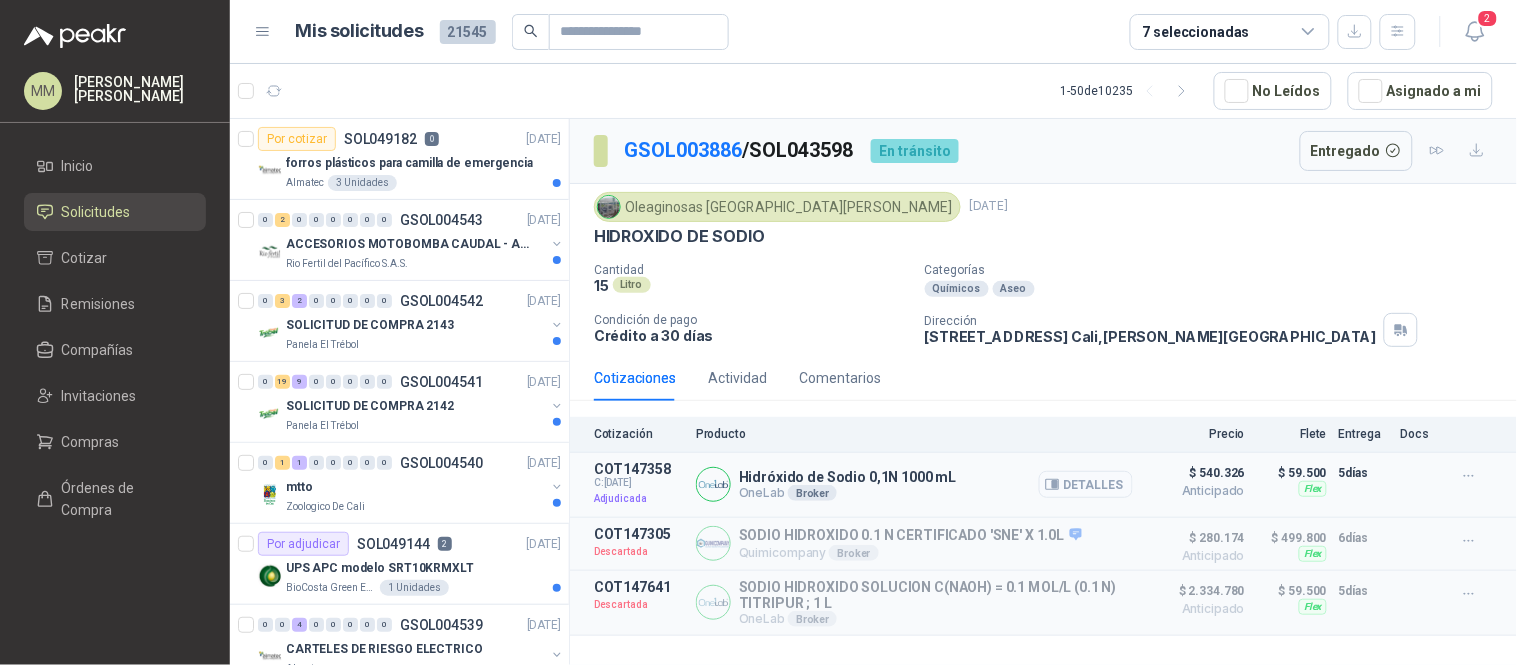 click on "Detalles" at bounding box center (1086, 484) 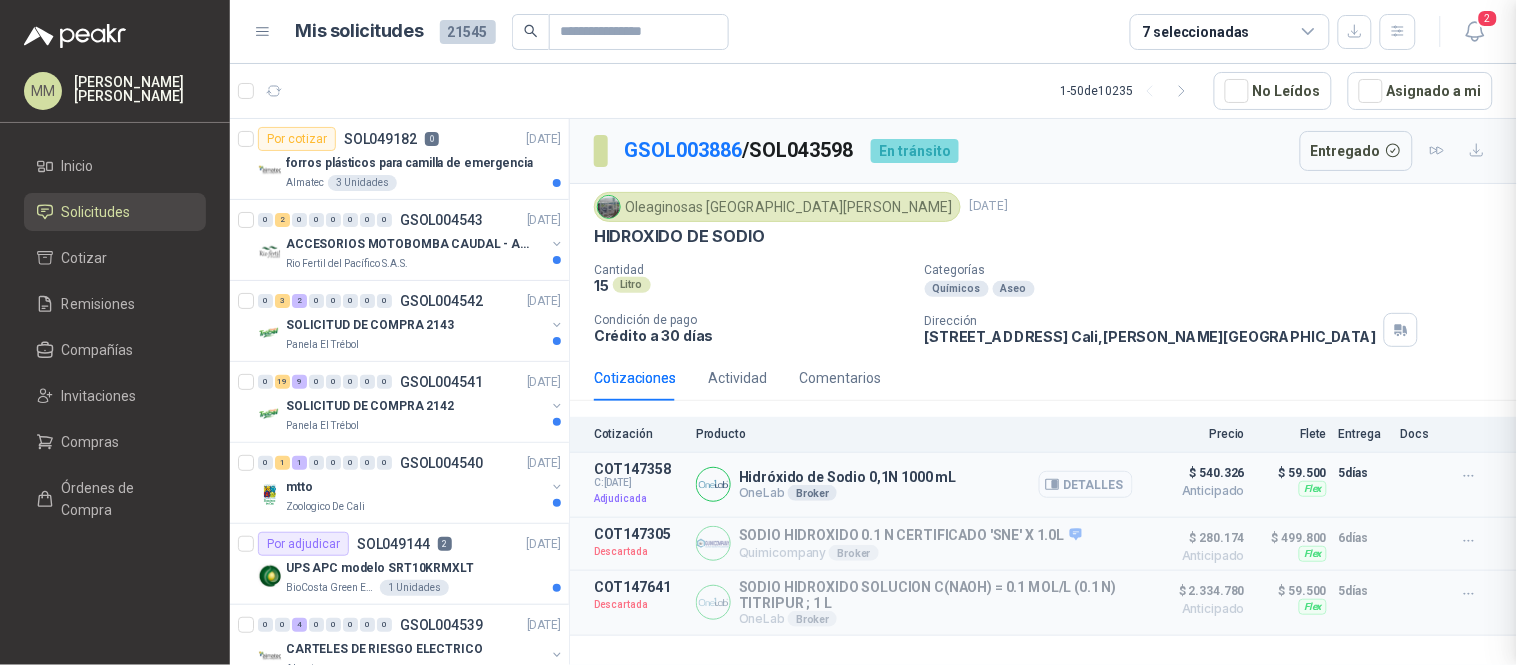 type 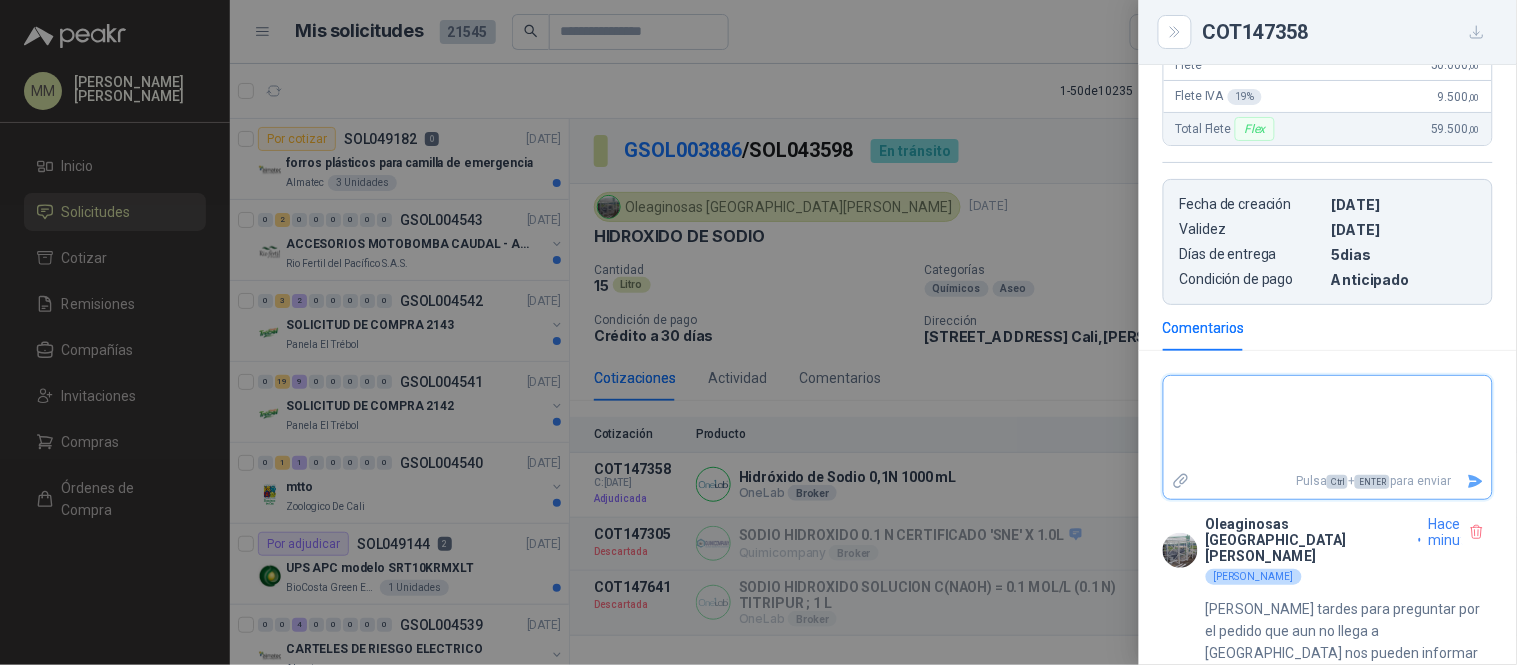 click at bounding box center (1328, 422) 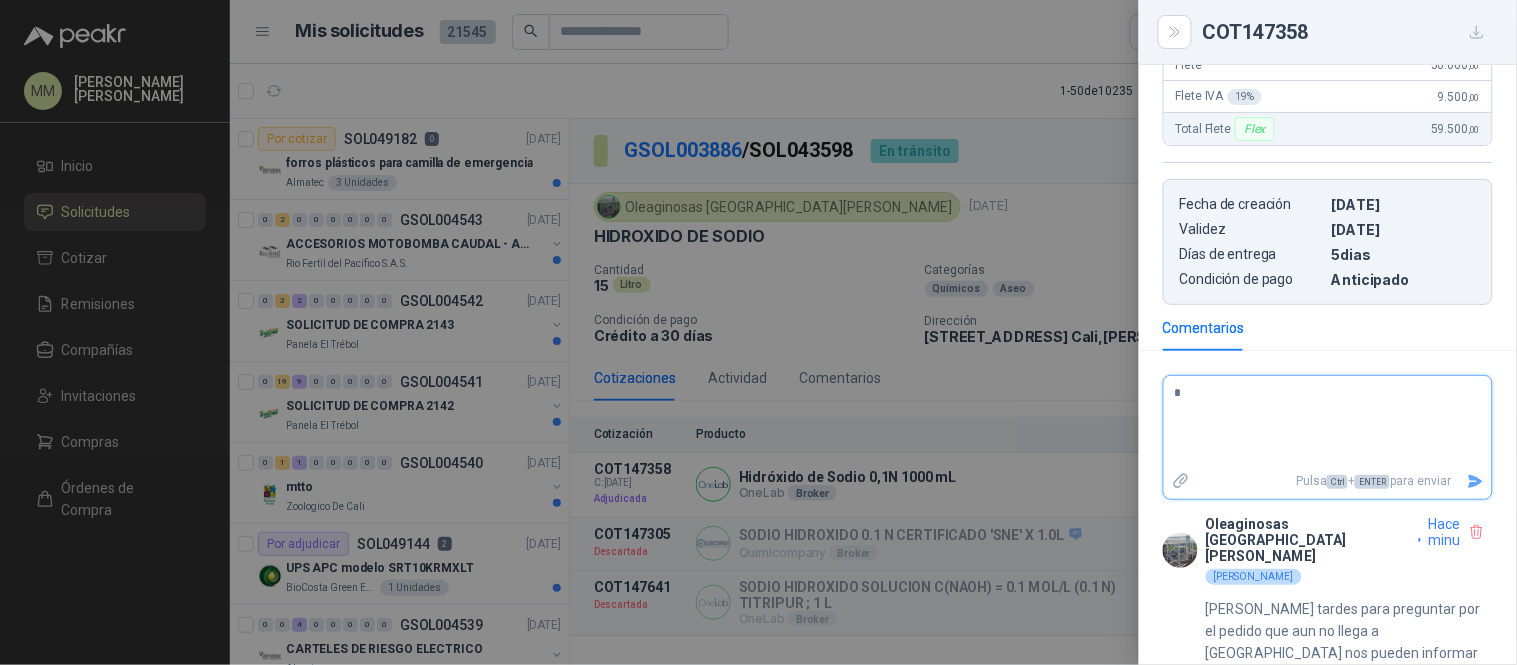 type on "*" 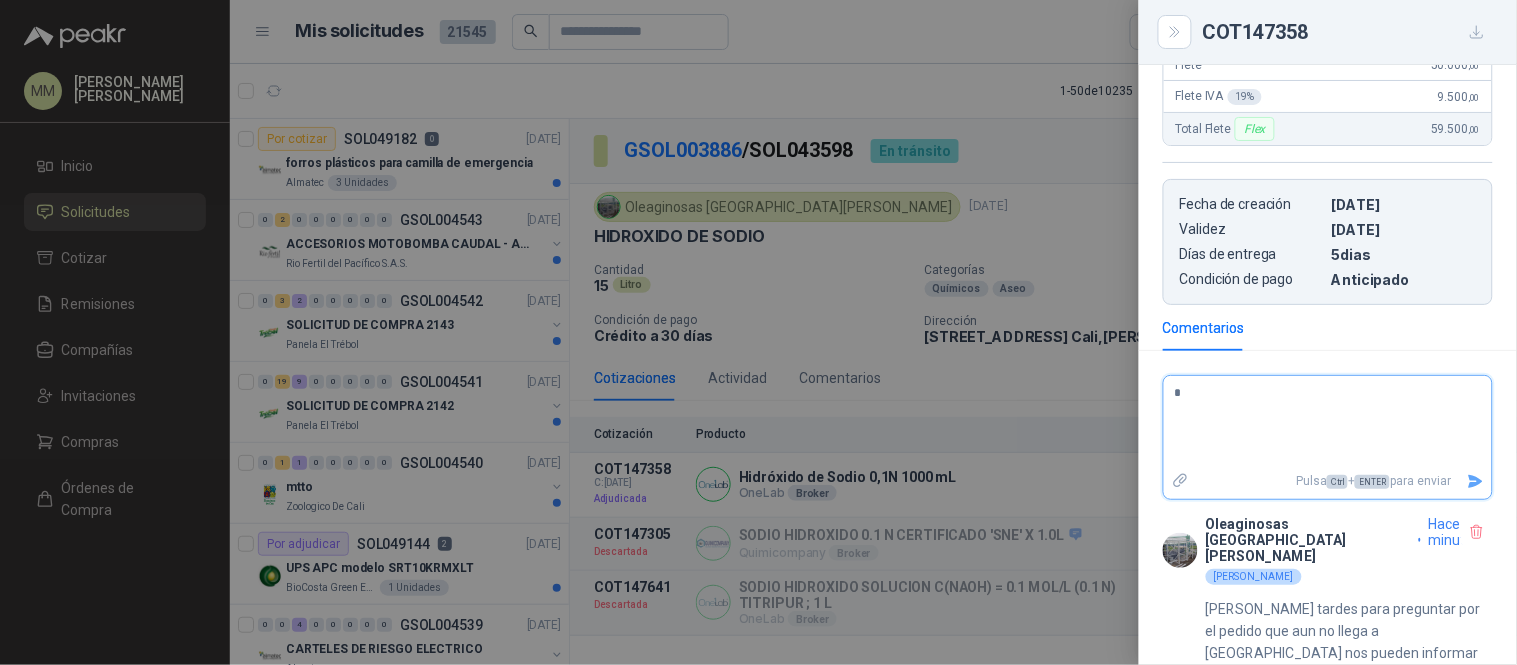 type on "**" 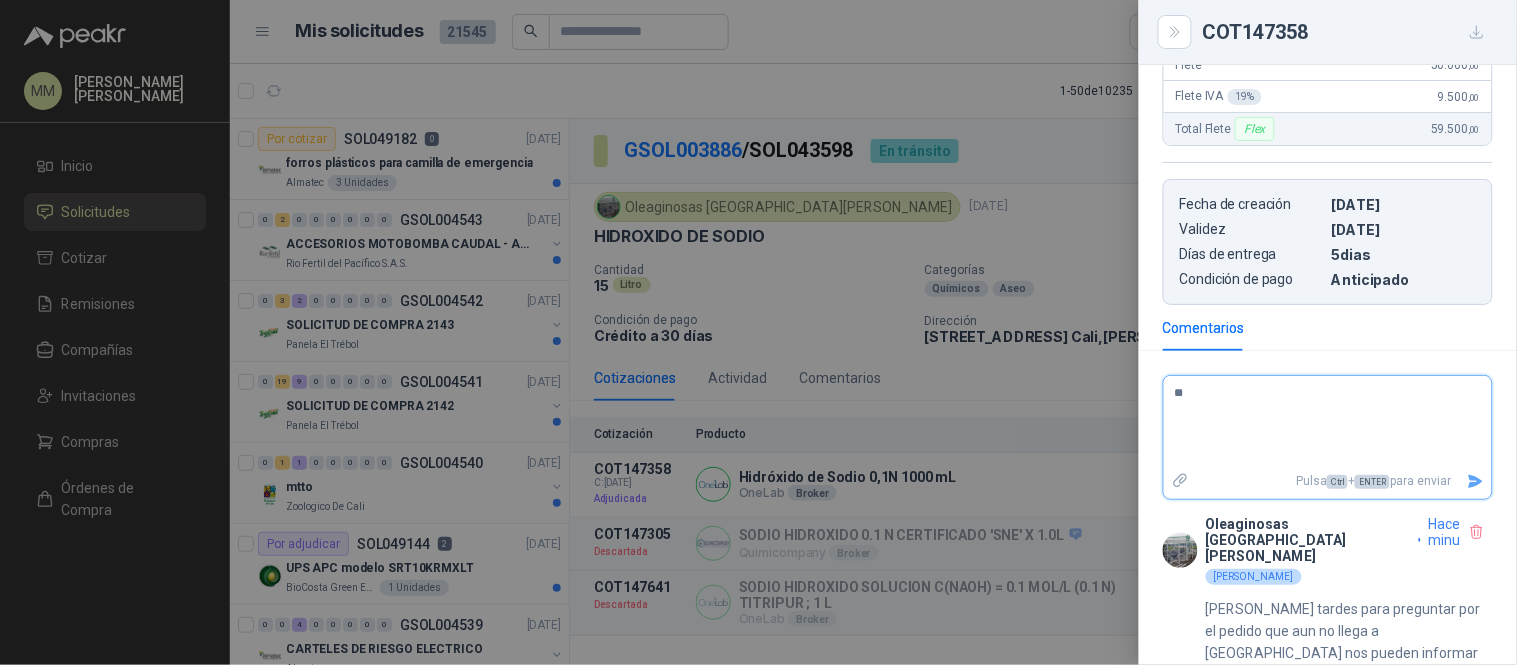 type on "***" 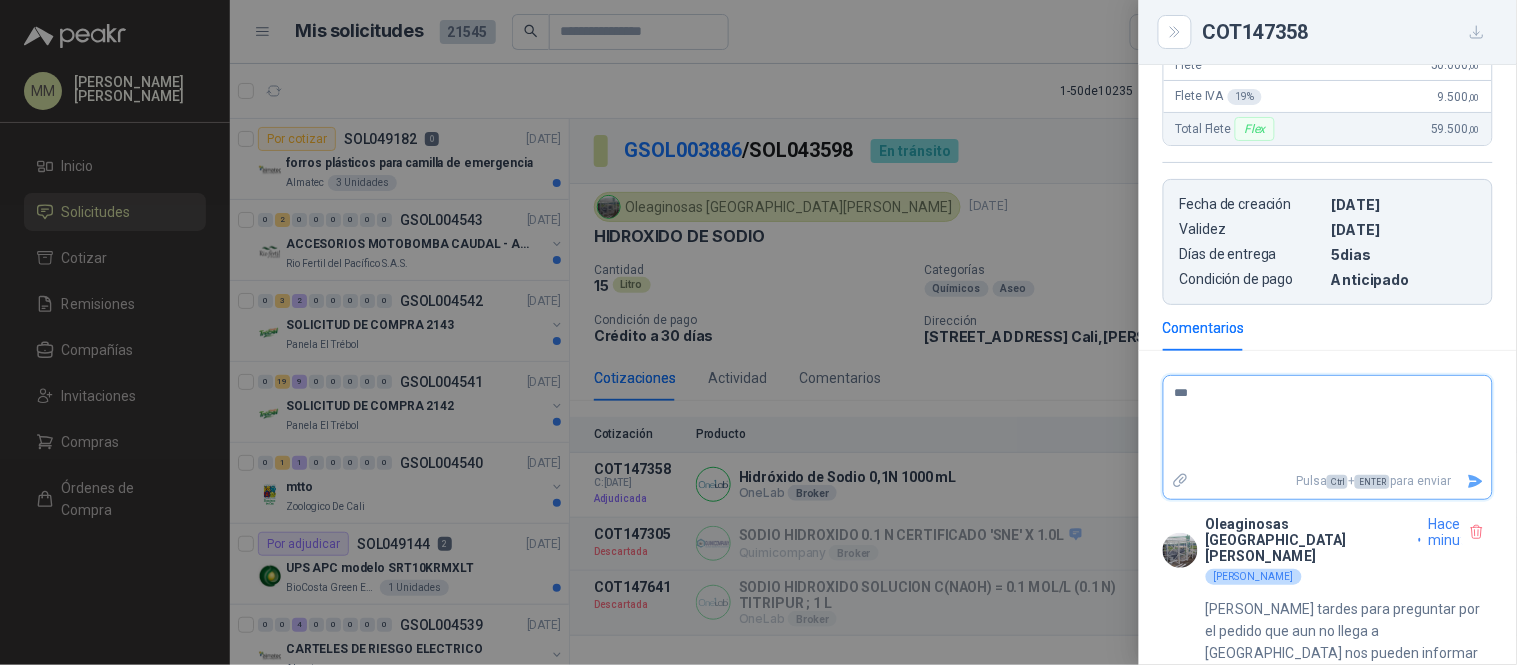 type on "****" 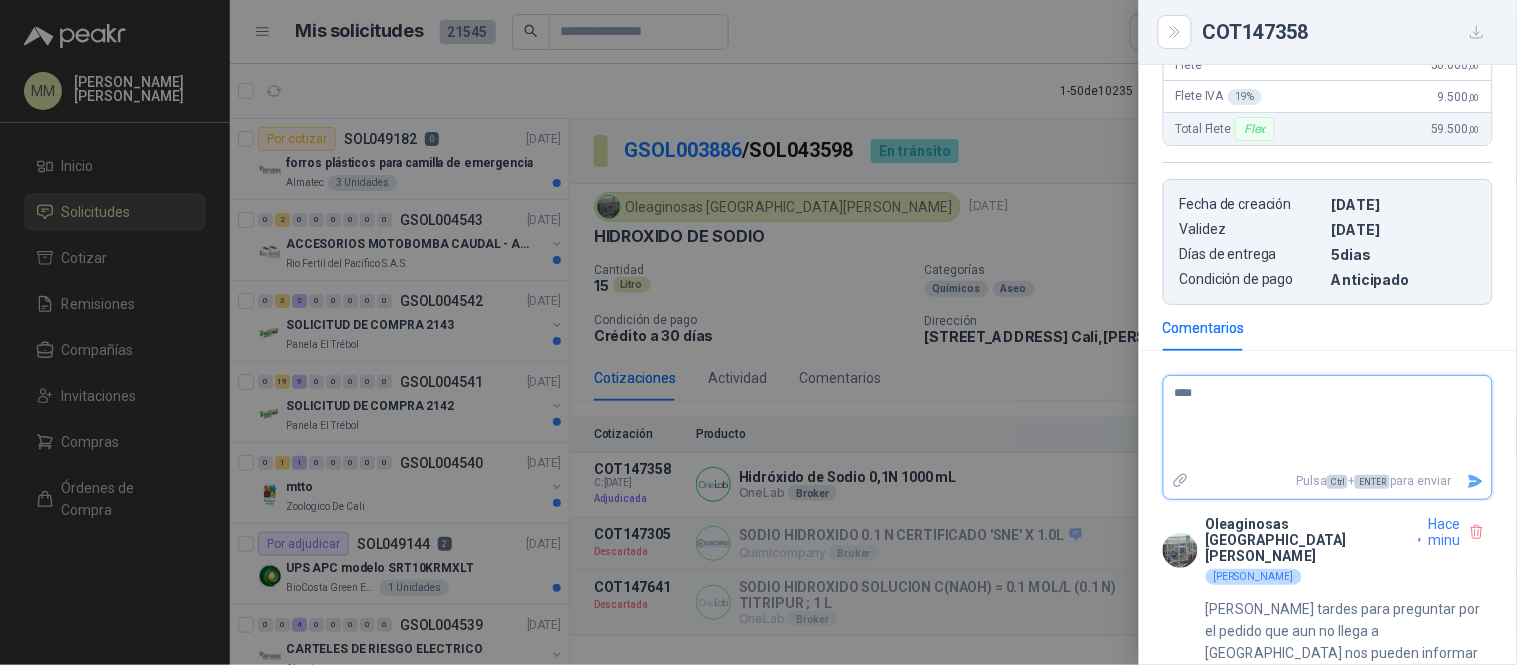 type on "*****" 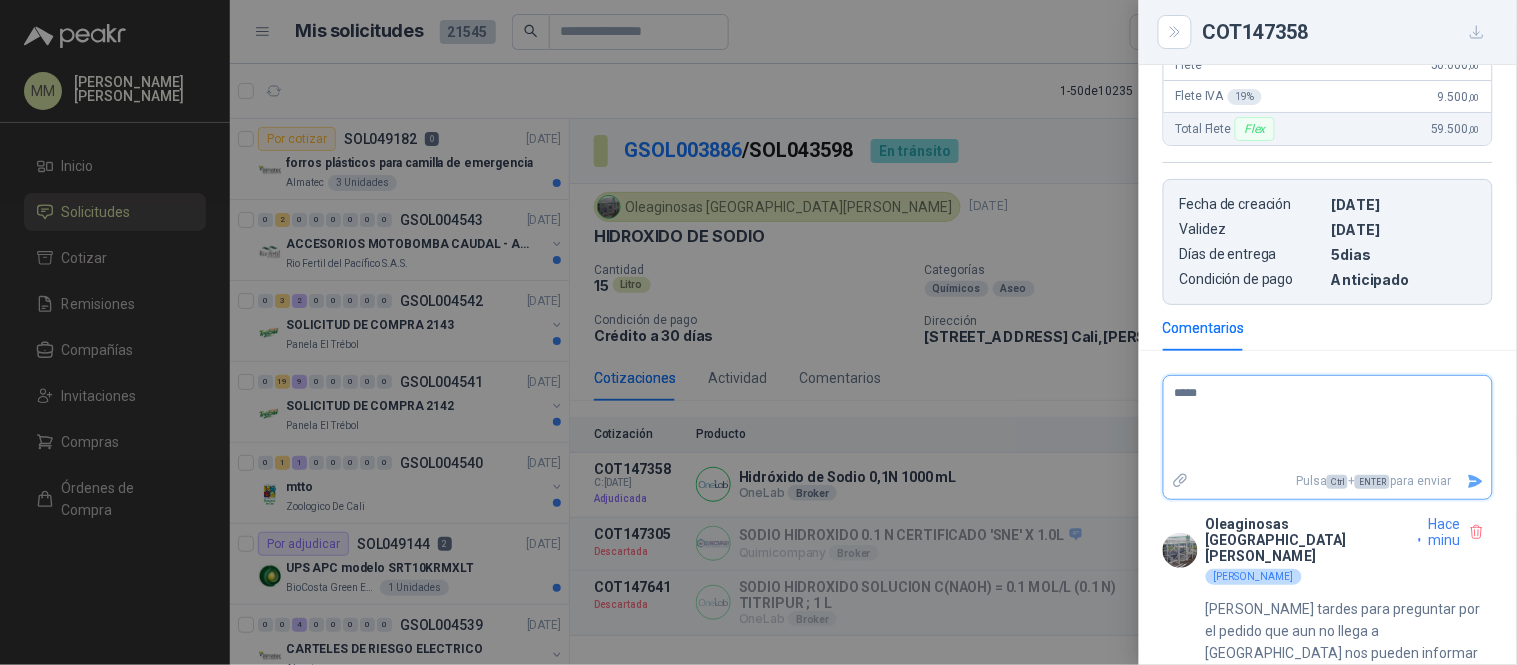 type on "******" 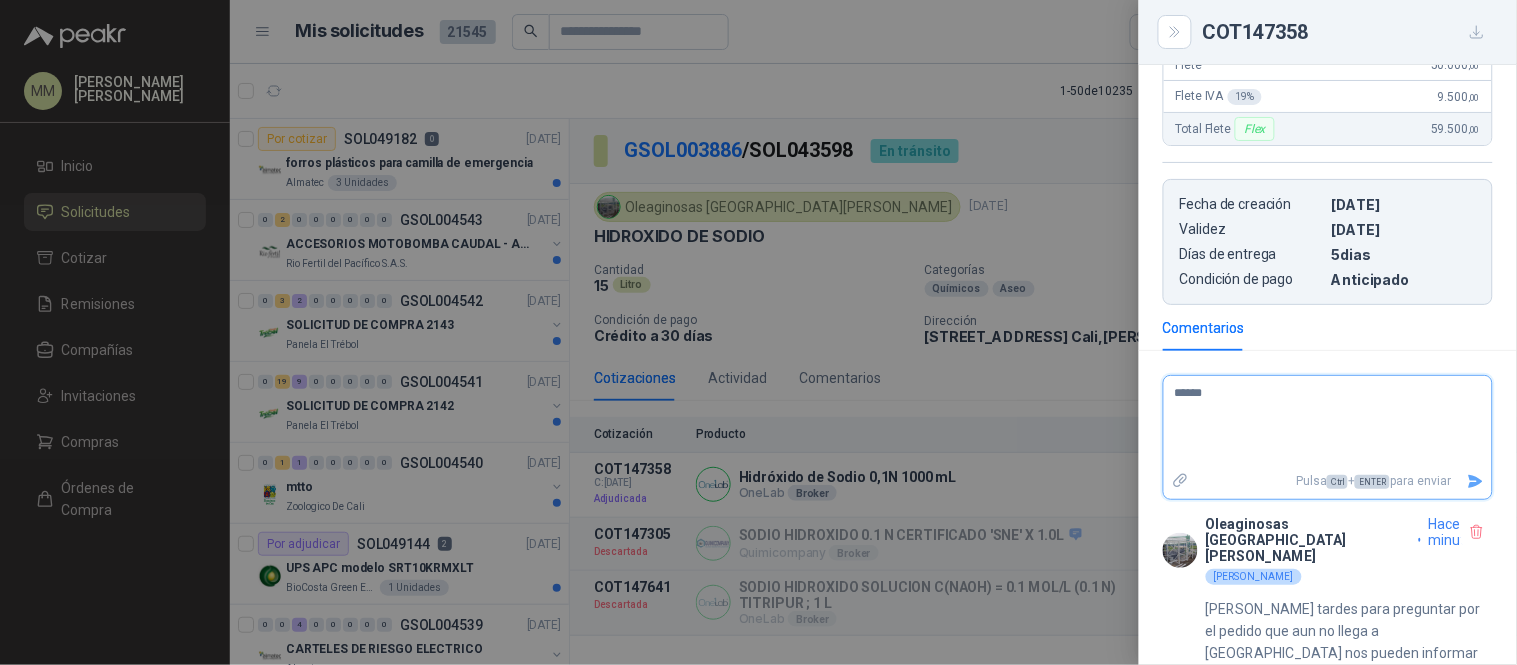 type on "******" 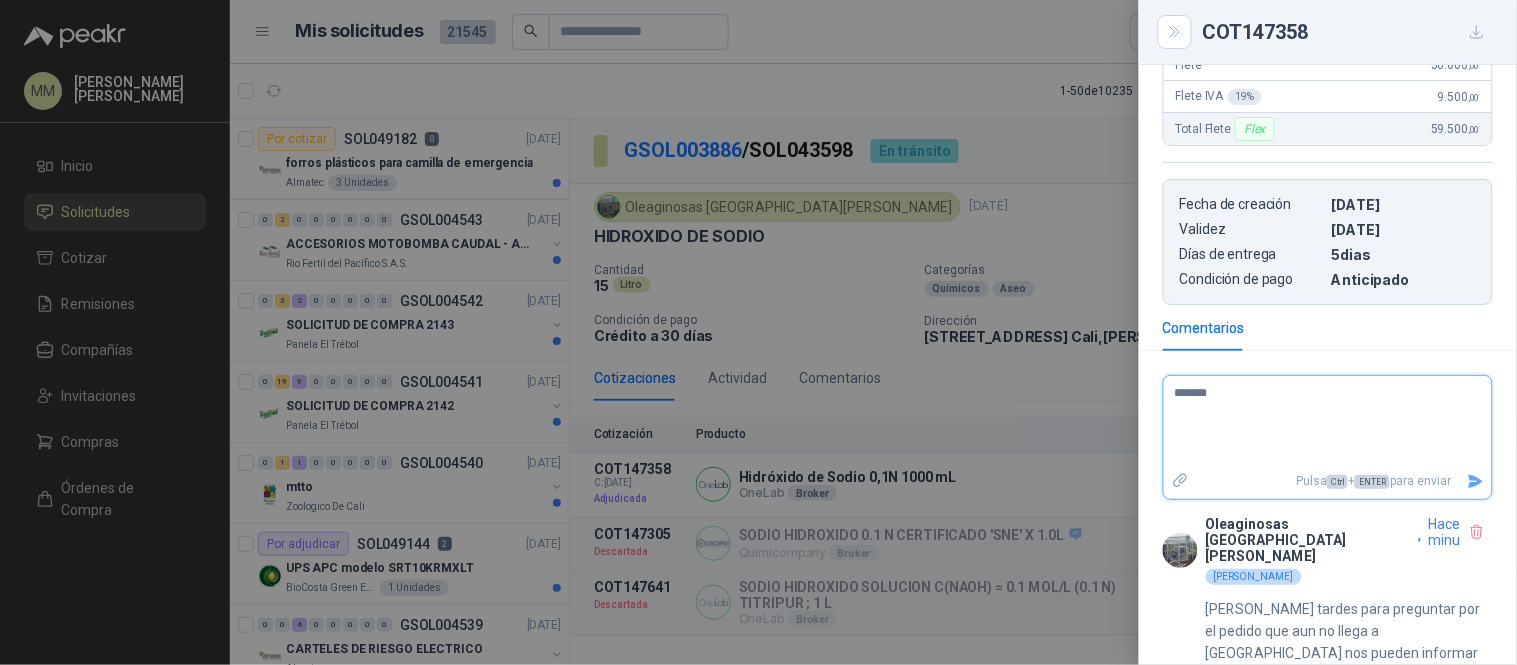 type on "********" 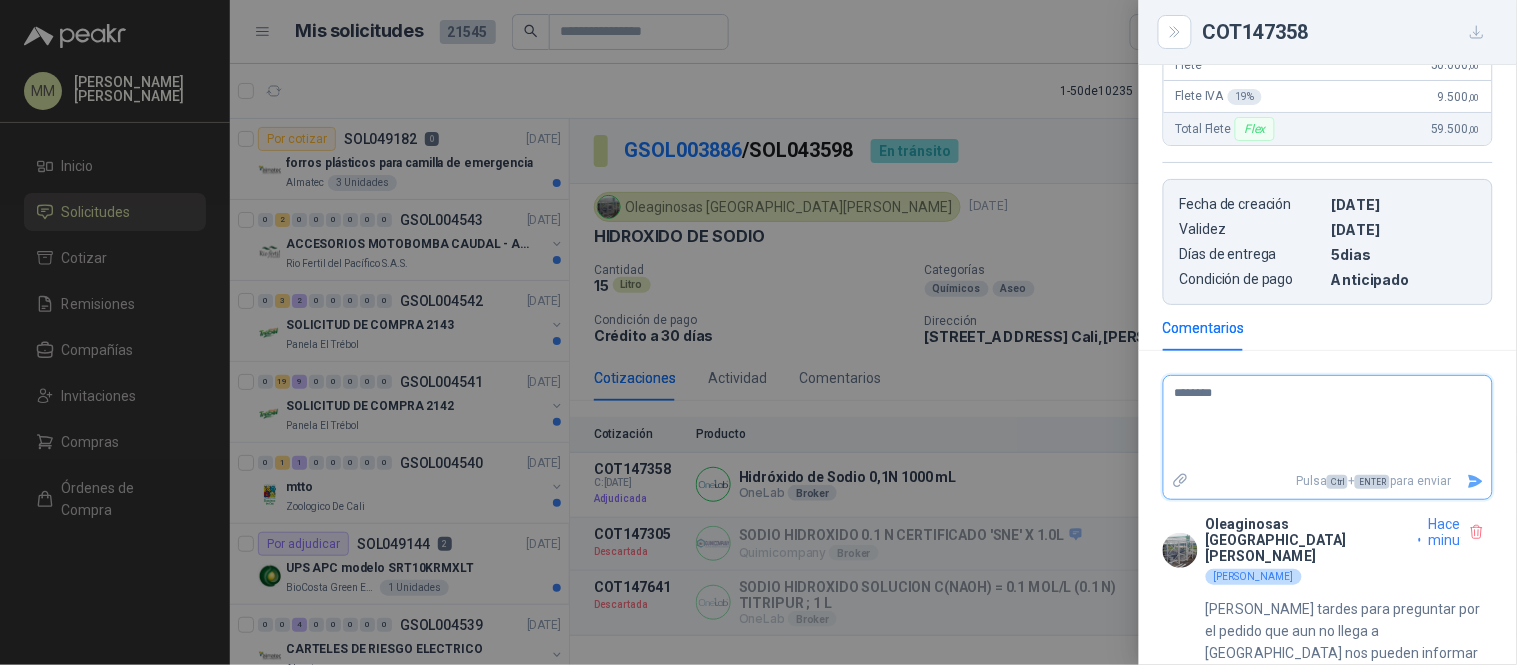 type on "******" 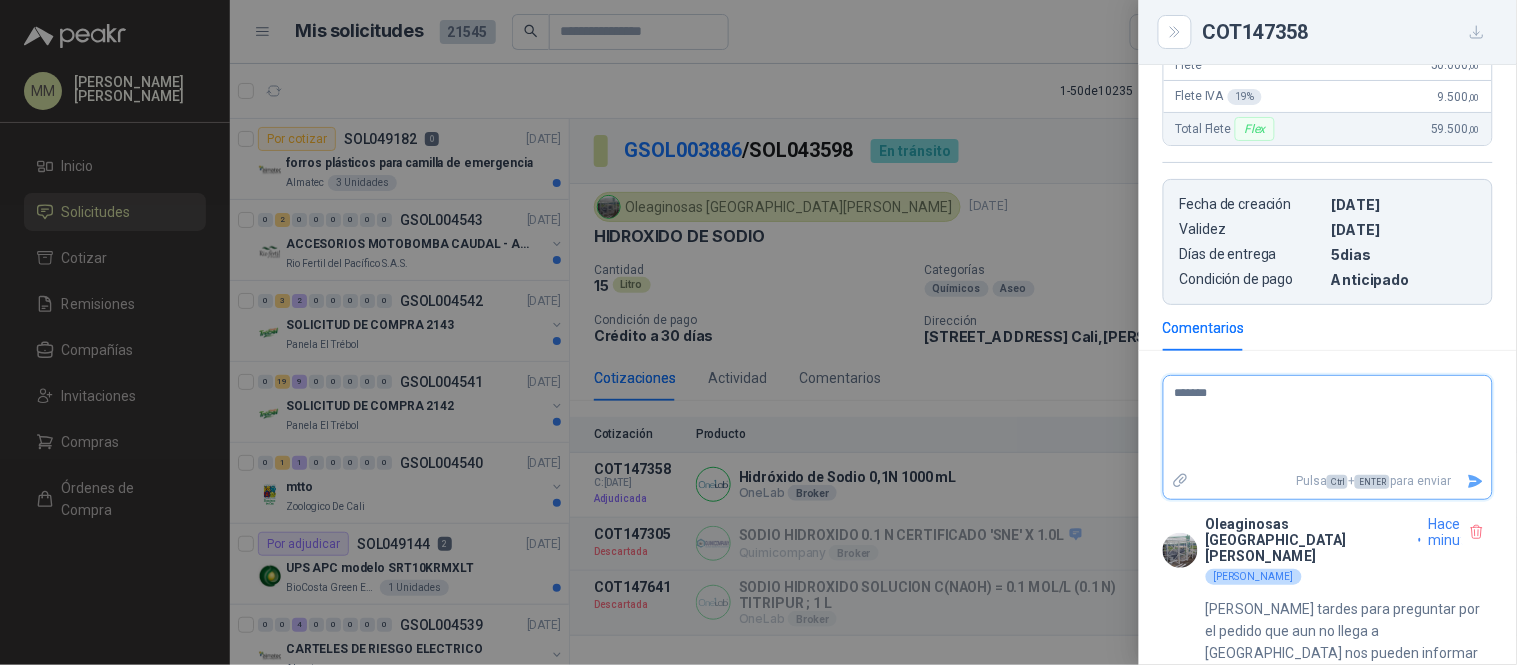 type on "********" 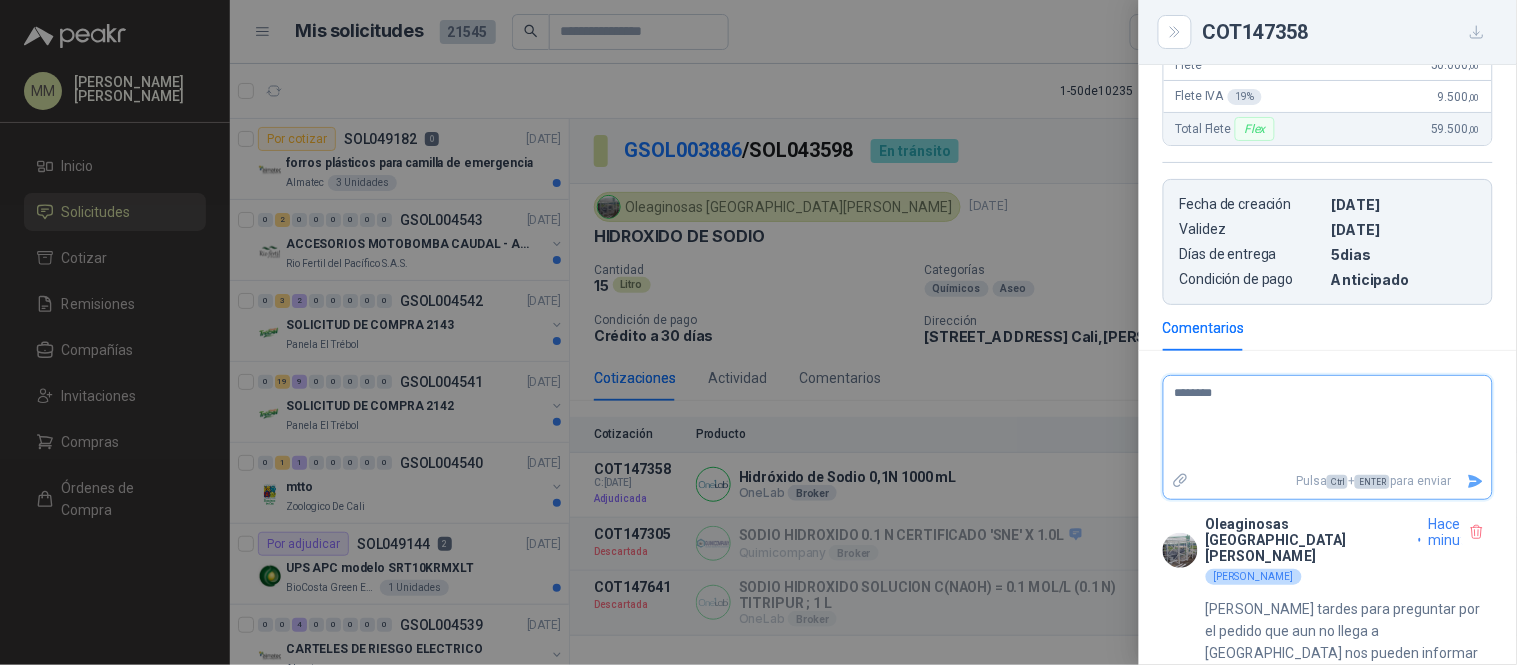 type on "*********" 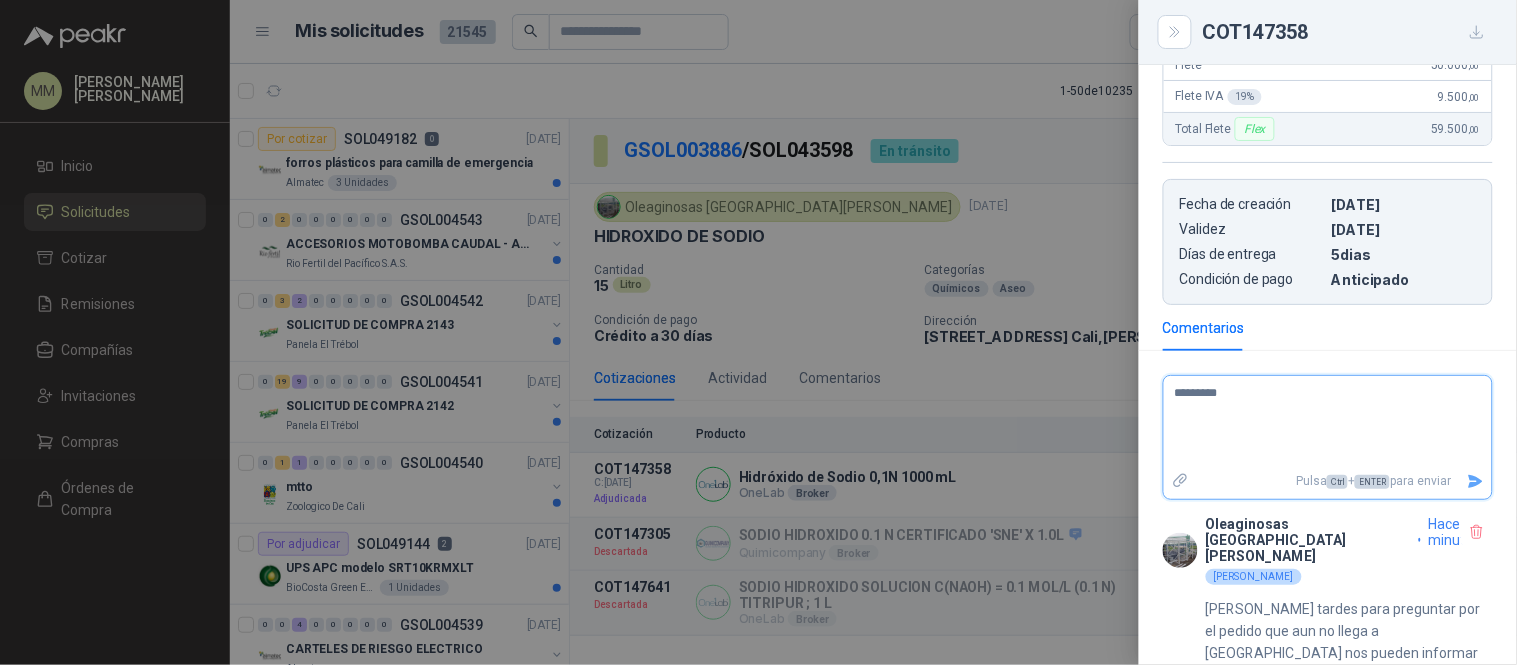 type on "********" 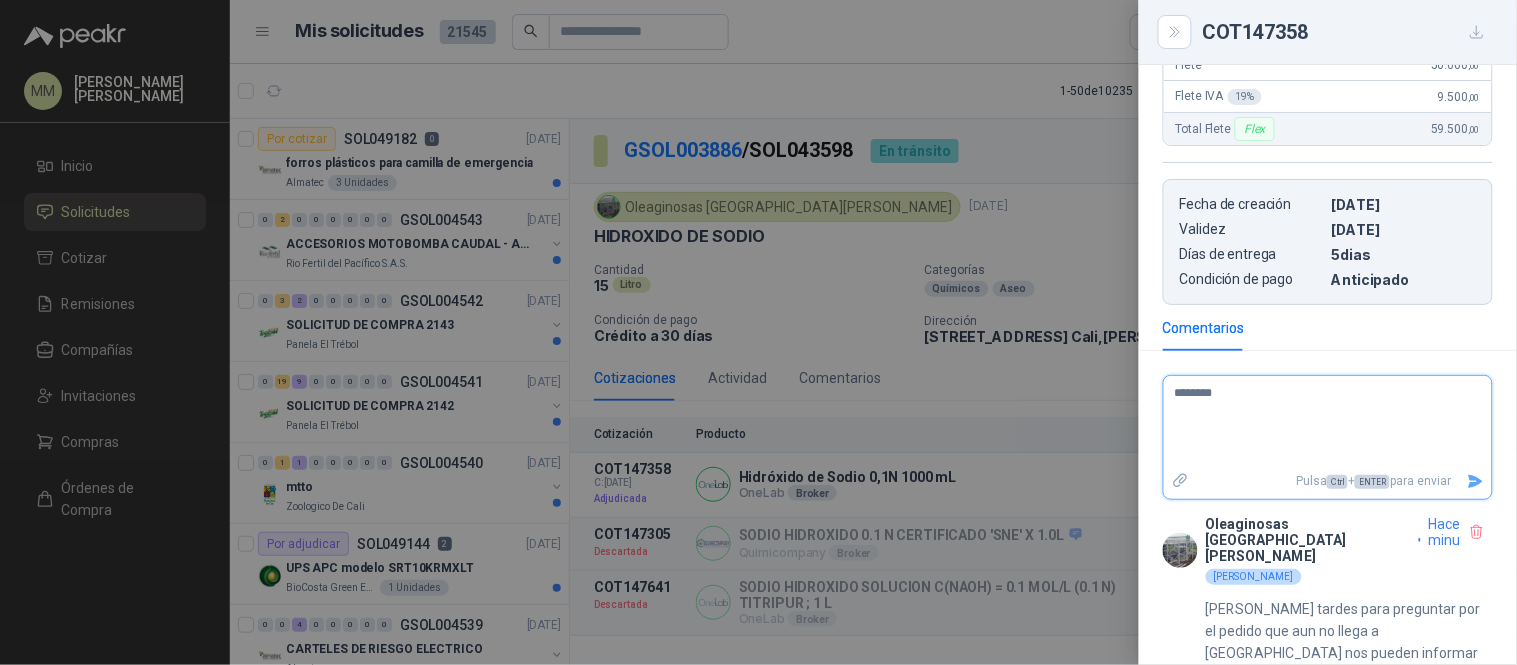 type on "*********" 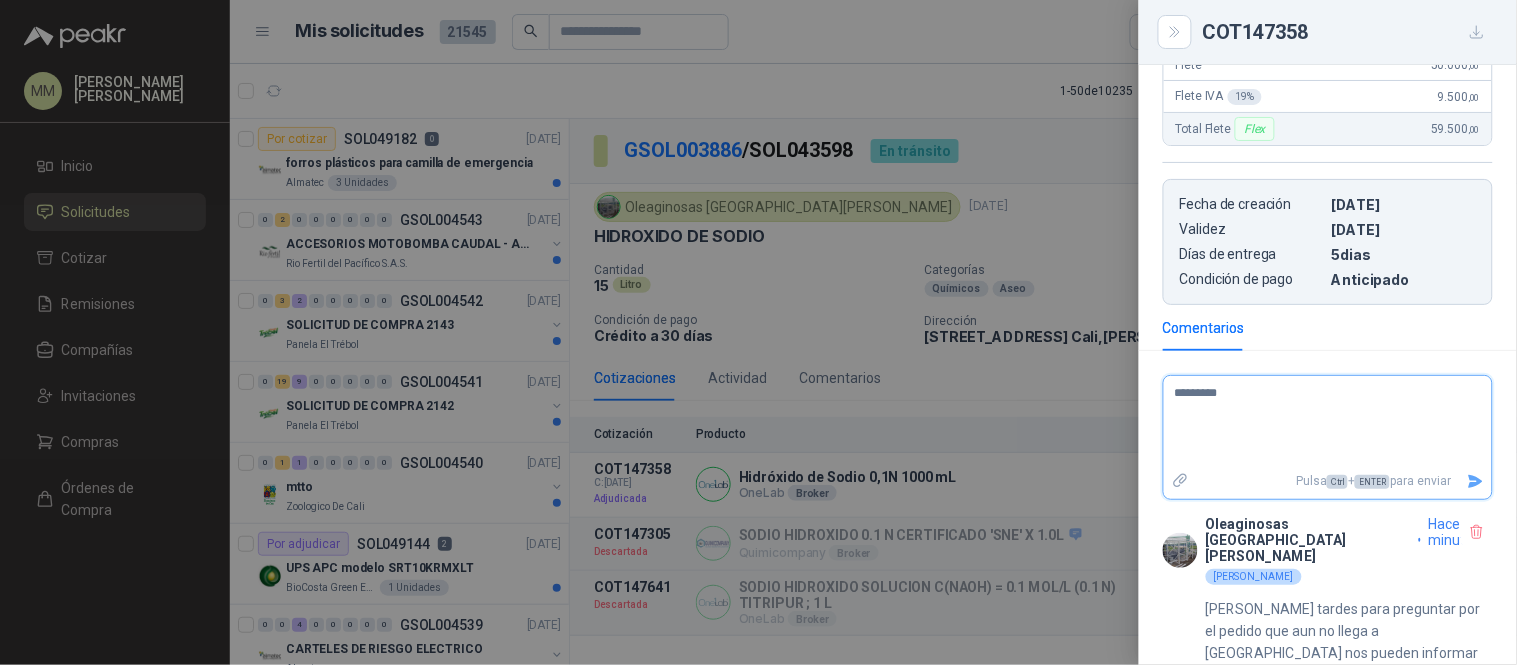 type 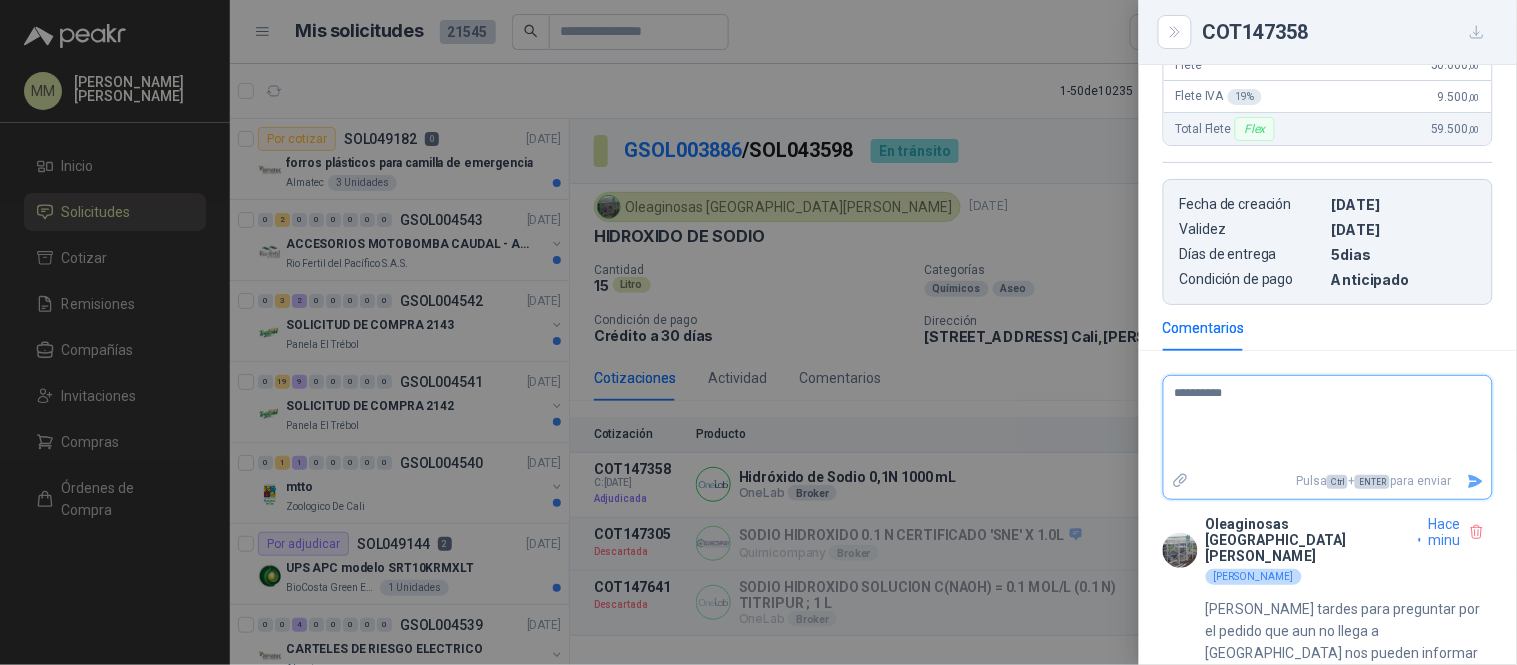 type on "**********" 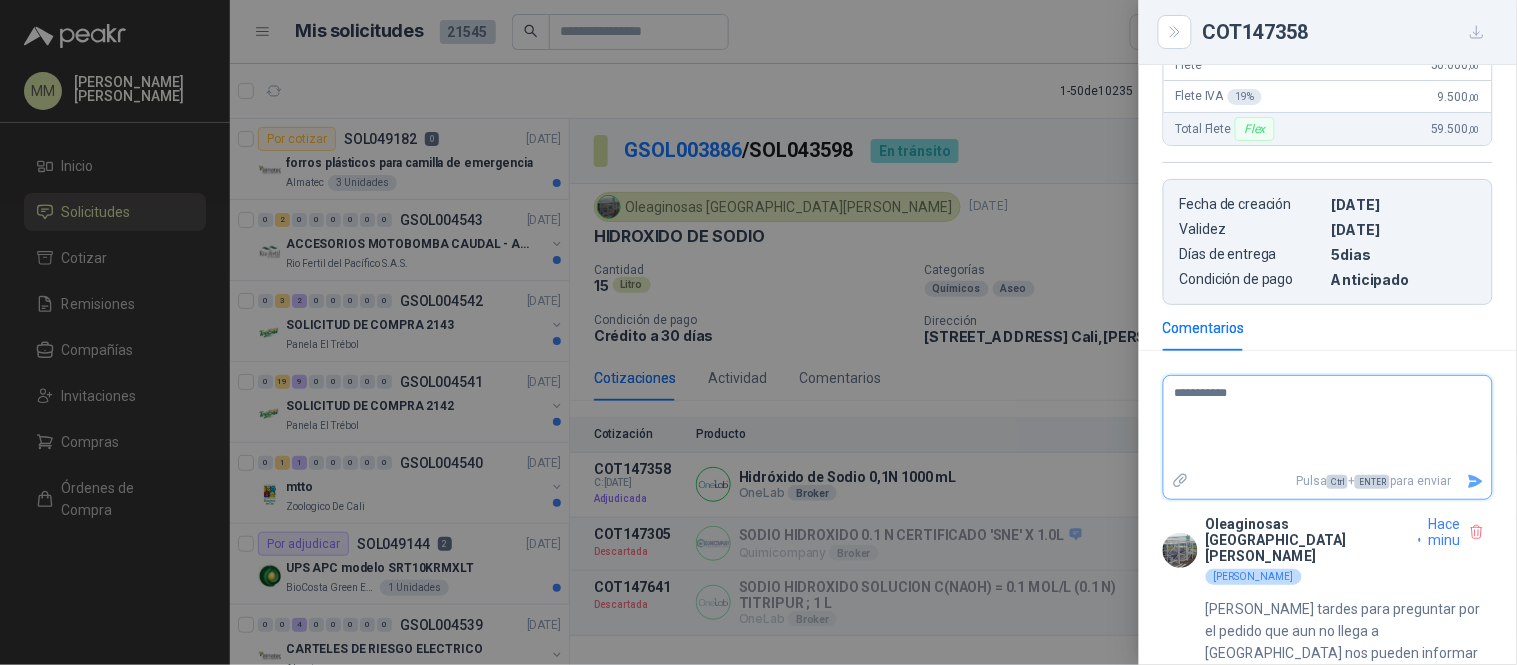 type on "**********" 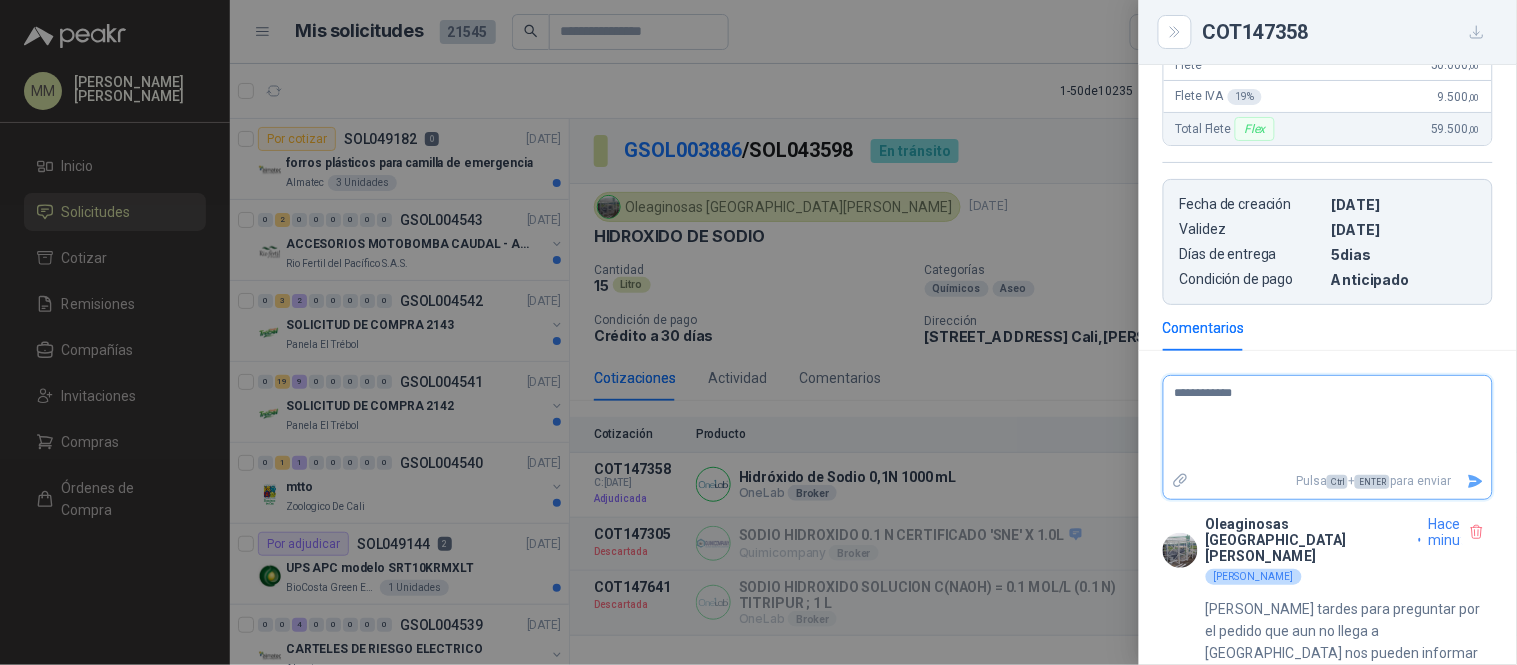 type on "**********" 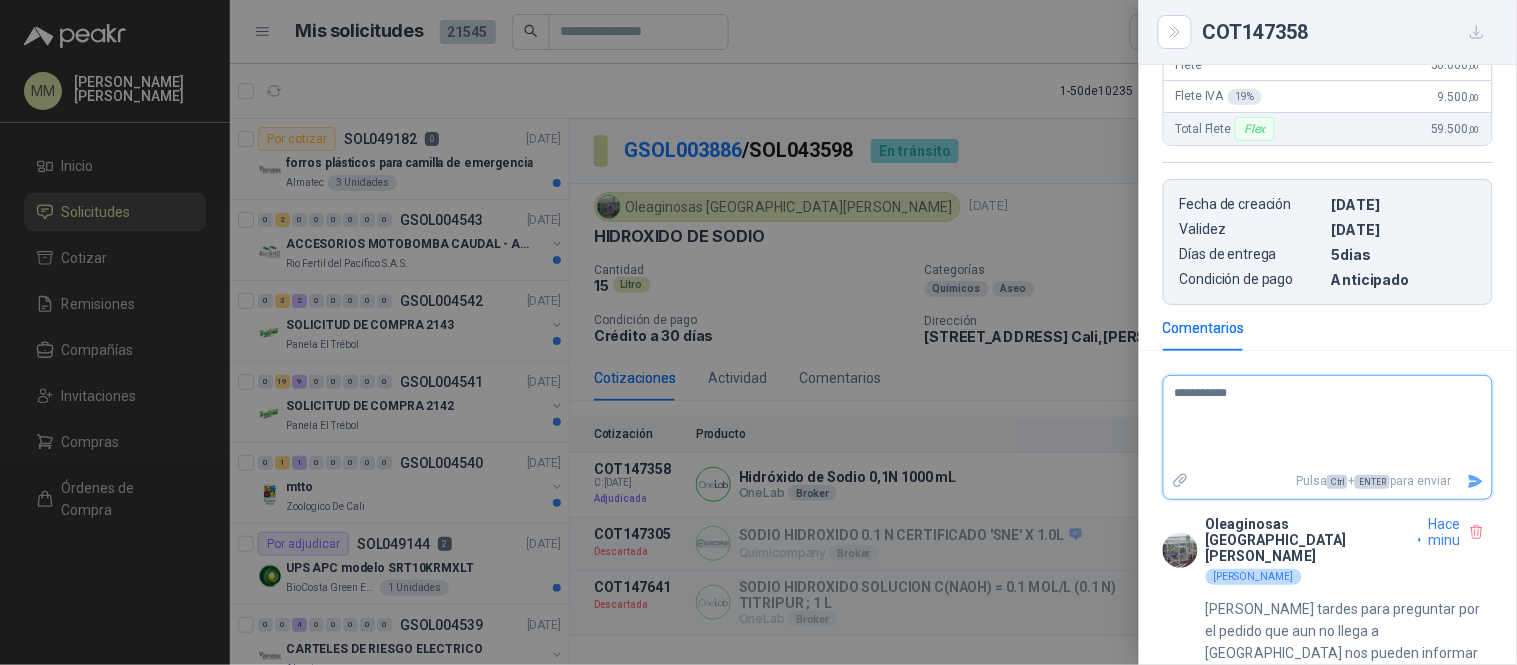 type on "**********" 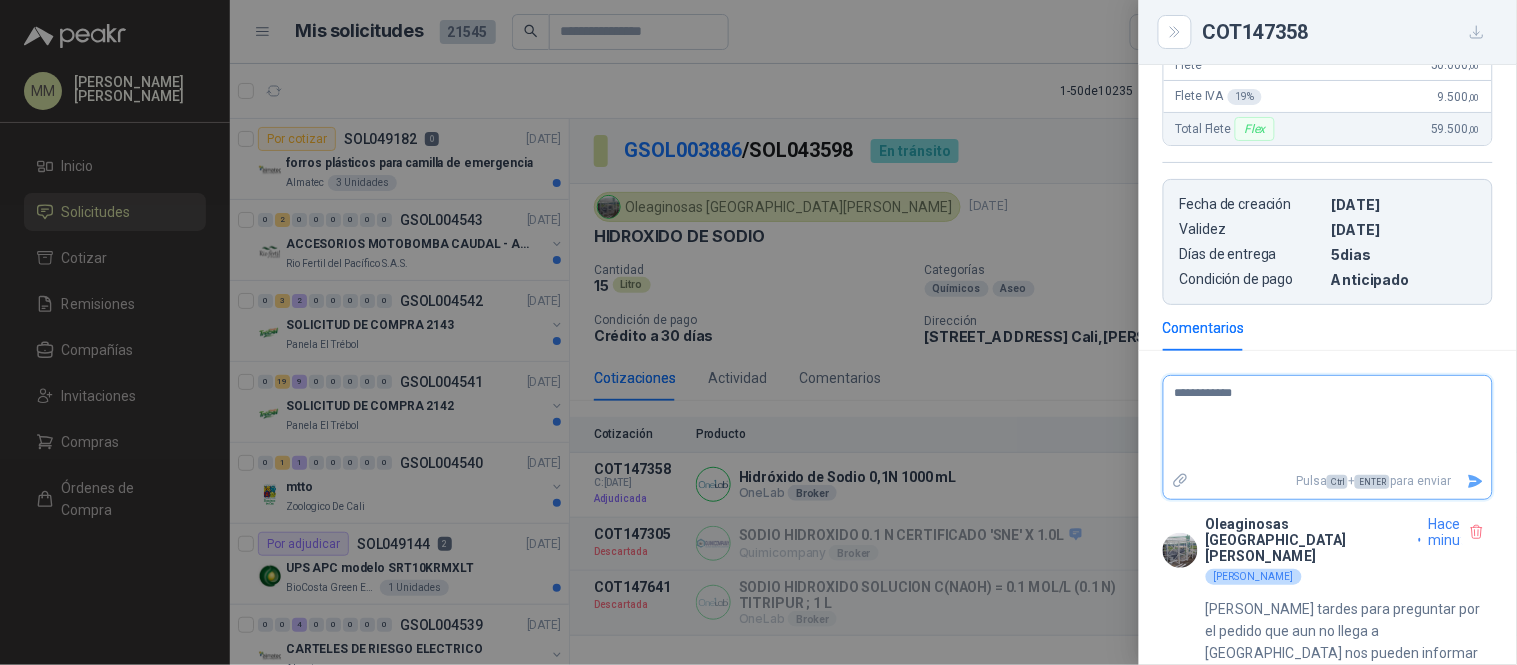 type 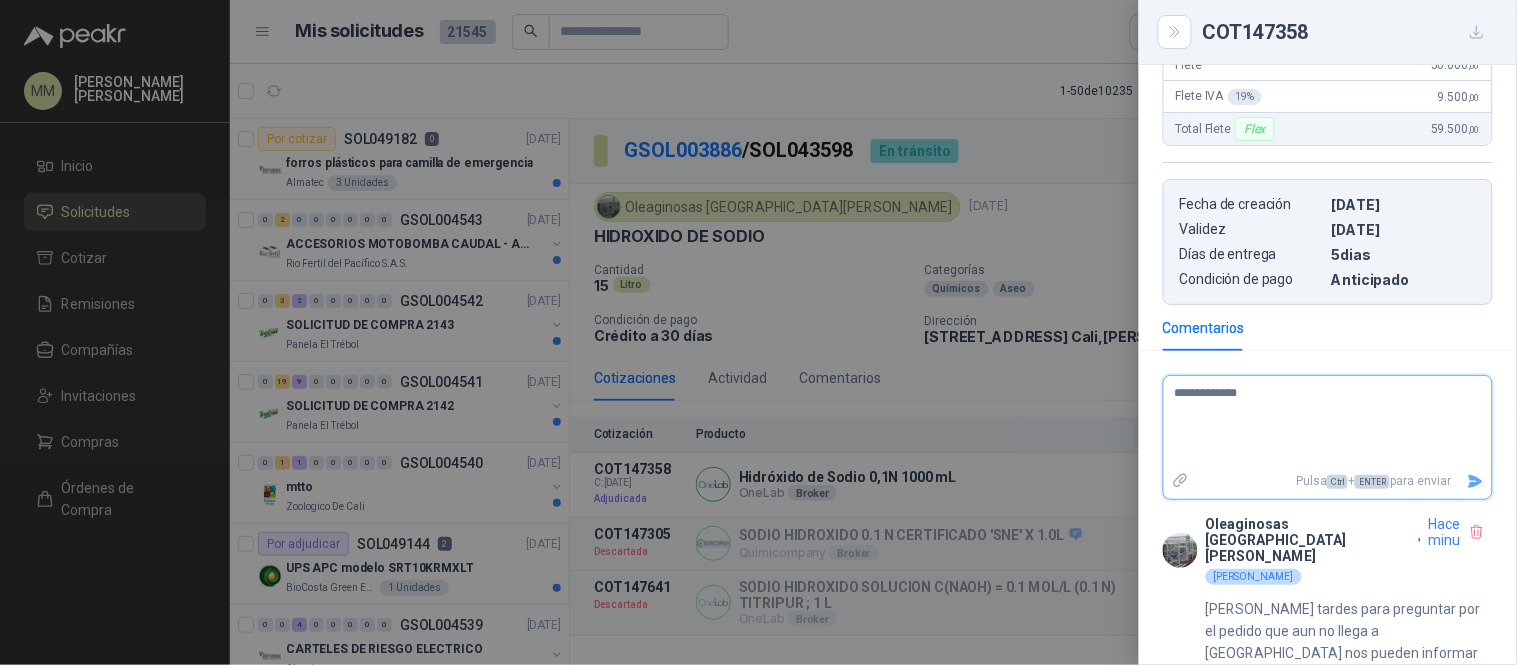 type on "**********" 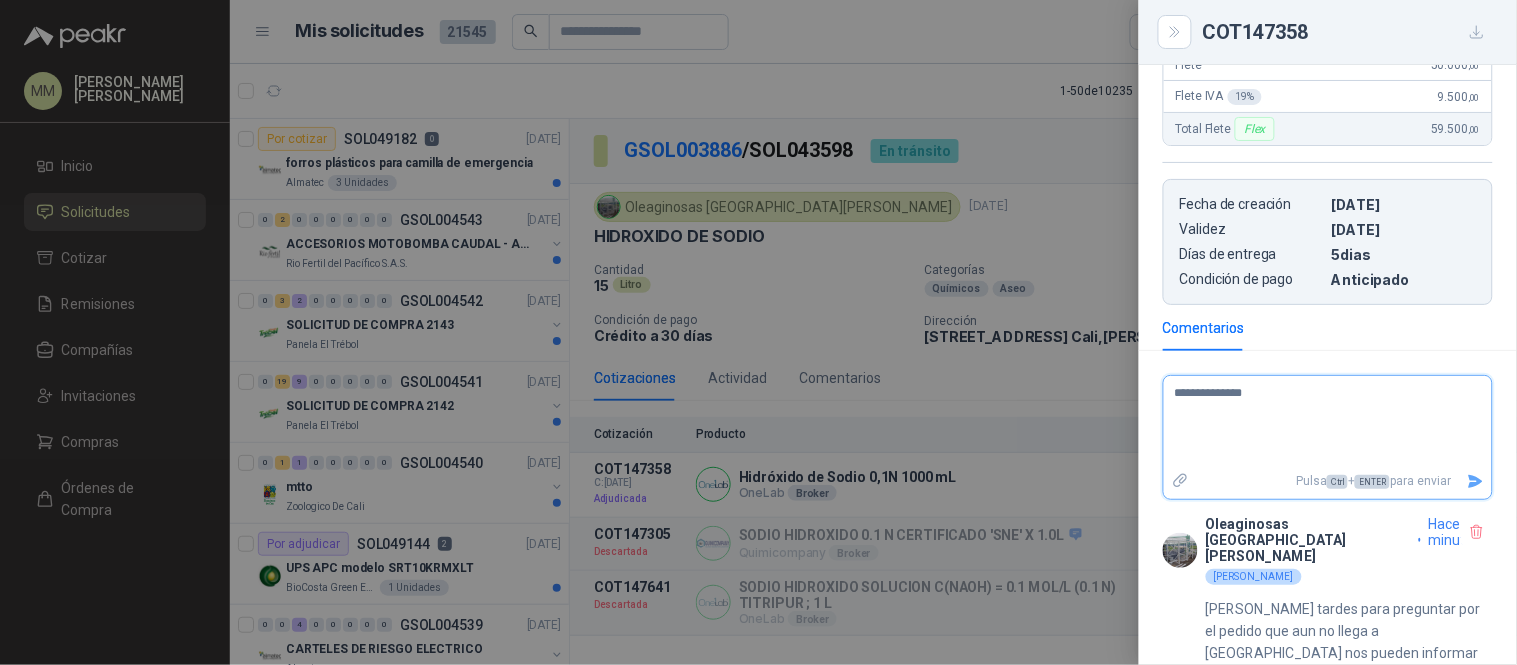 type on "**********" 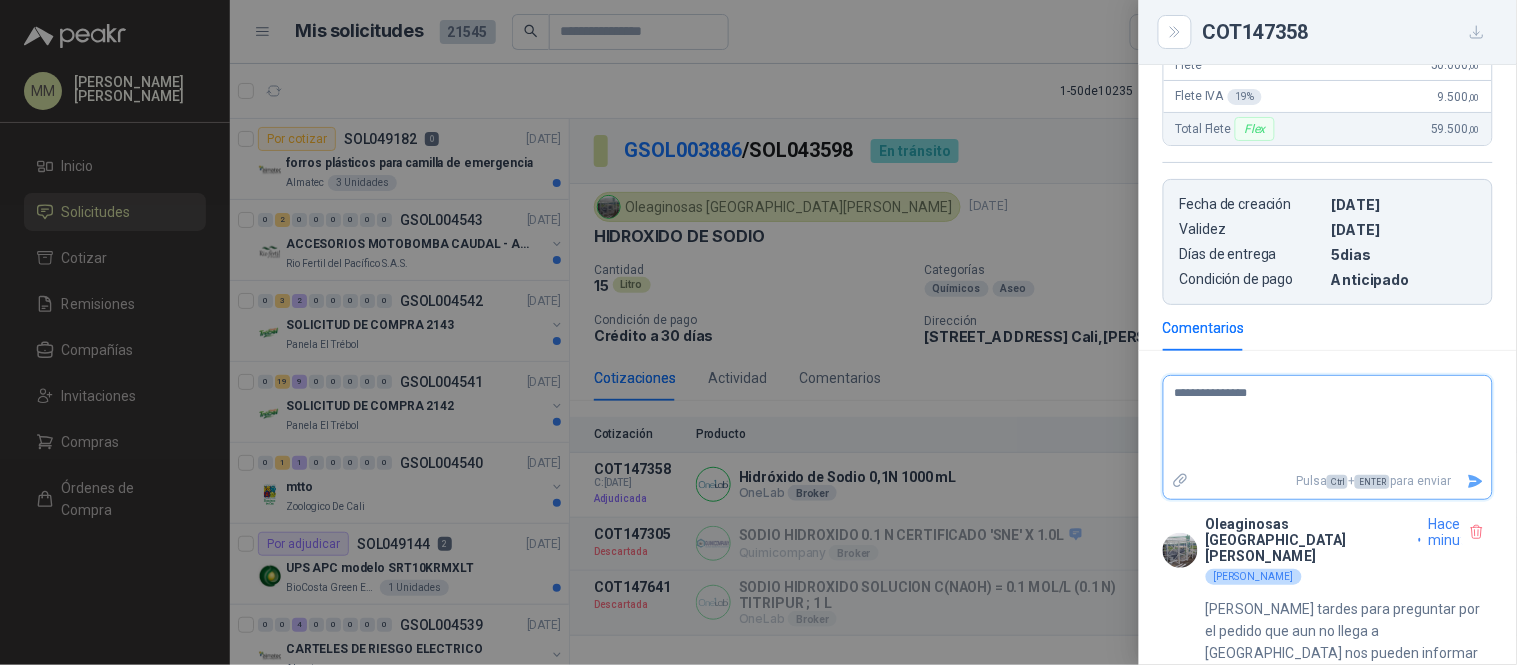 type on "**********" 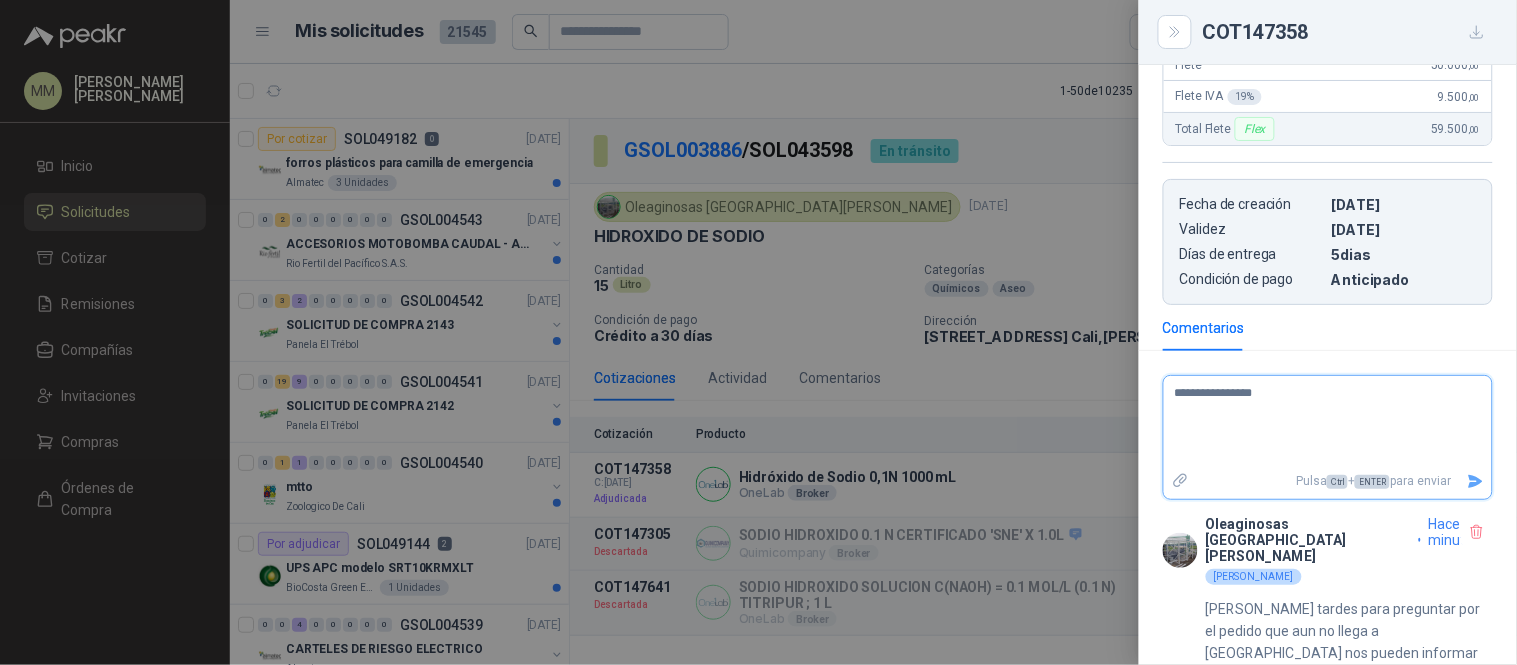 type on "**********" 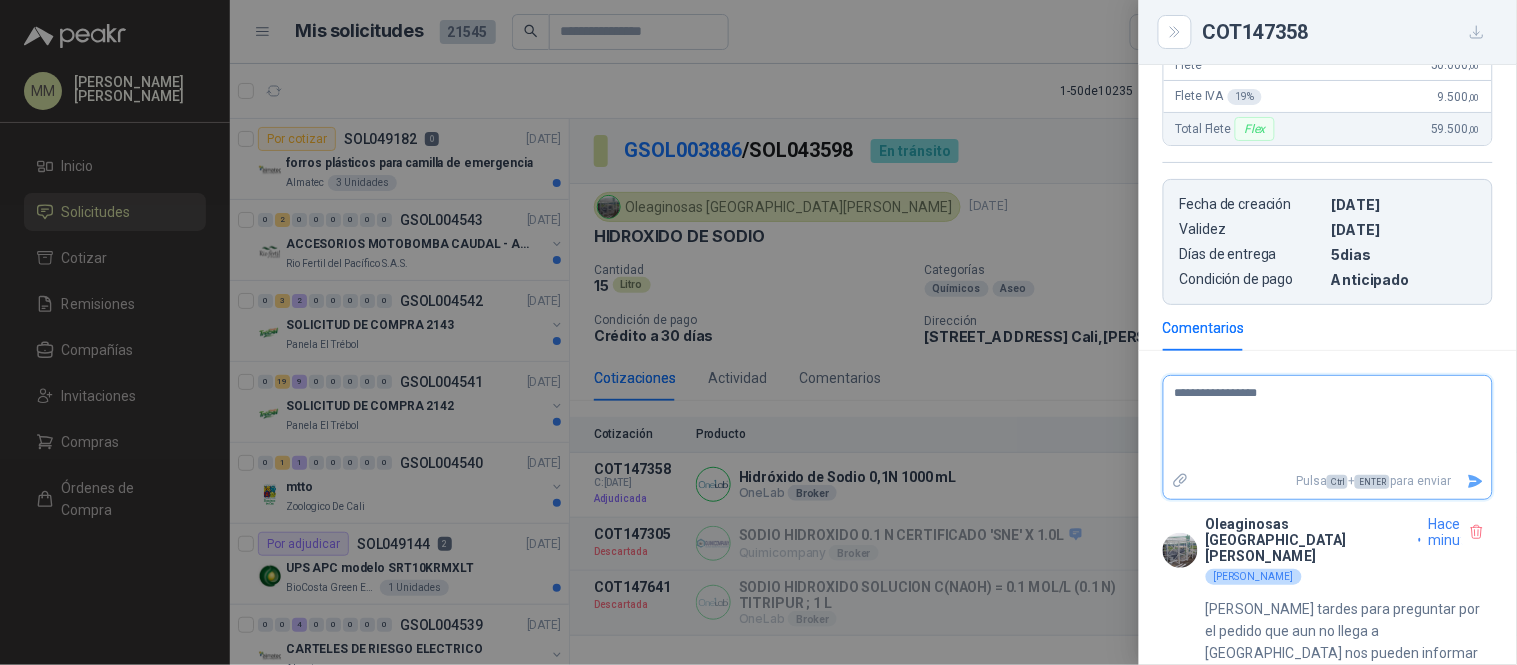 type on "**********" 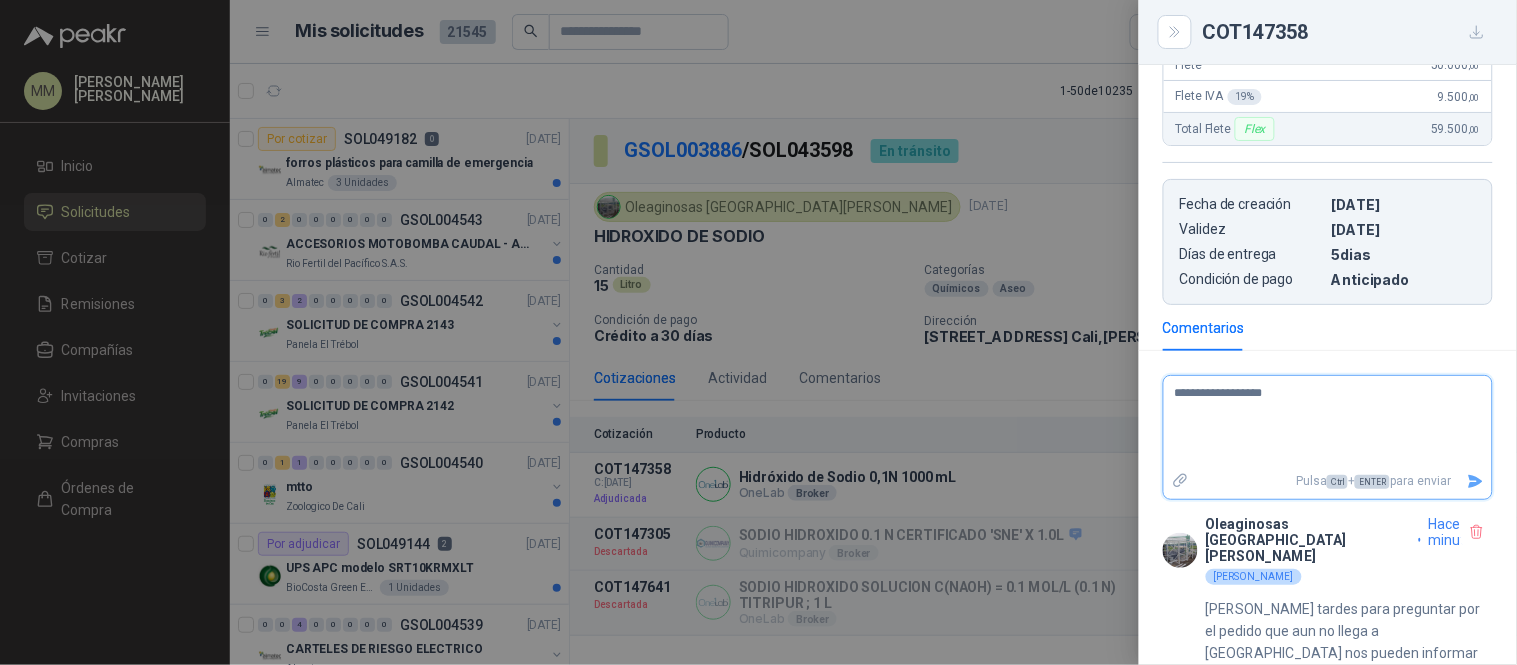 type on "**********" 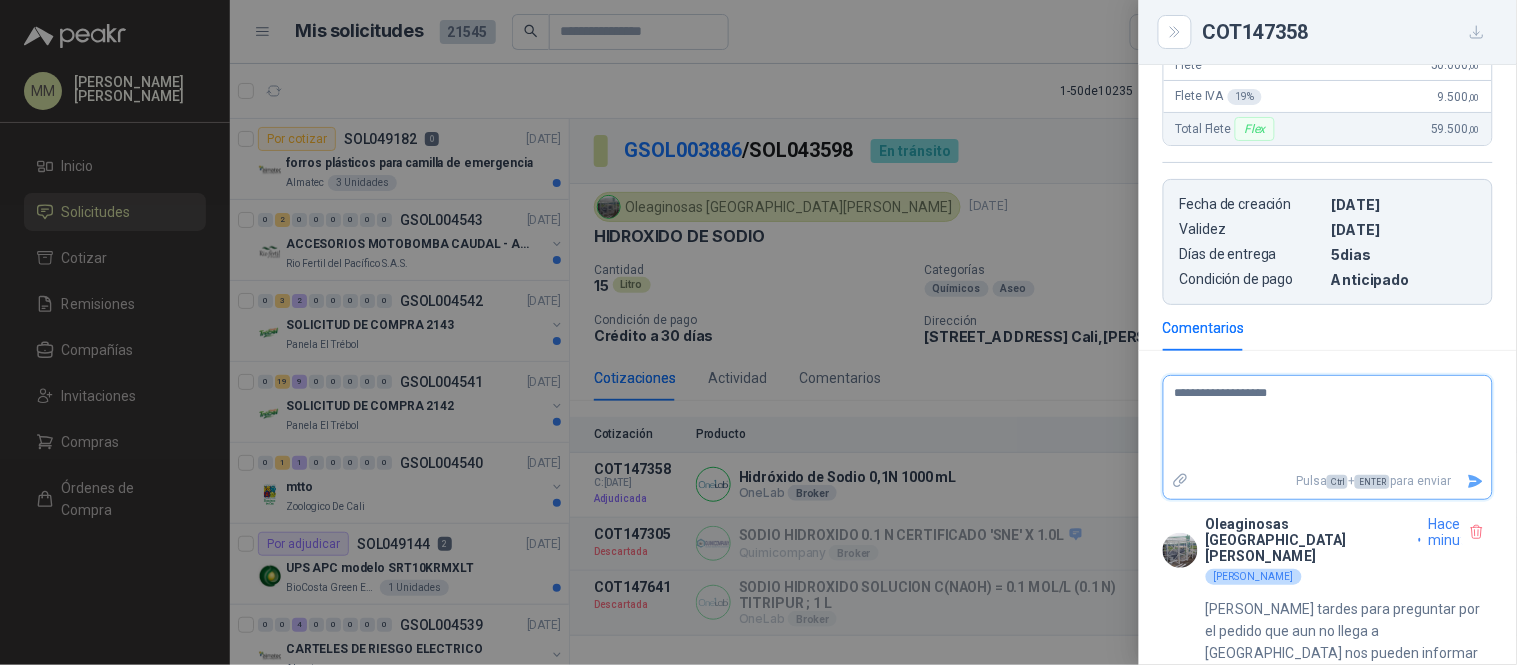 type on "**********" 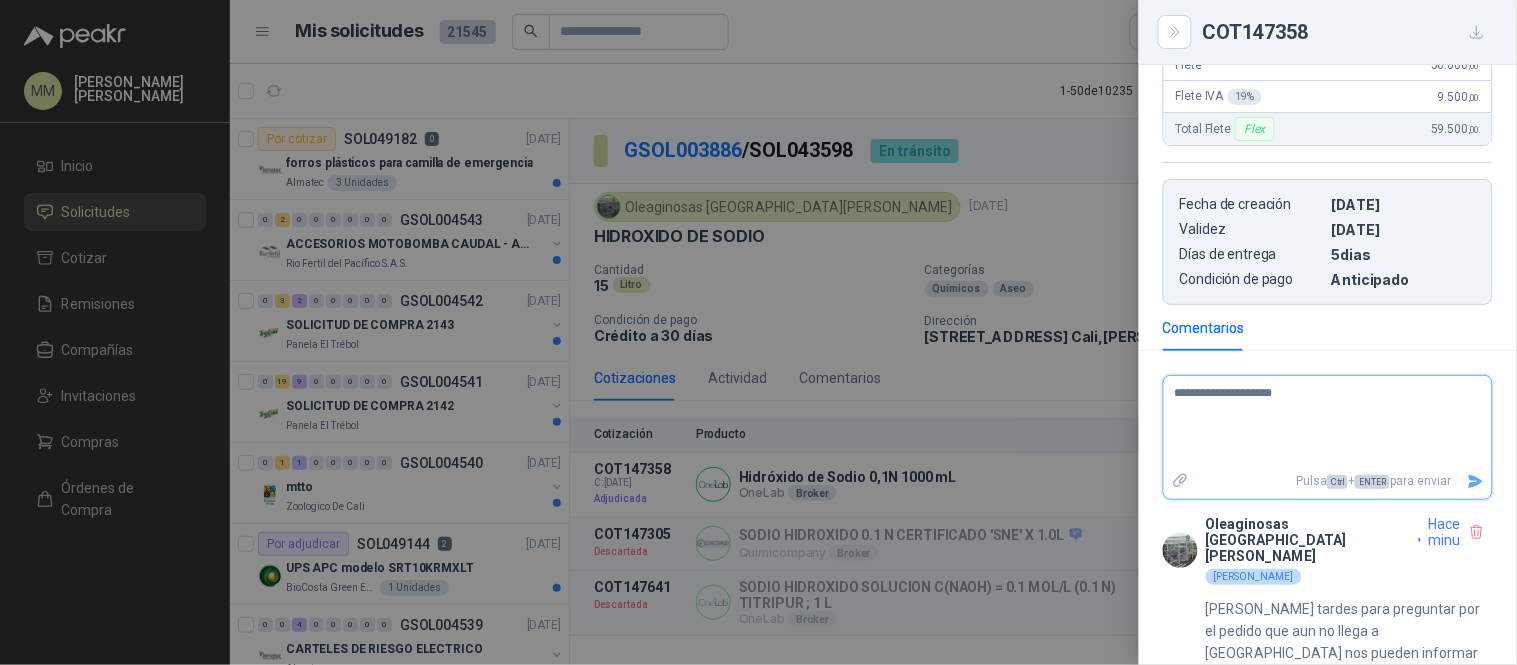 type on "**********" 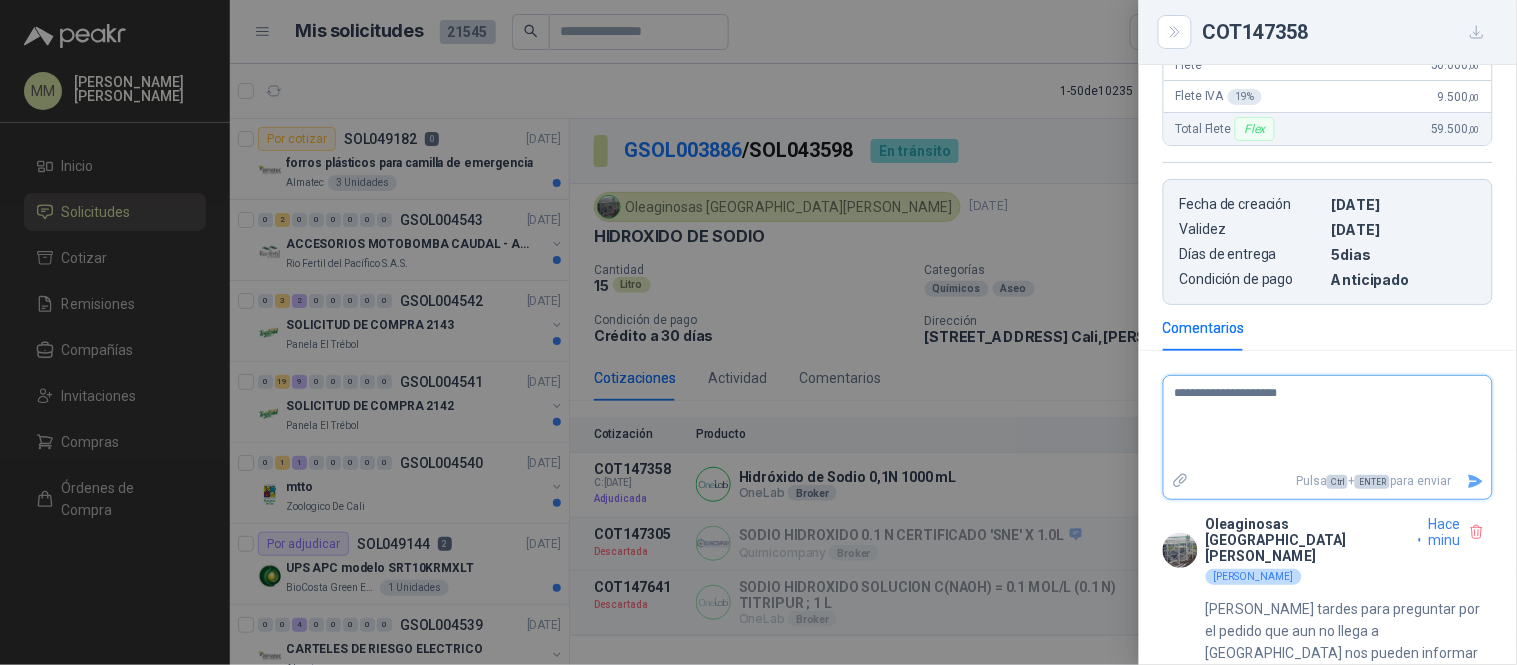 type on "**********" 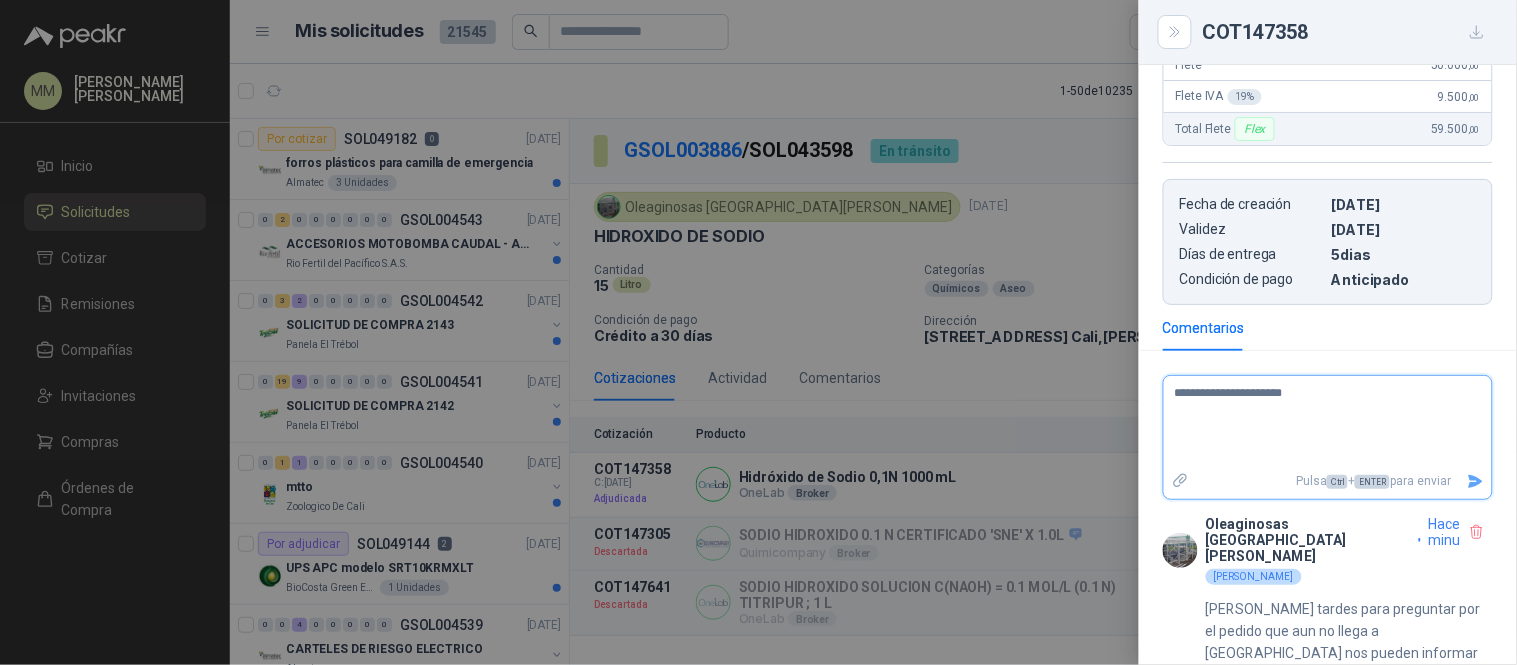 type on "**********" 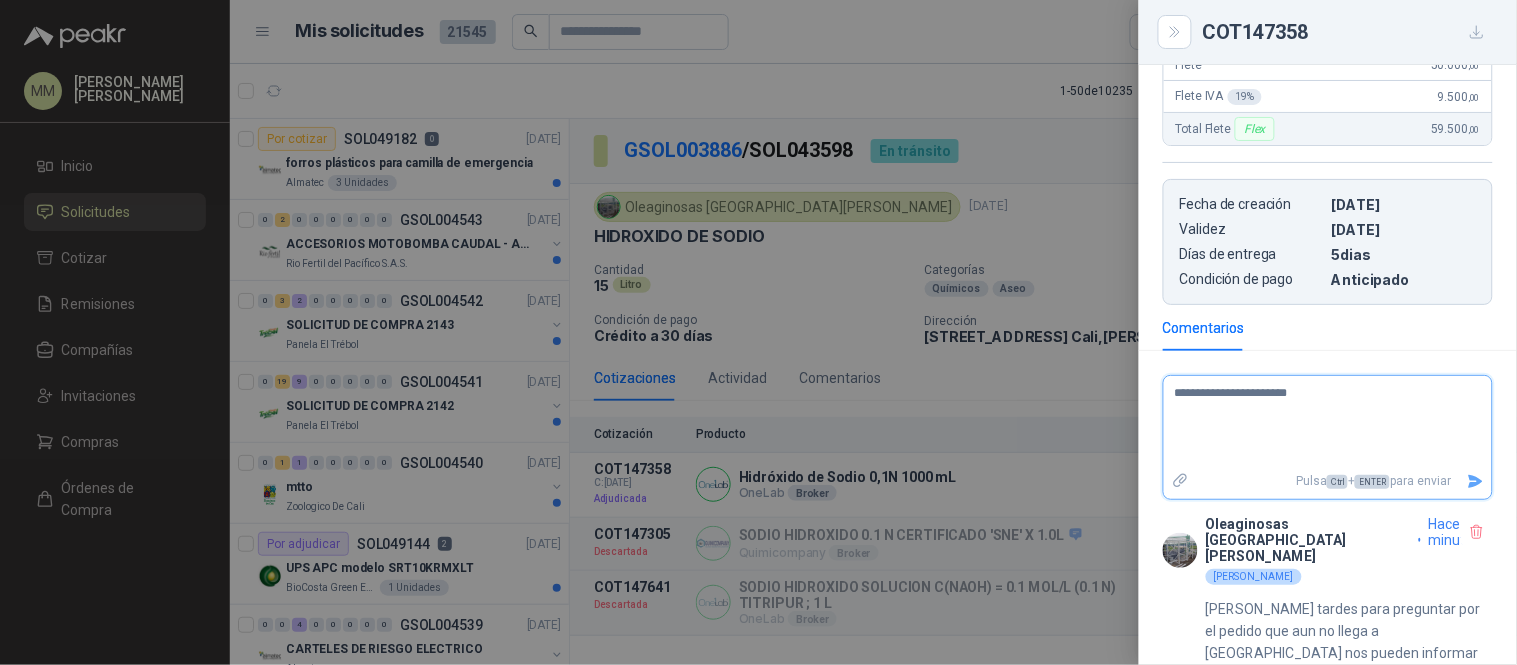 type on "**********" 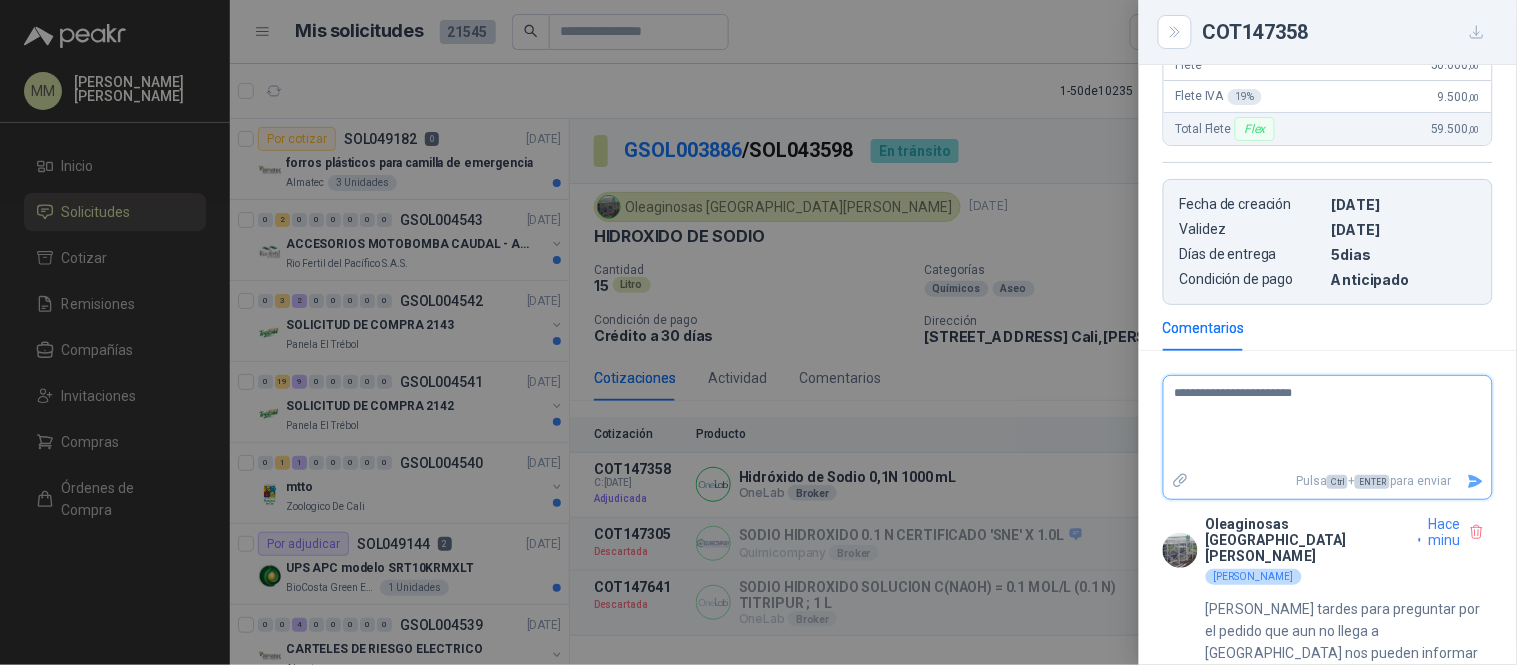 type on "**********" 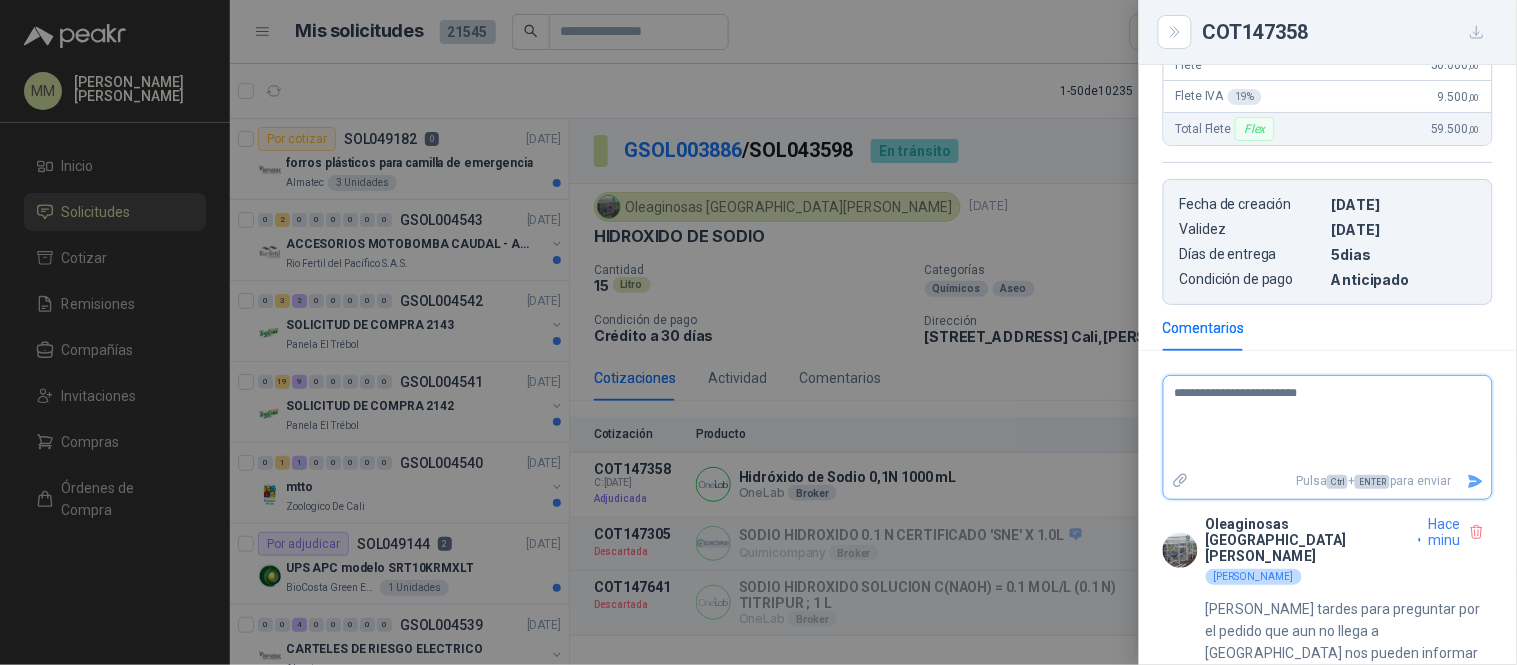 type on "**********" 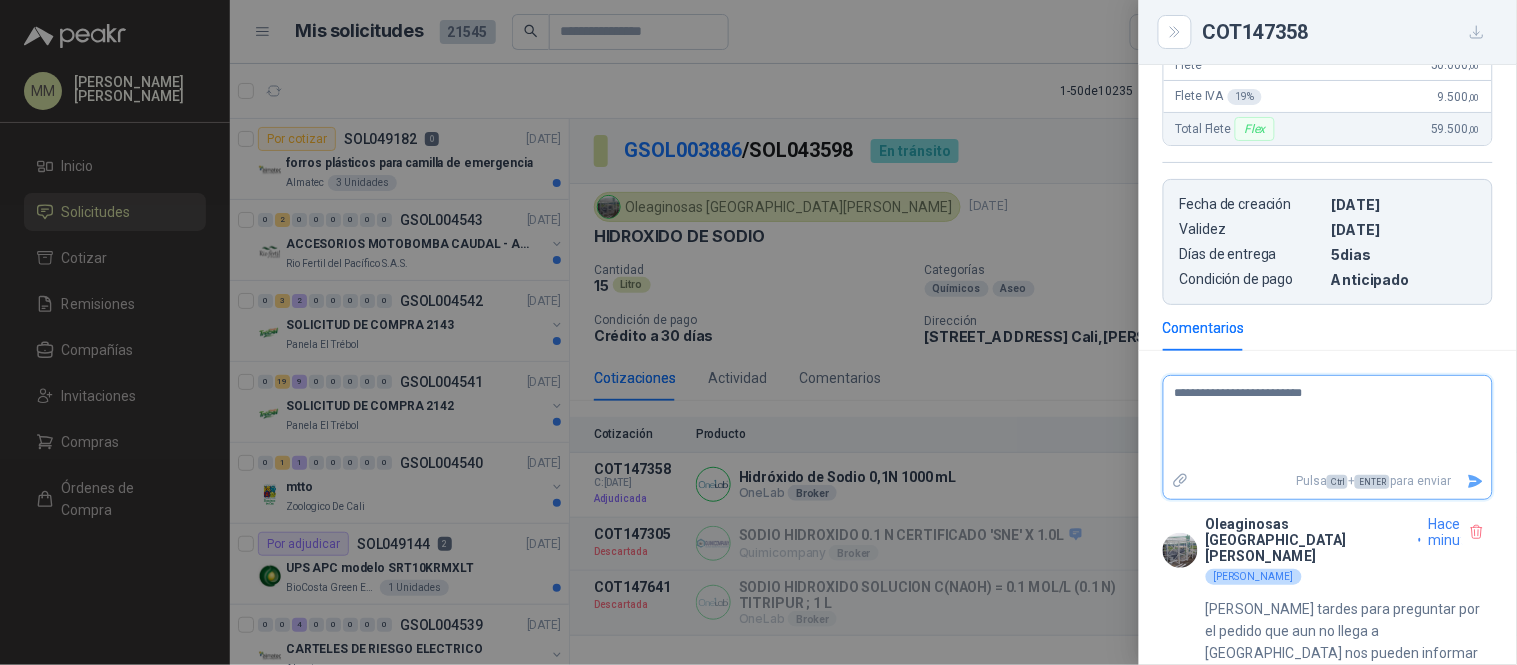 type on "**********" 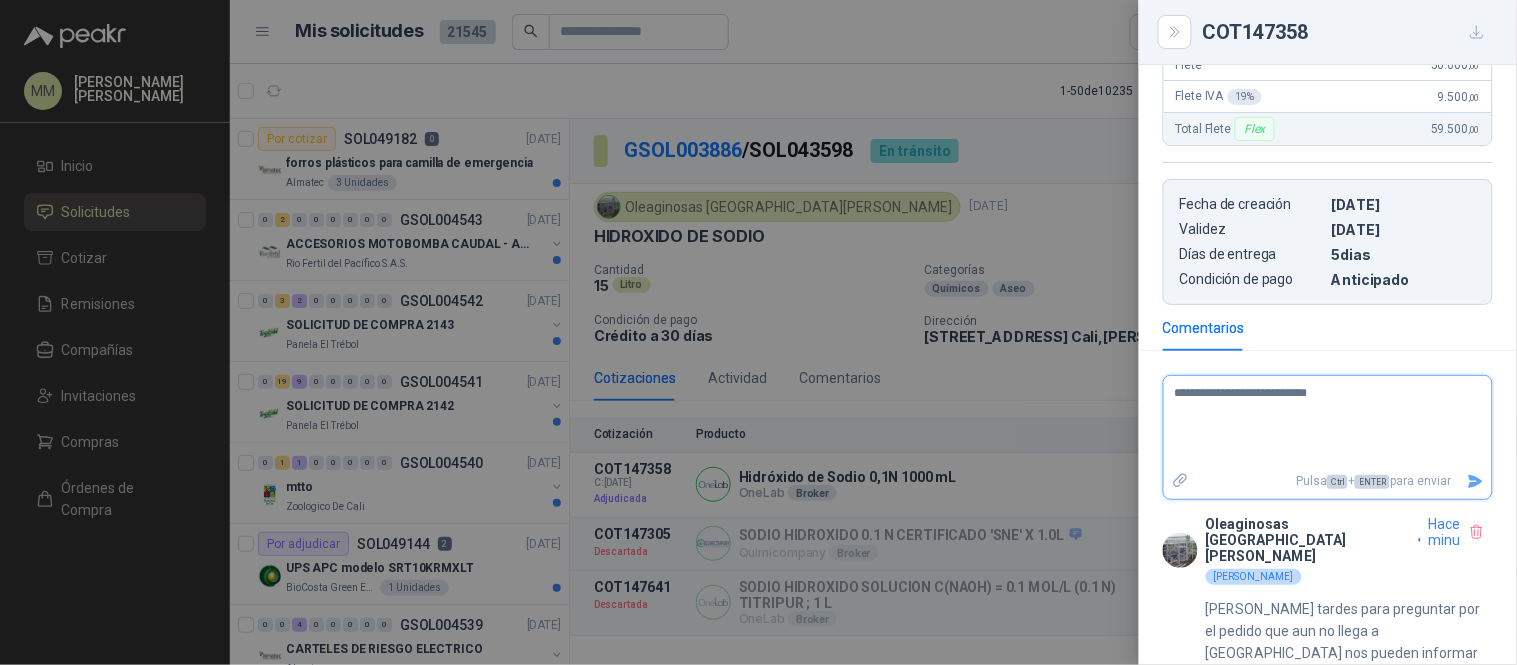 type on "**********" 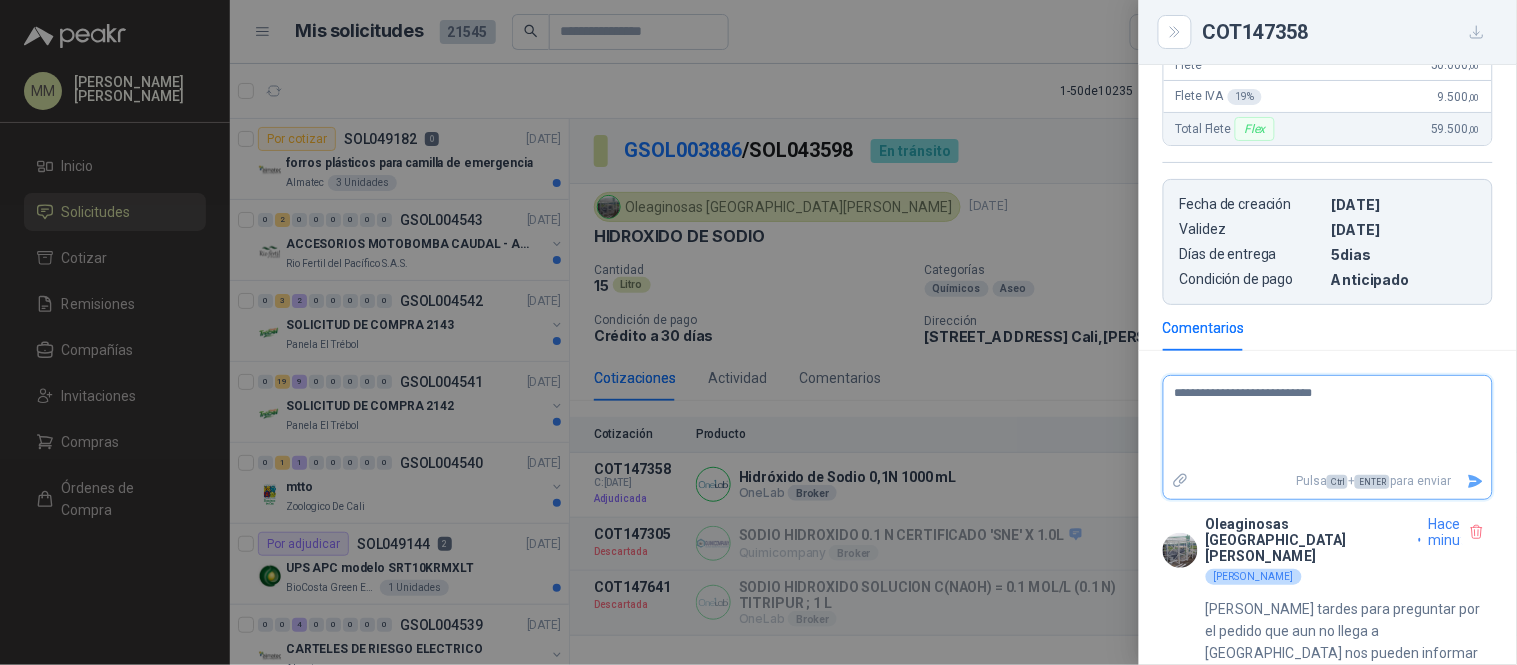 type on "**********" 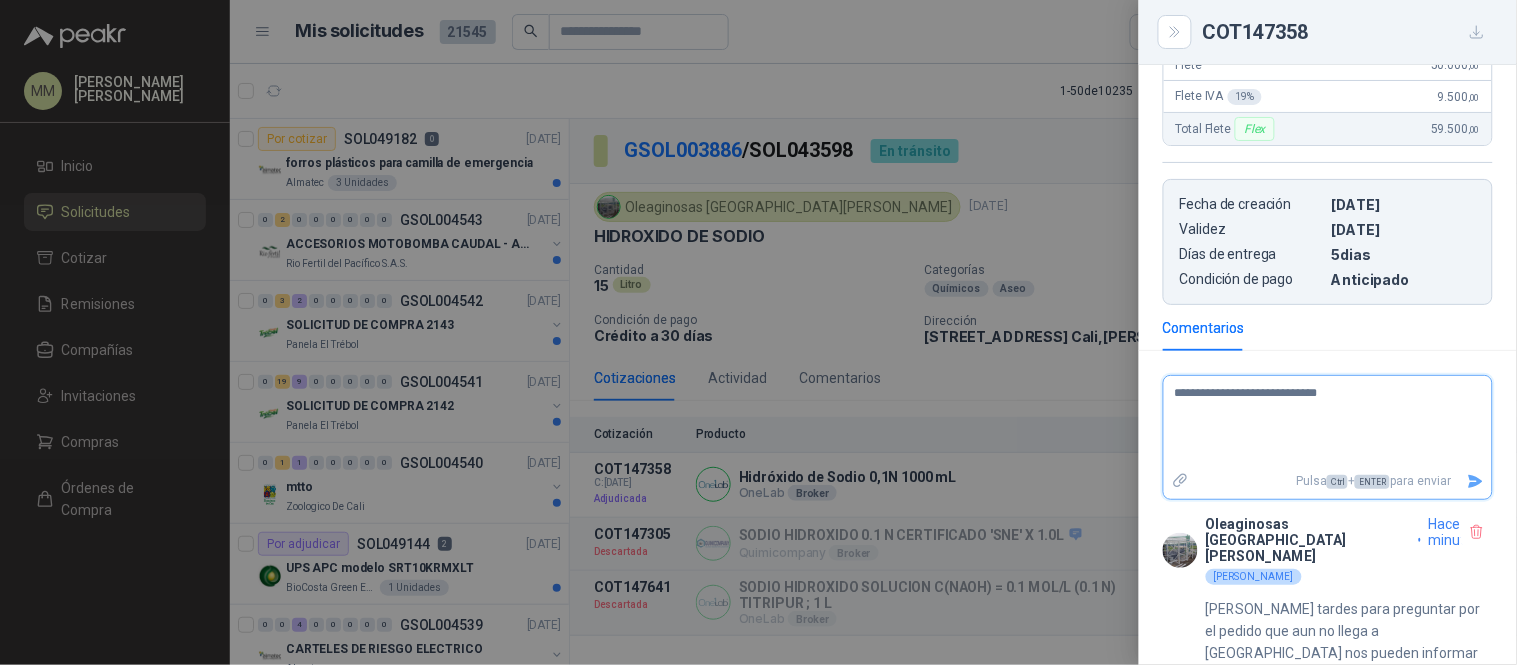 type on "**********" 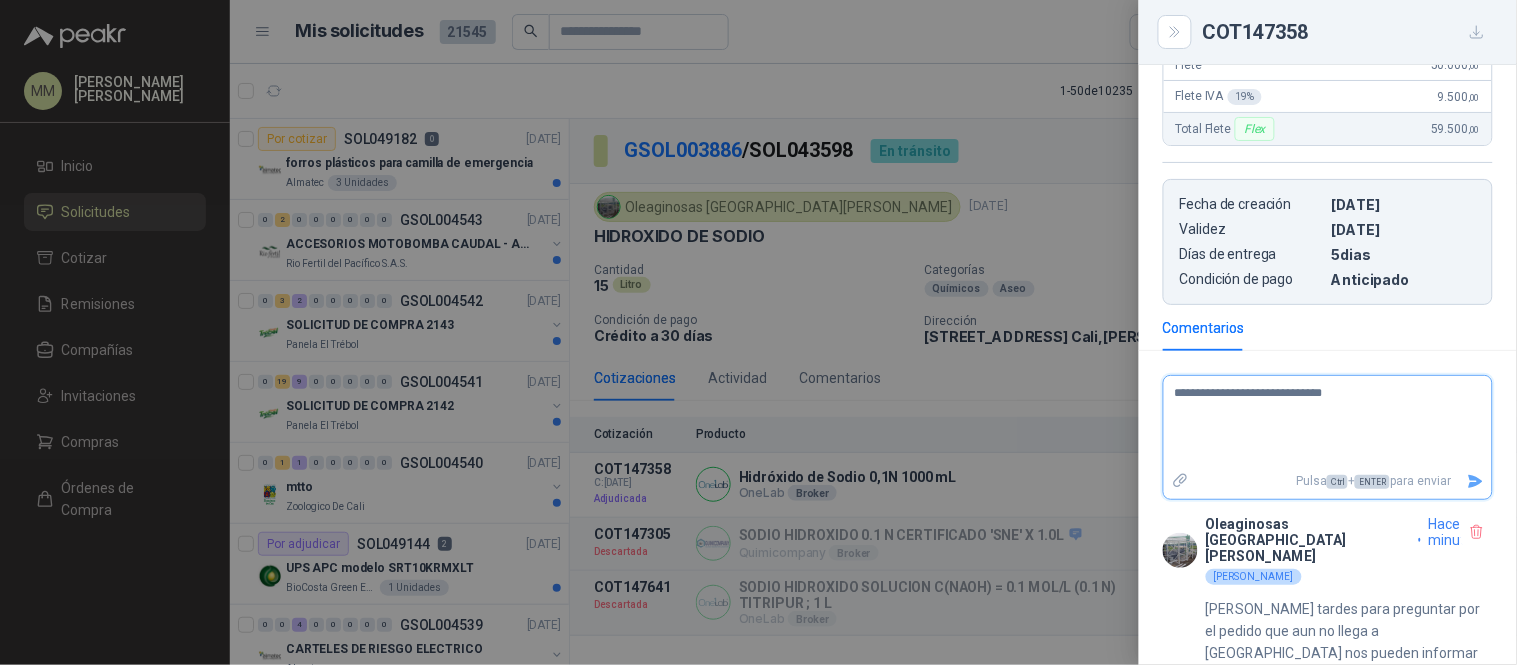 type on "**********" 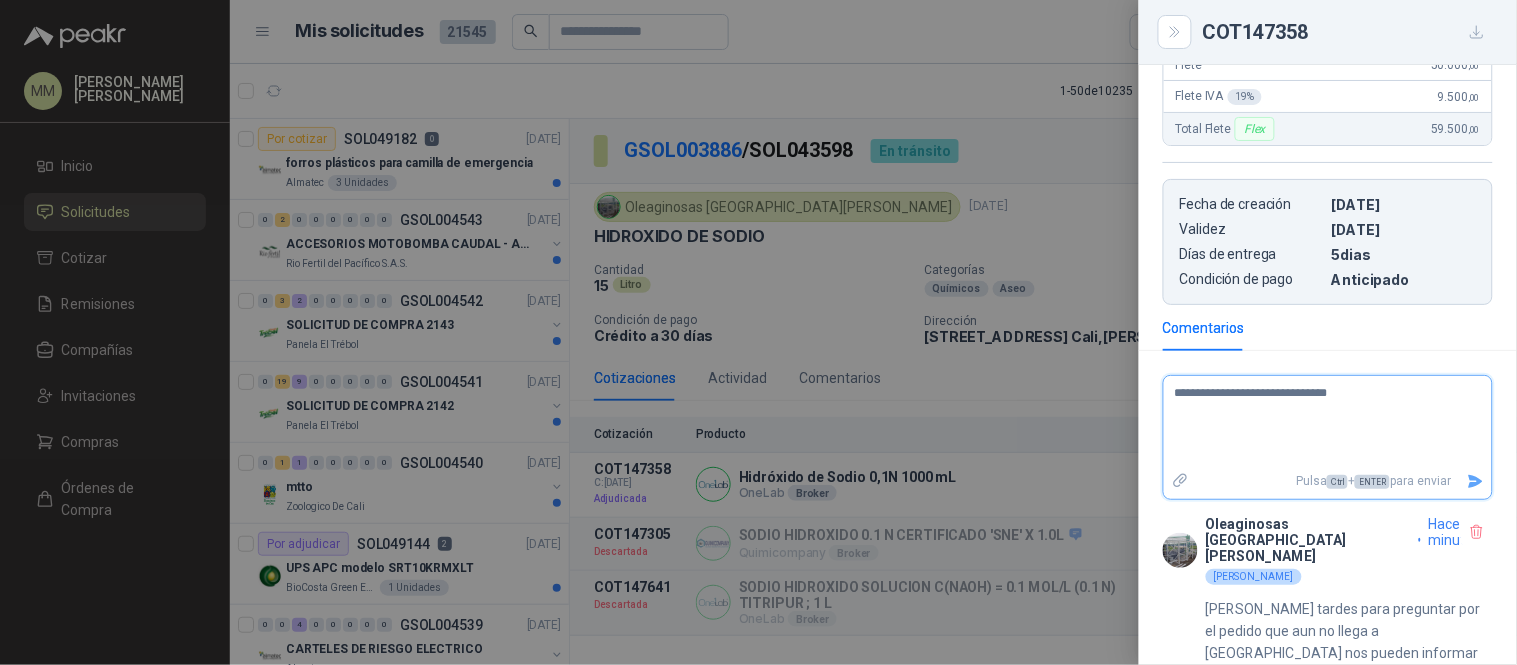 type on "**********" 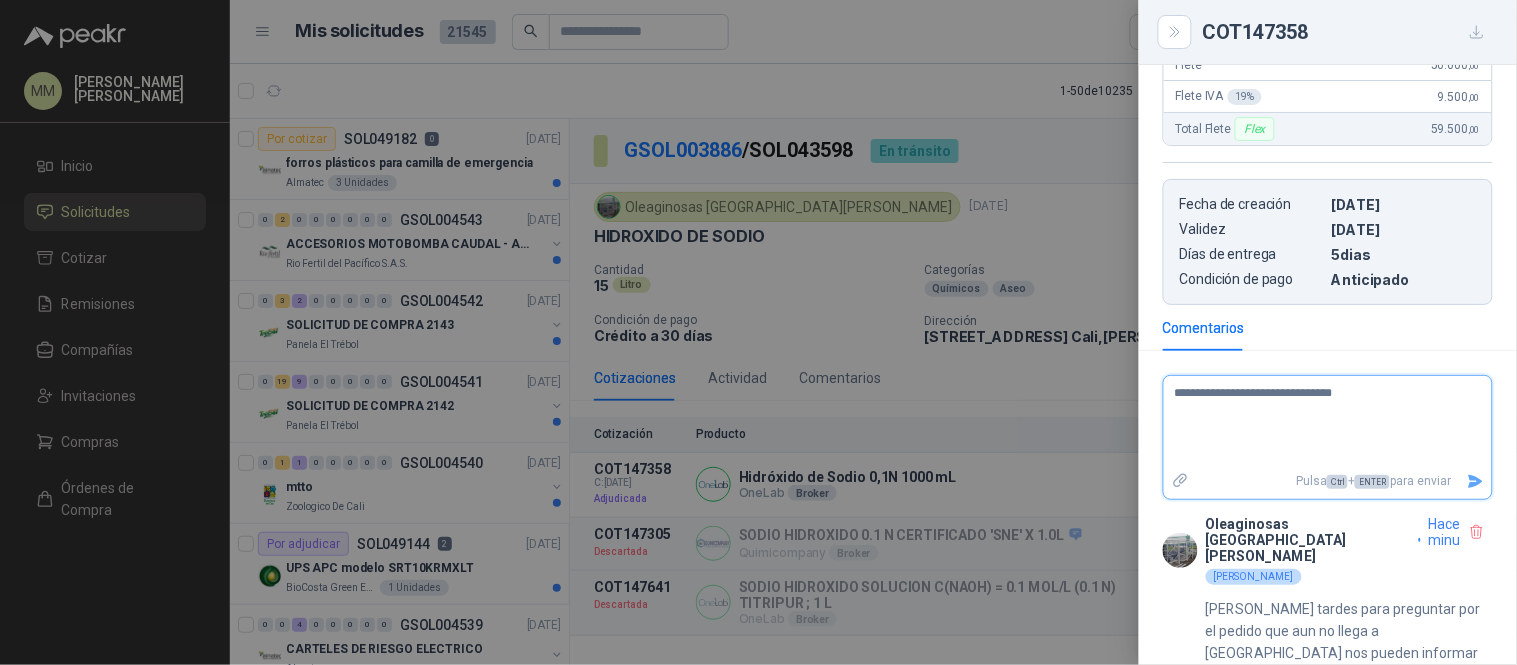 type on "**********" 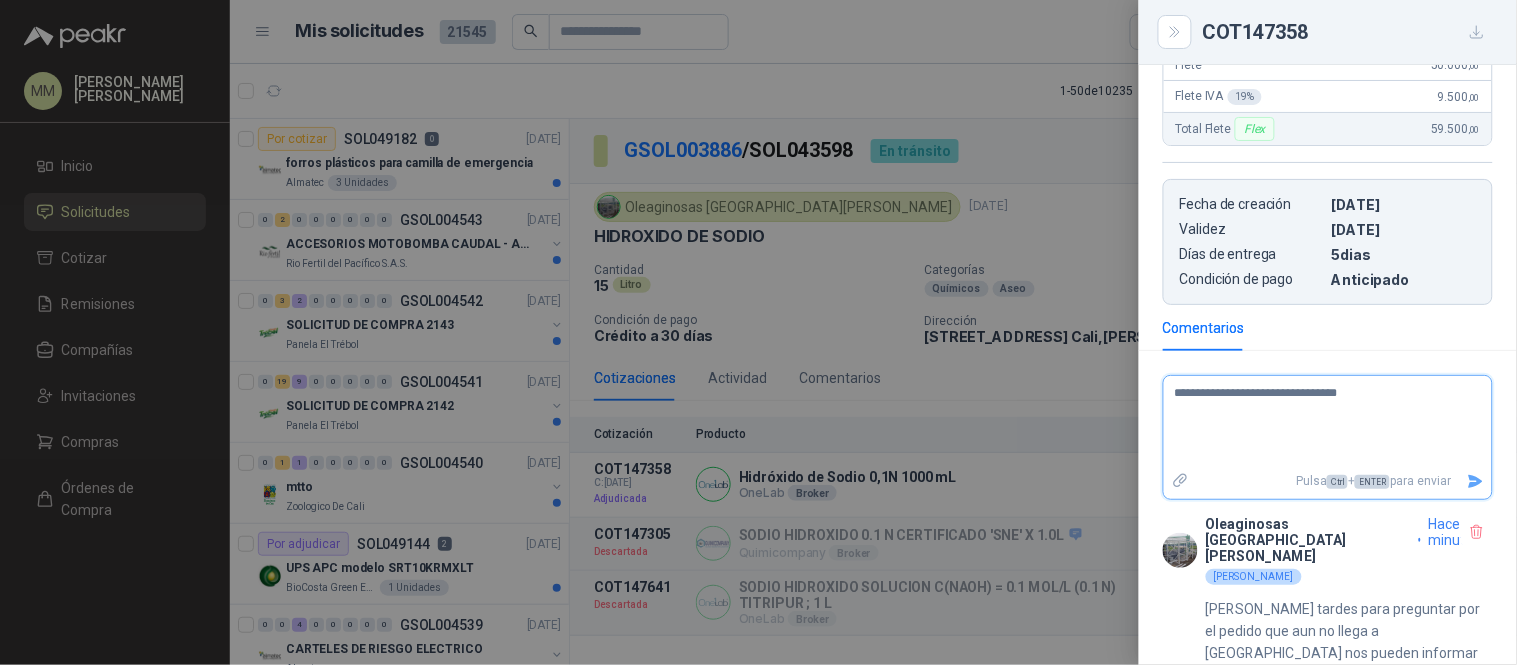 type on "**********" 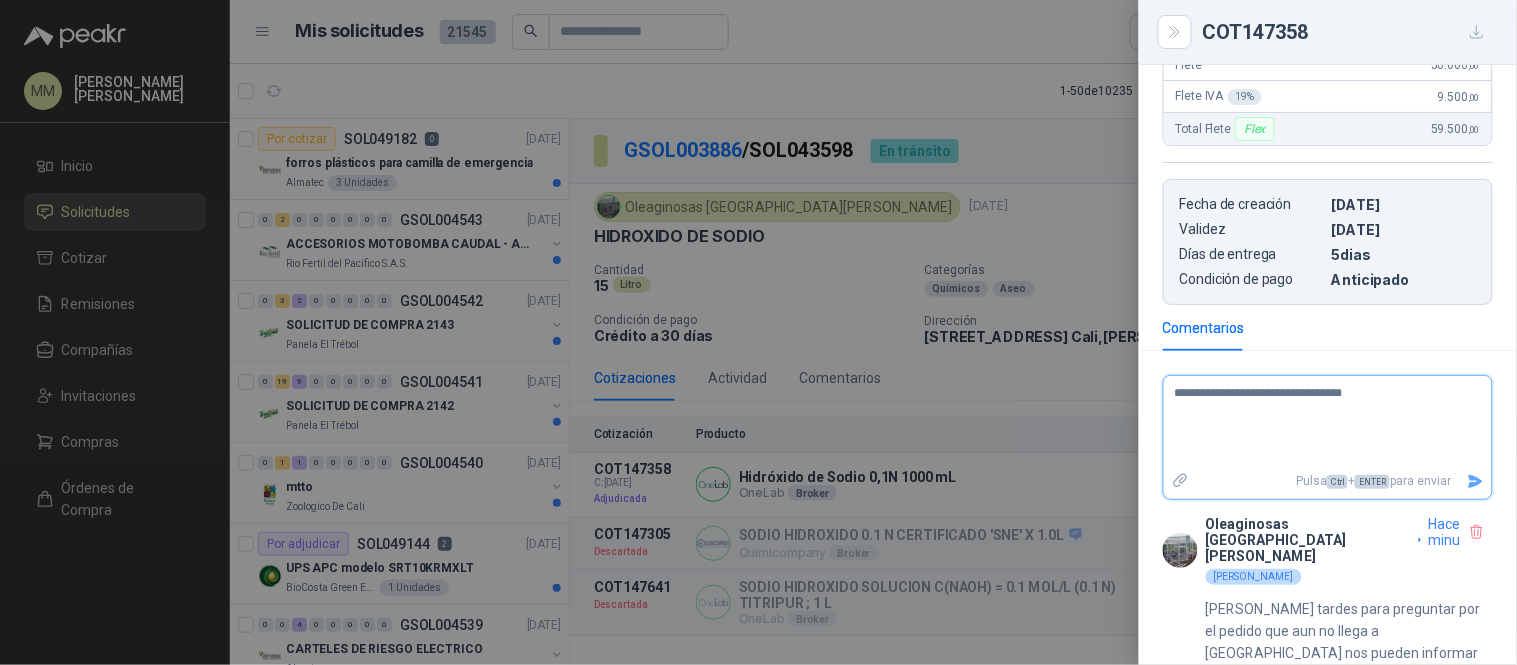type on "**********" 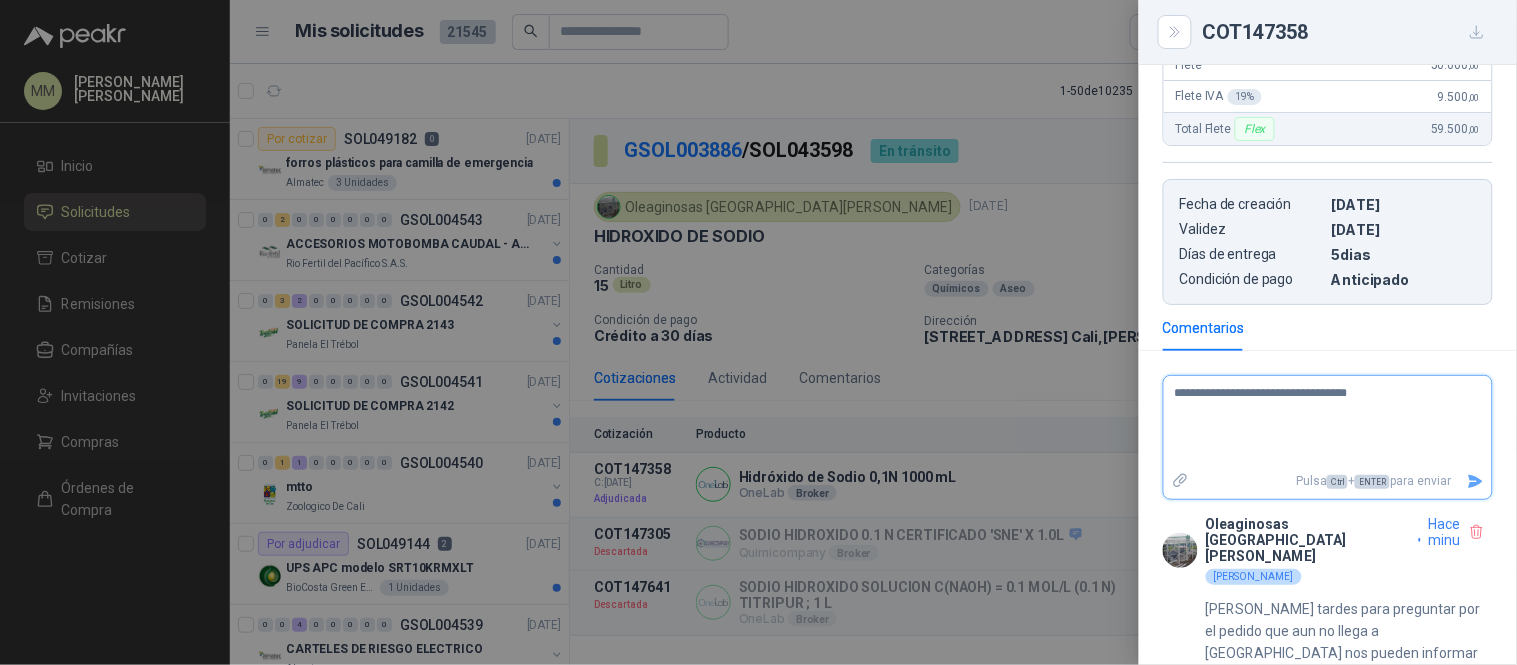 type on "**********" 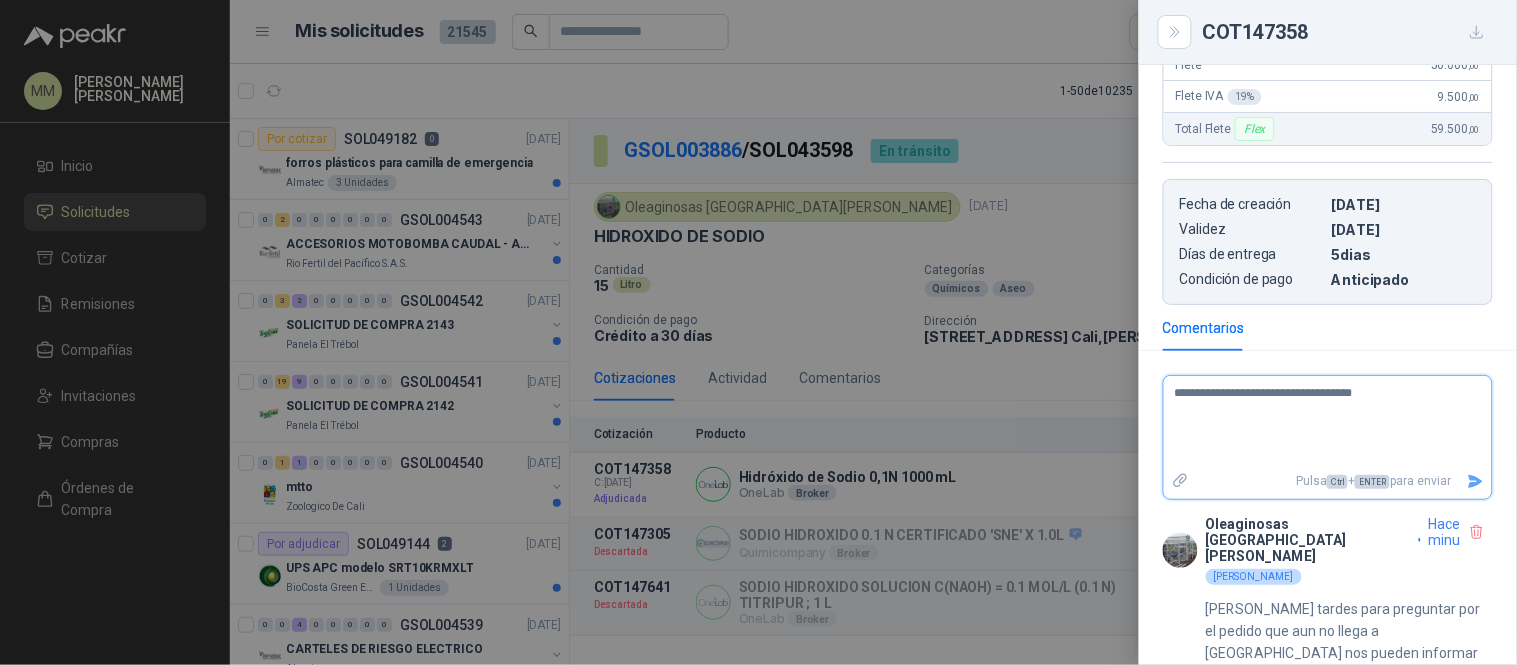 type on "**********" 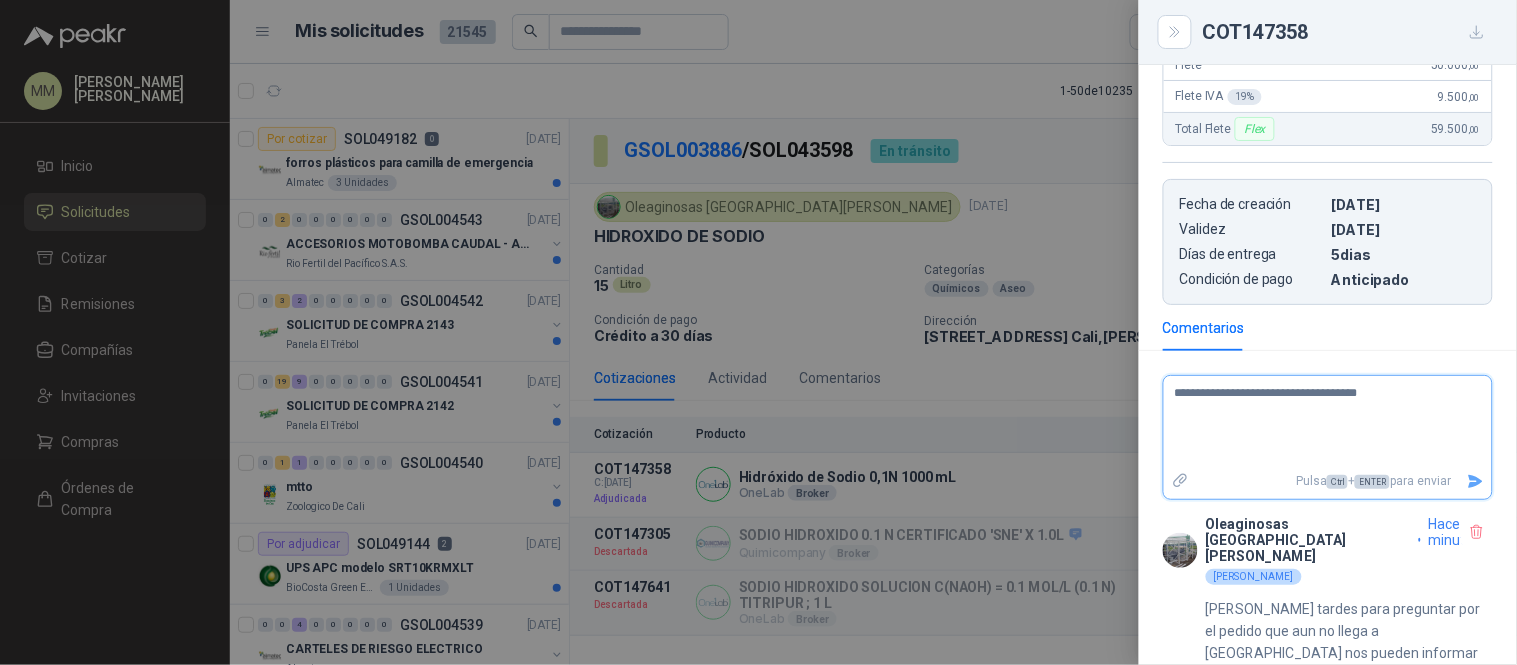 type on "**********" 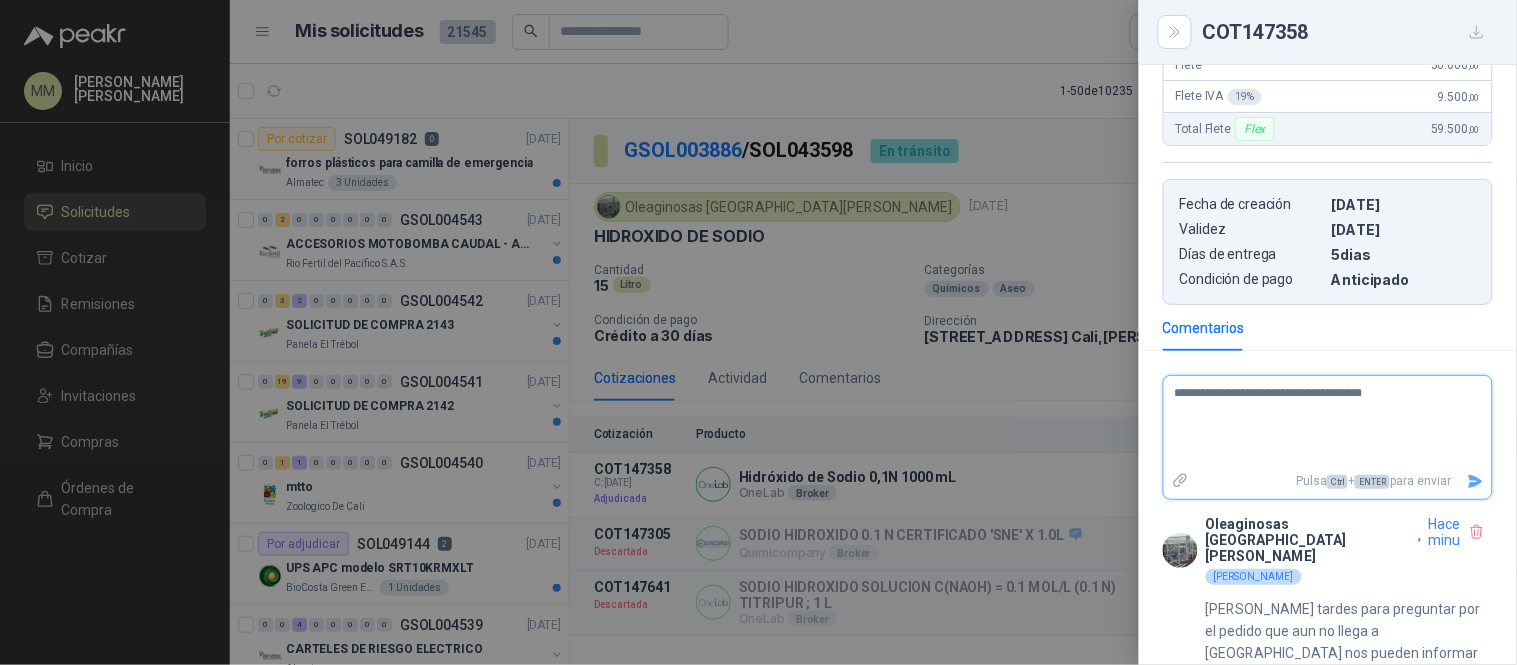 type on "**********" 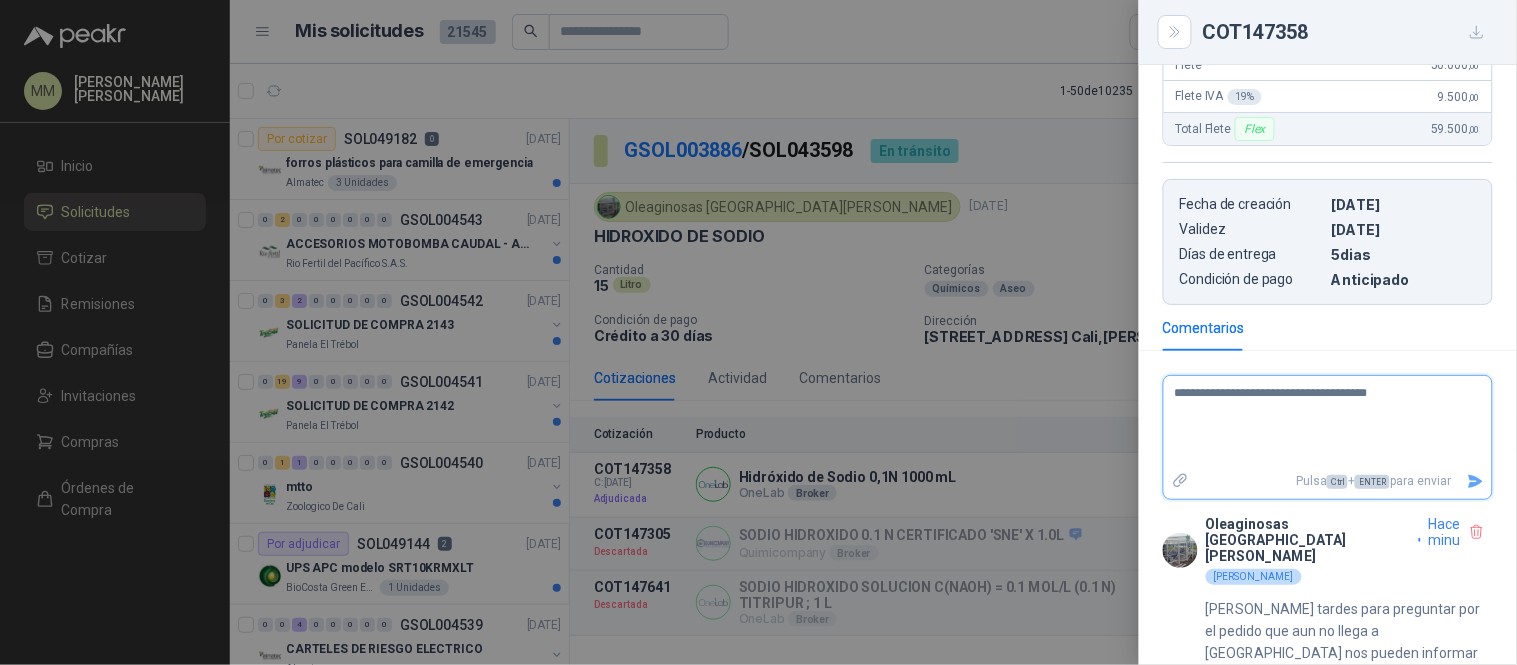 type 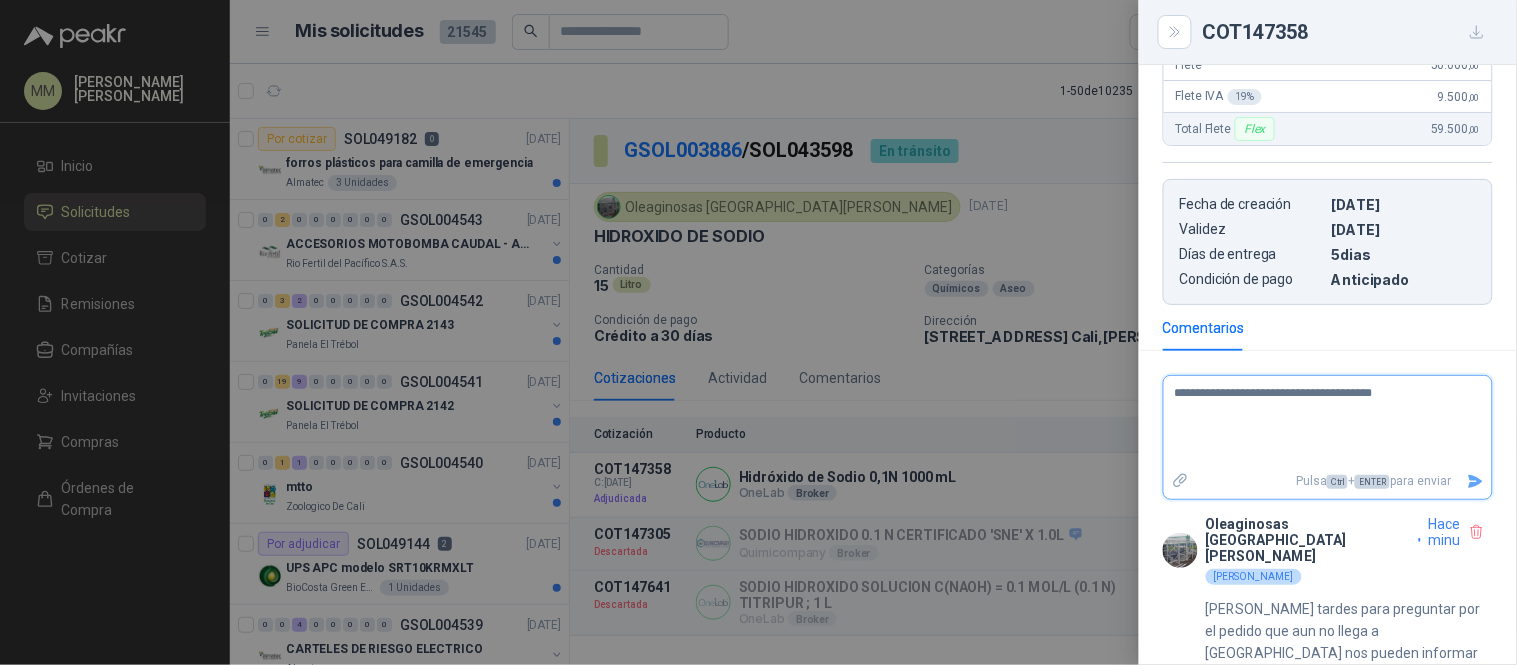 type on "**********" 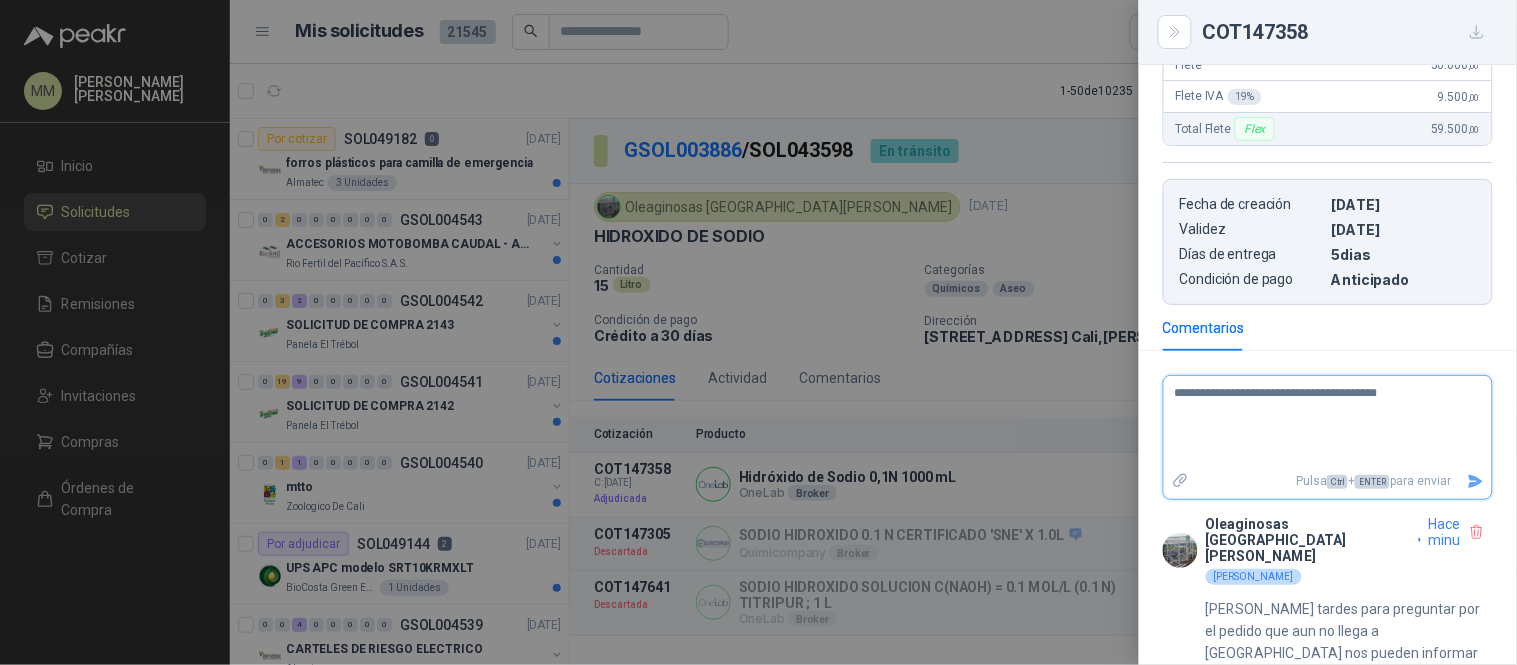 type on "**********" 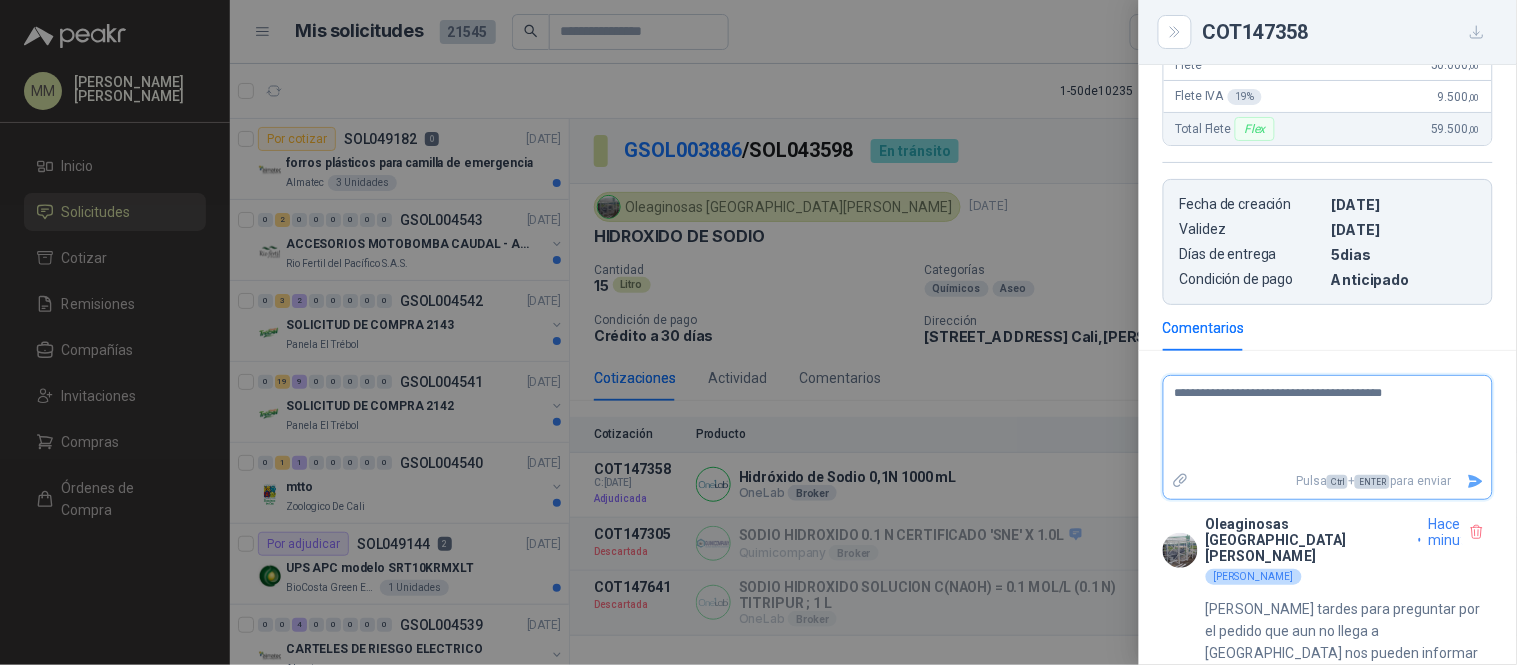 type on "**********" 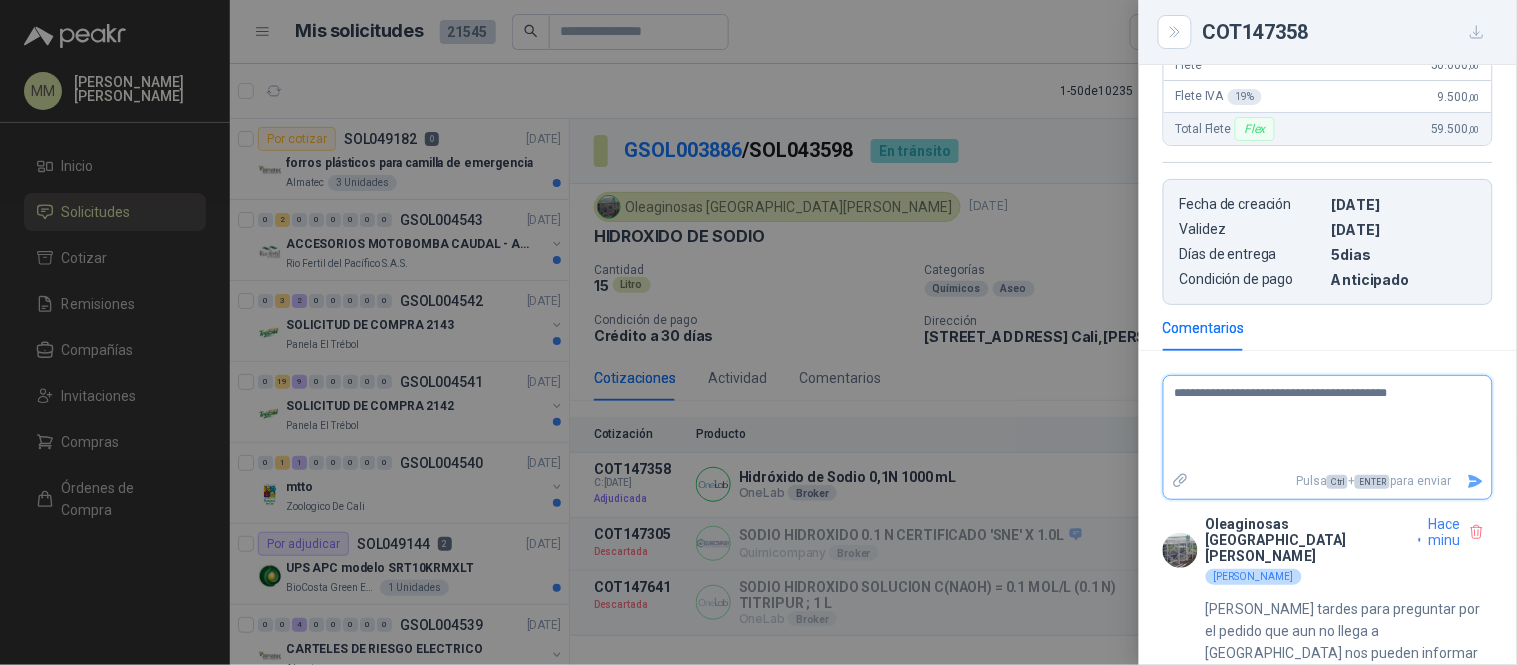 type on "**********" 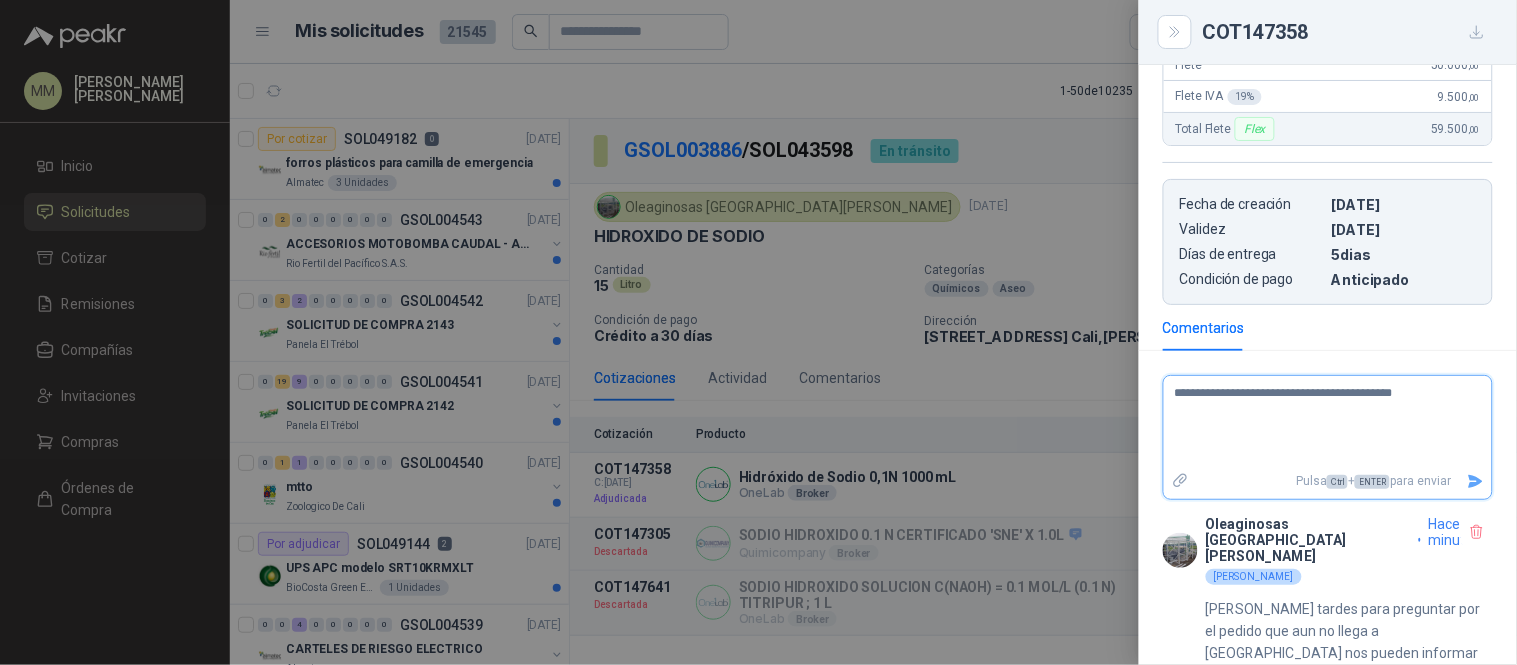 type on "**********" 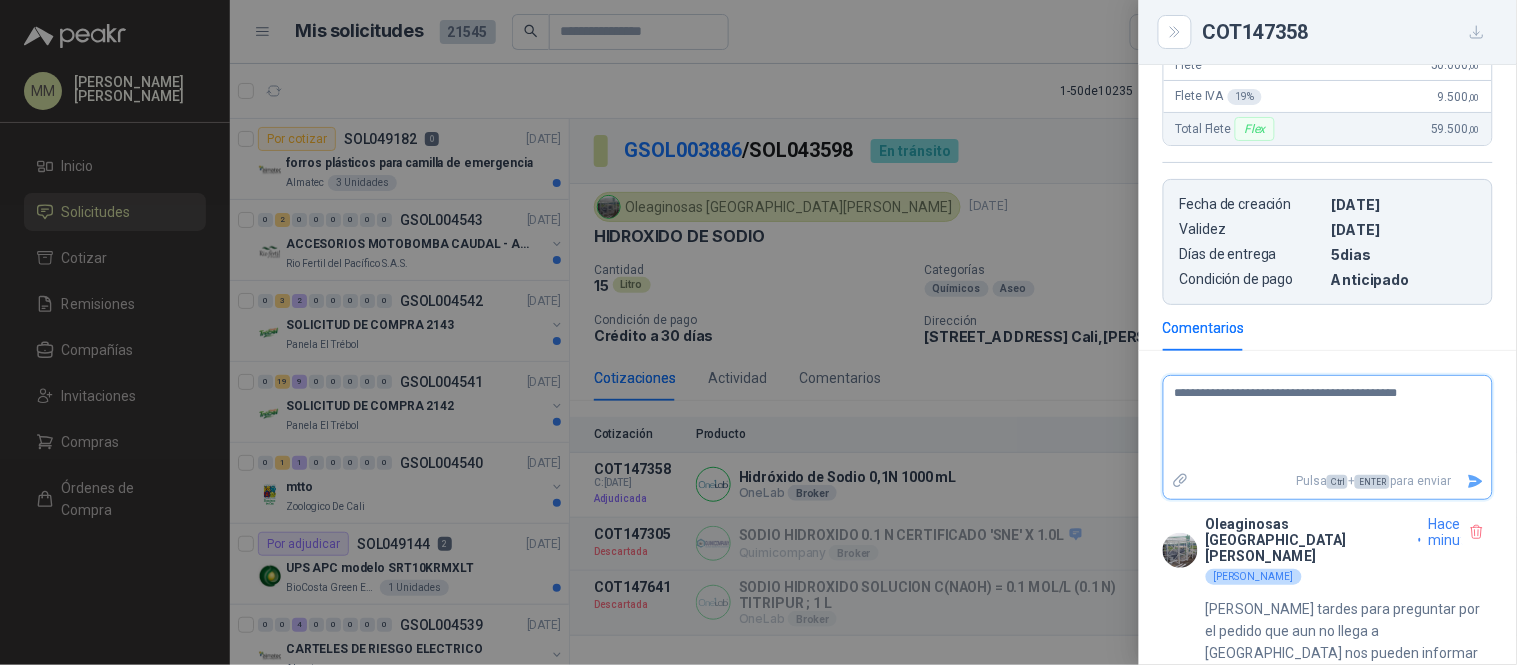 type on "**********" 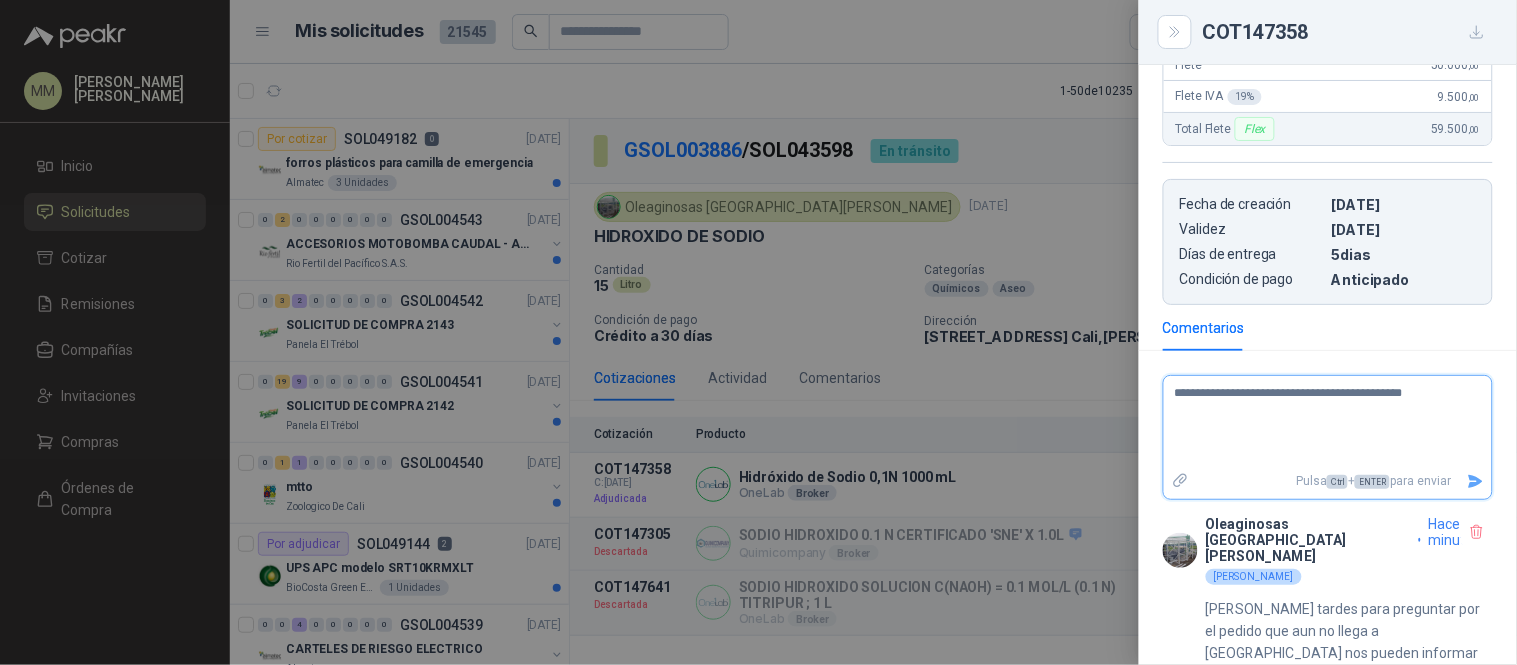 type on "**********" 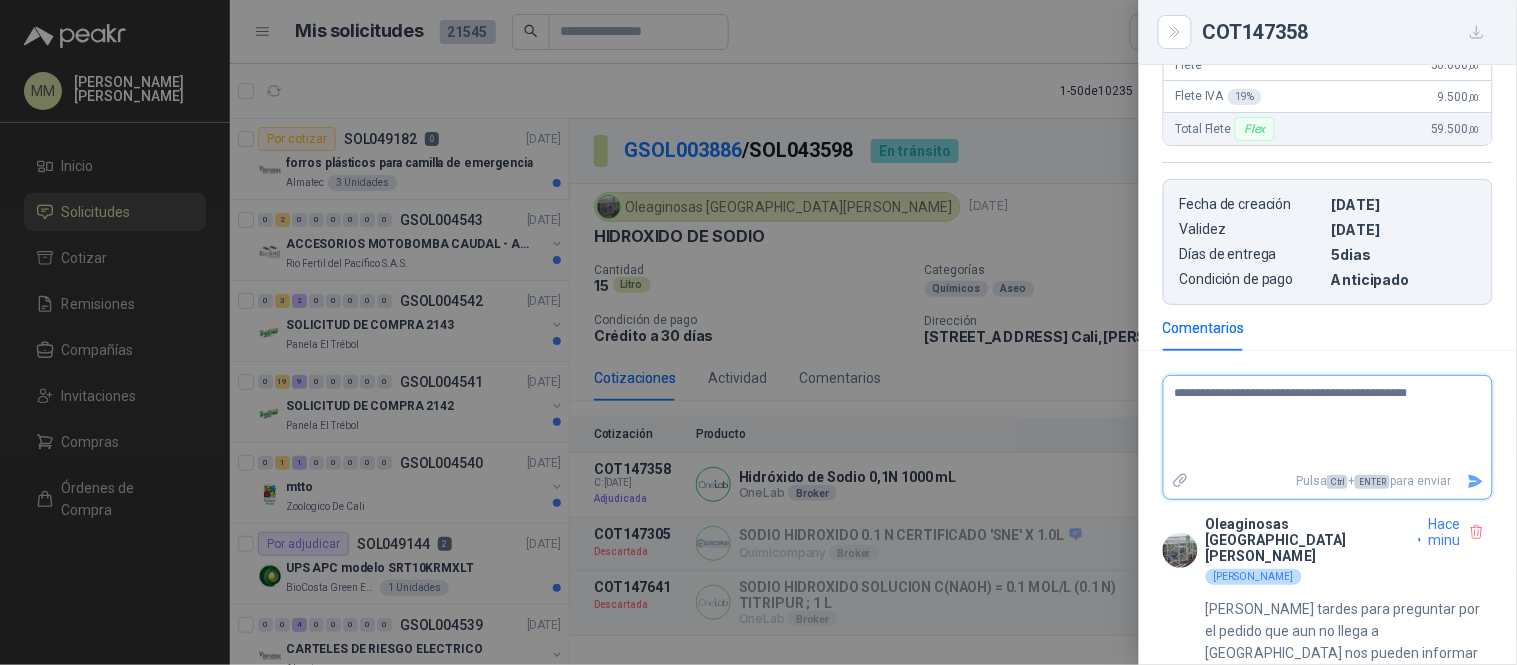 type on "**********" 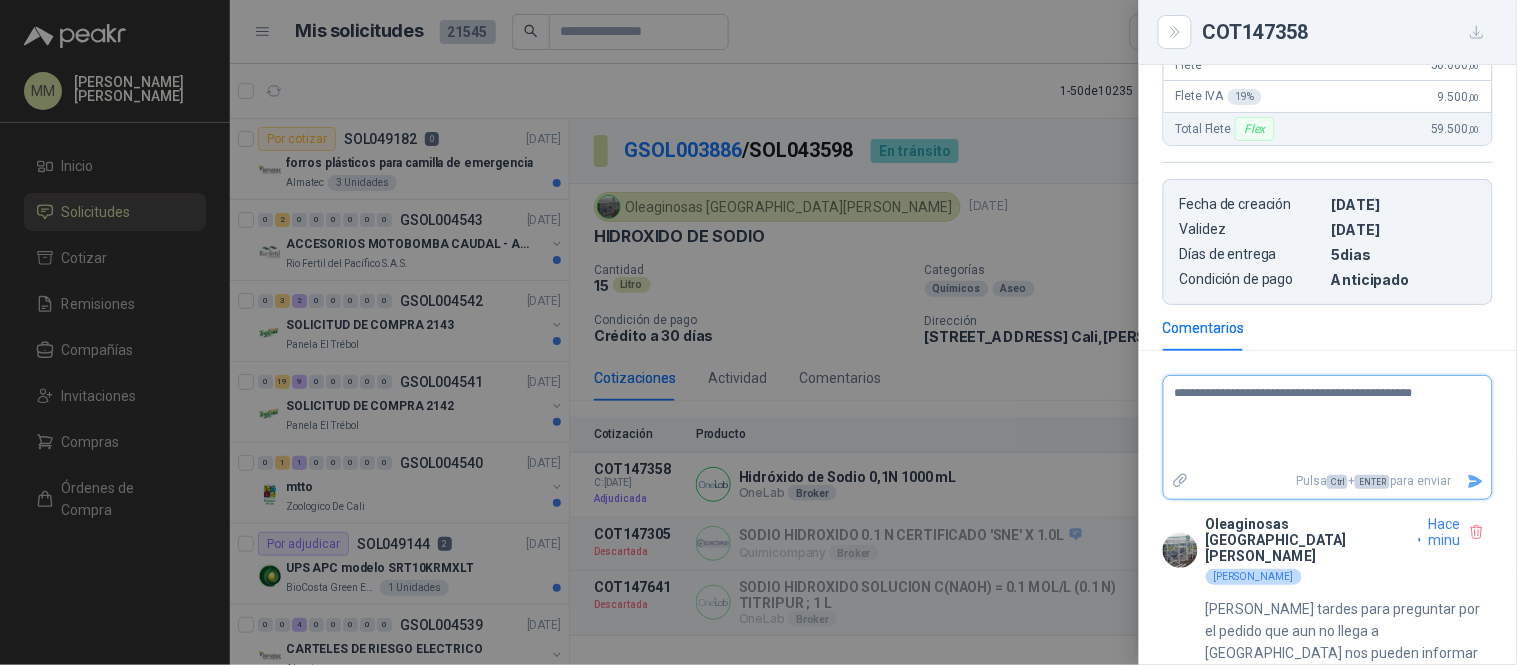 type on "**********" 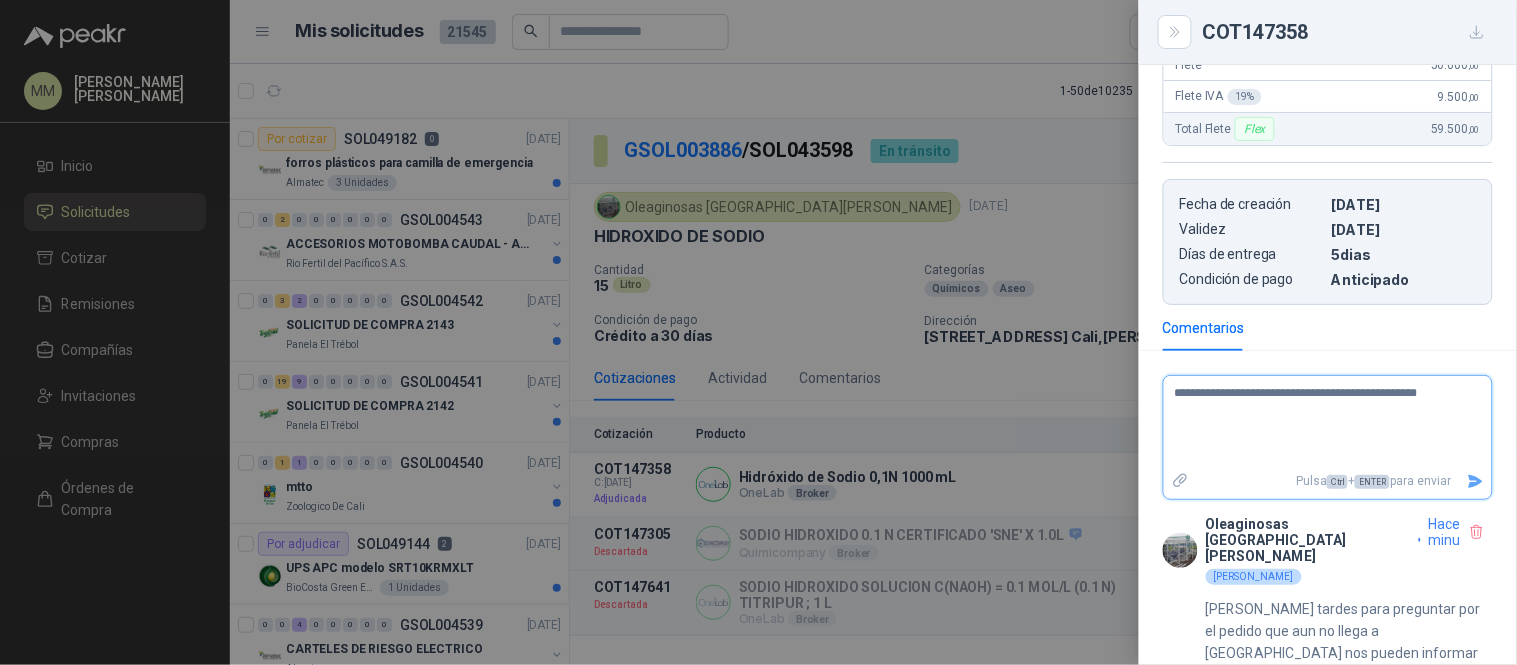 type on "**********" 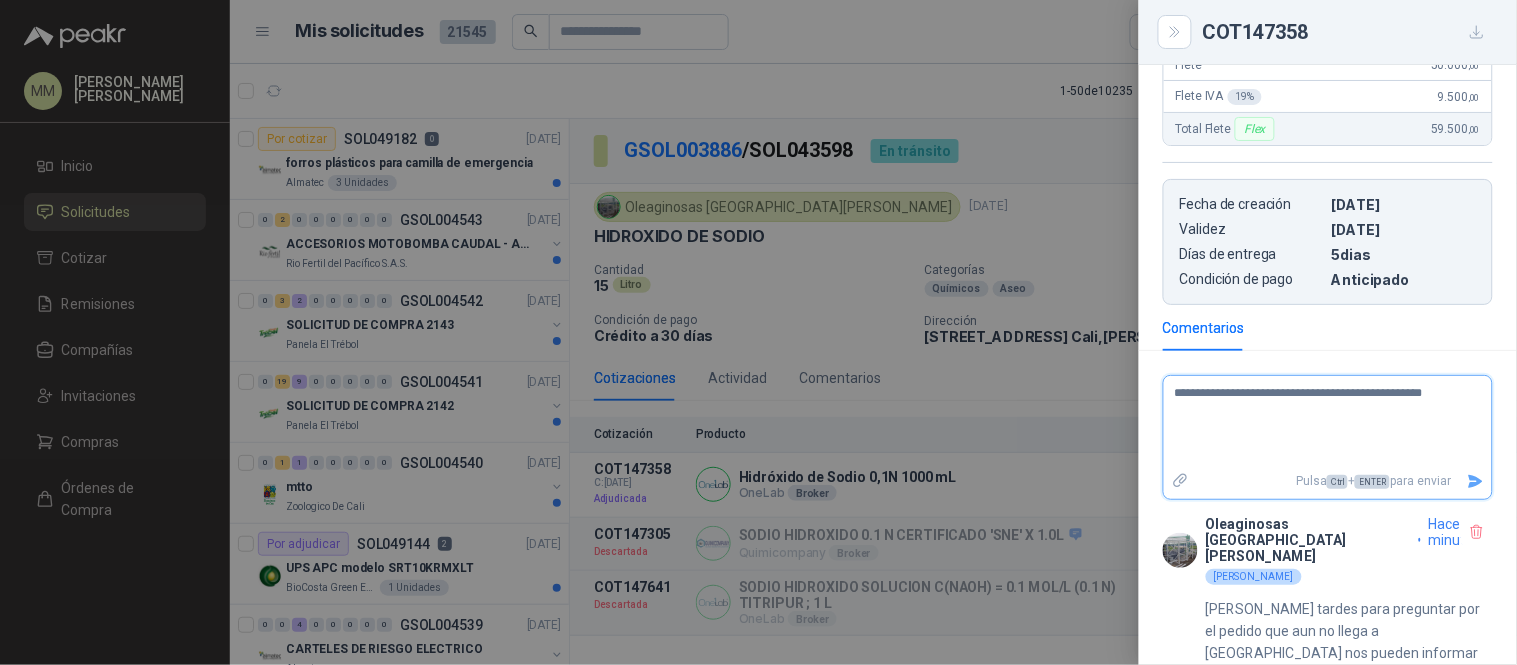 type on "**********" 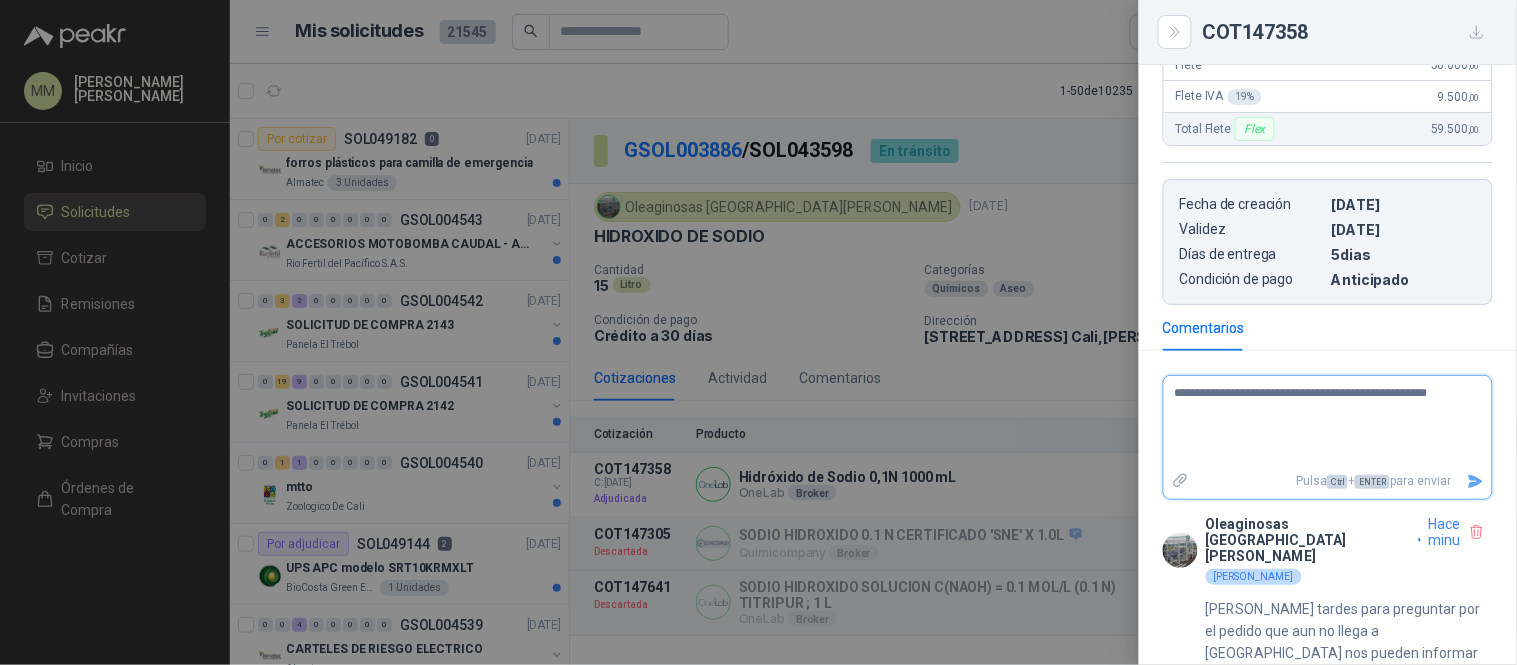 type on "**********" 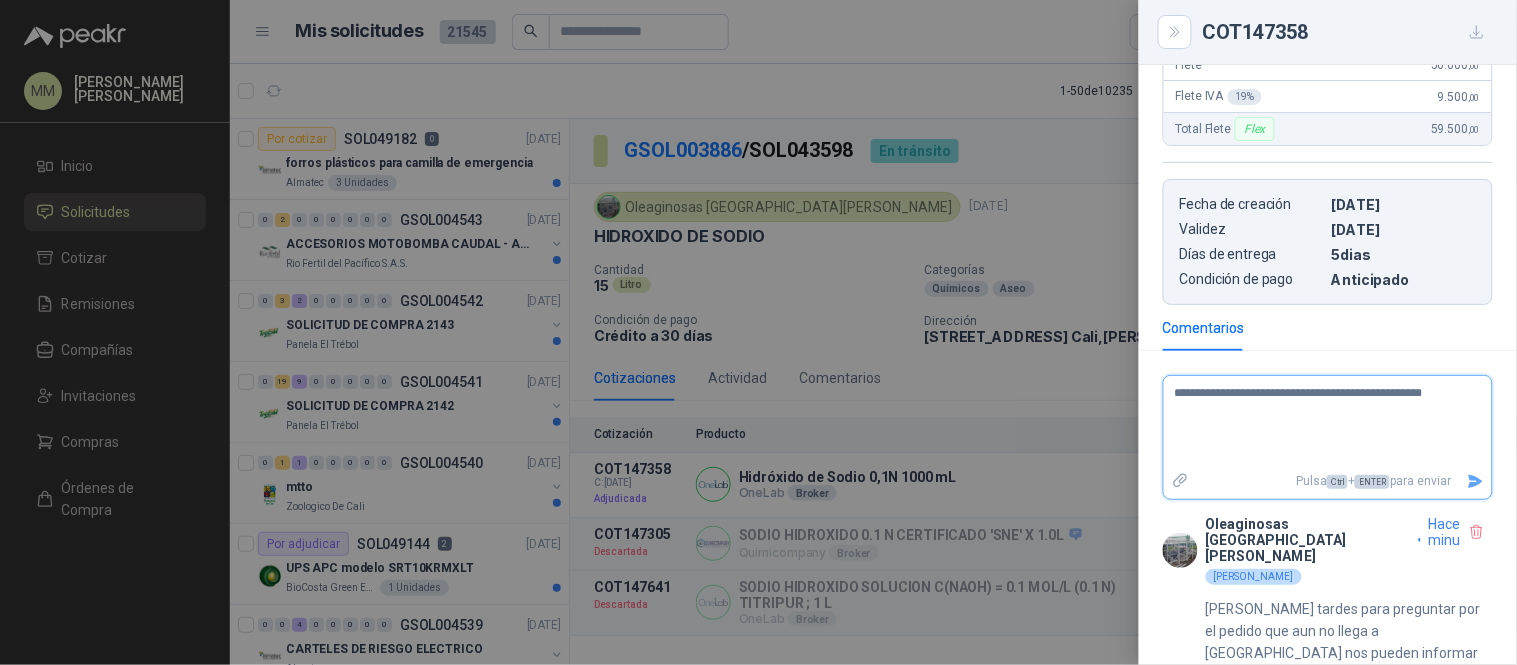 type on "**********" 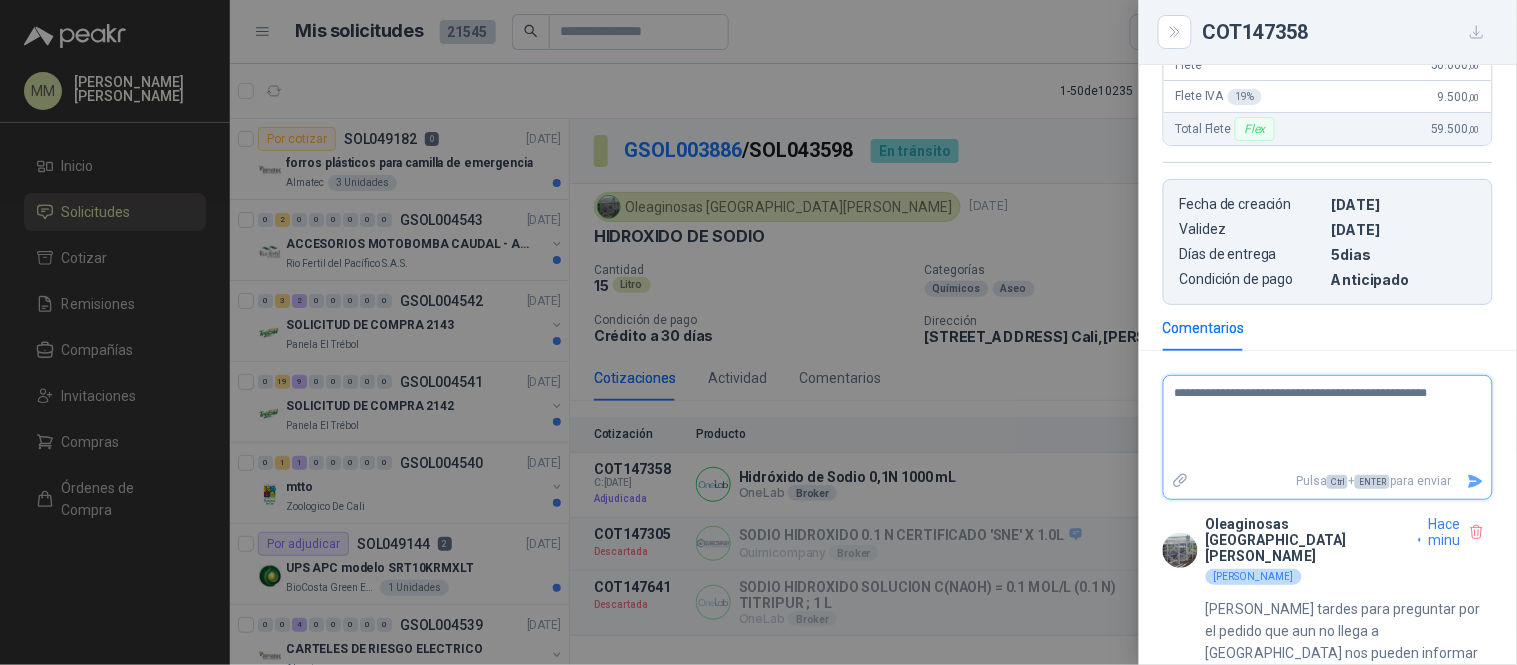 type on "**********" 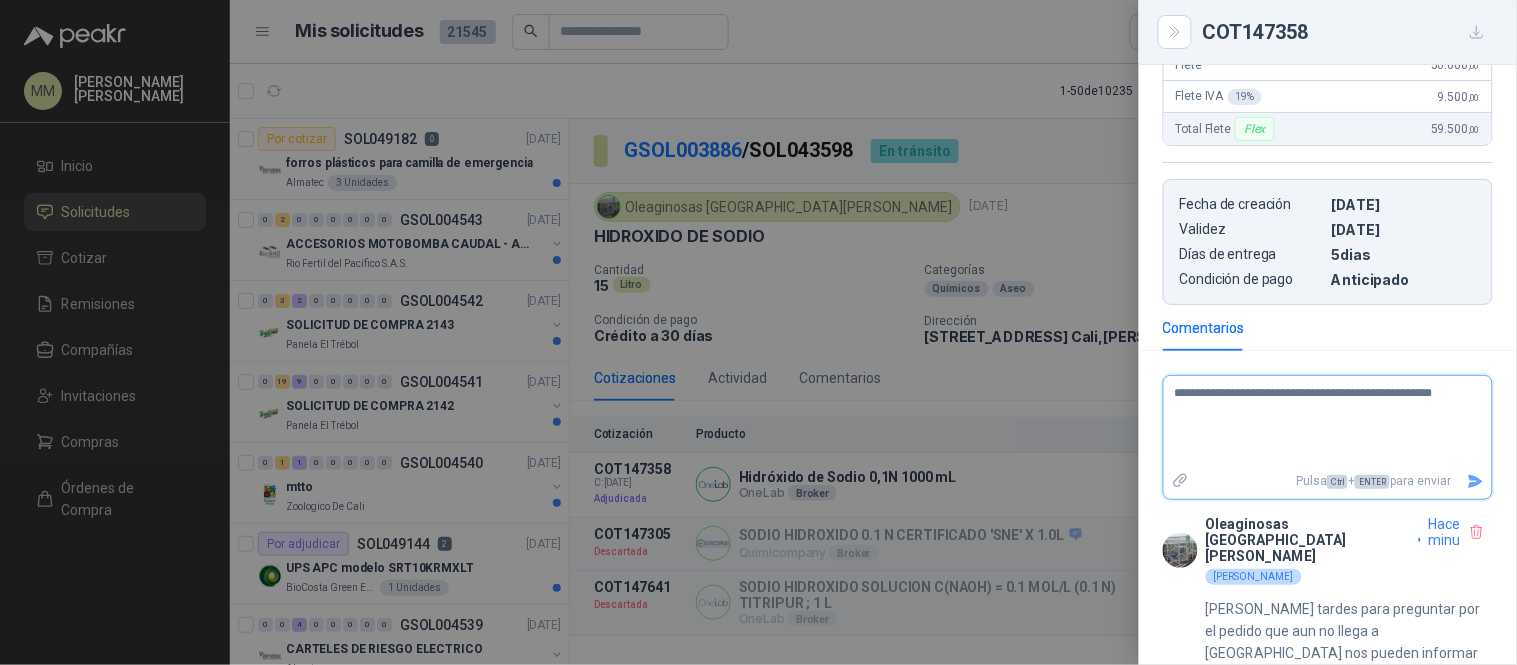 type on "**********" 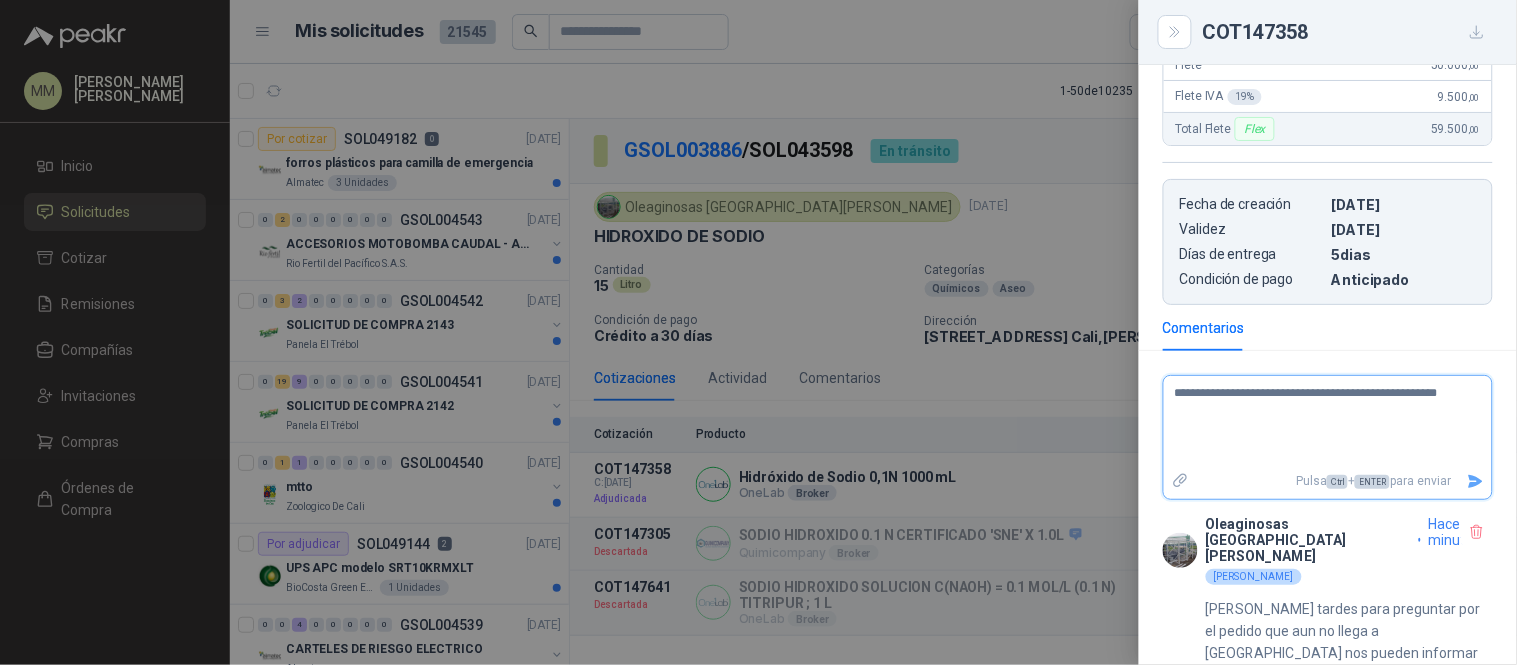 type on "**********" 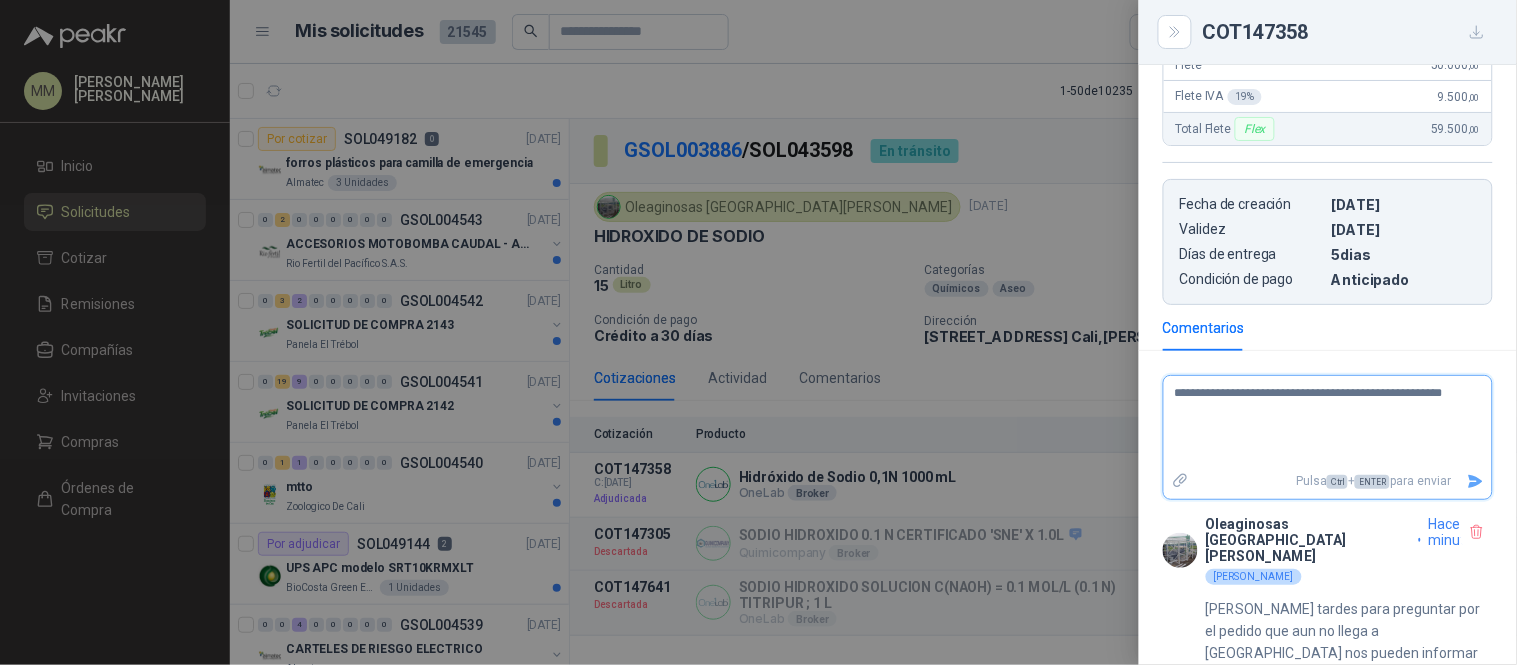 type on "**********" 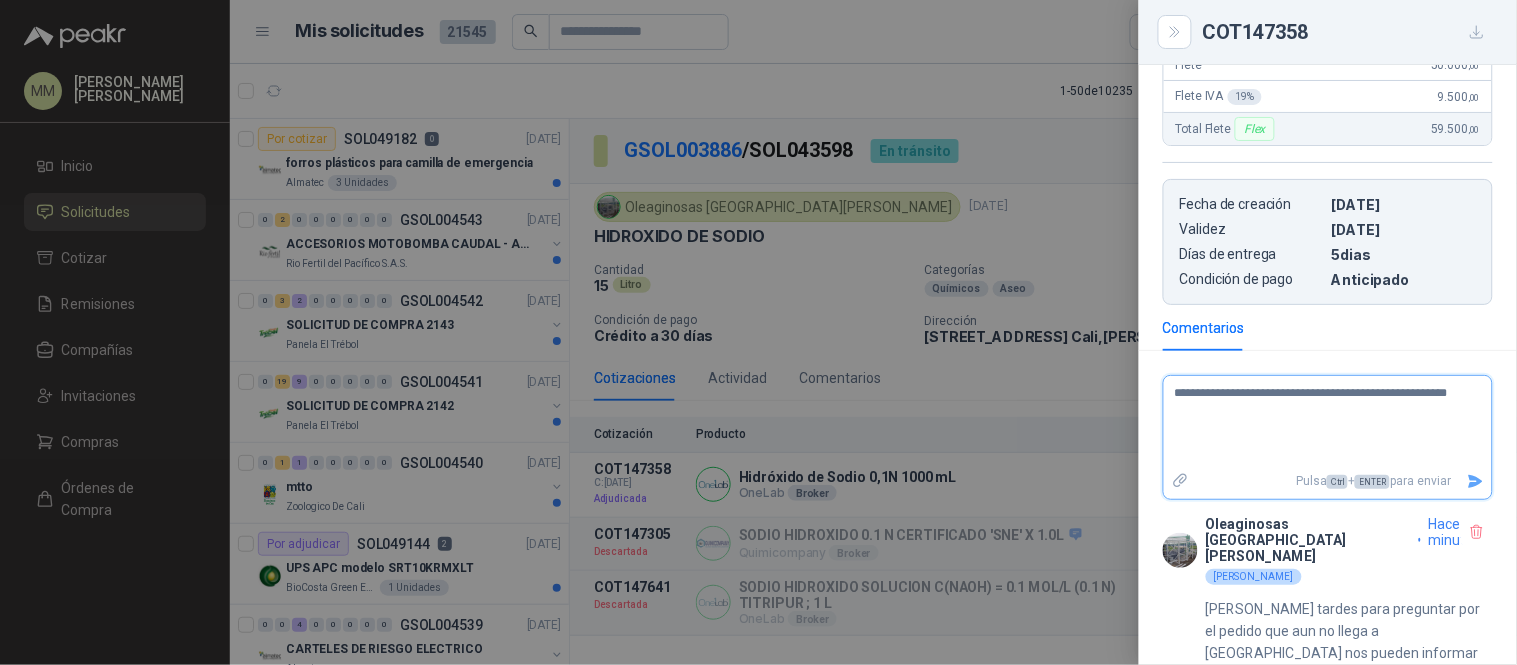 type on "**********" 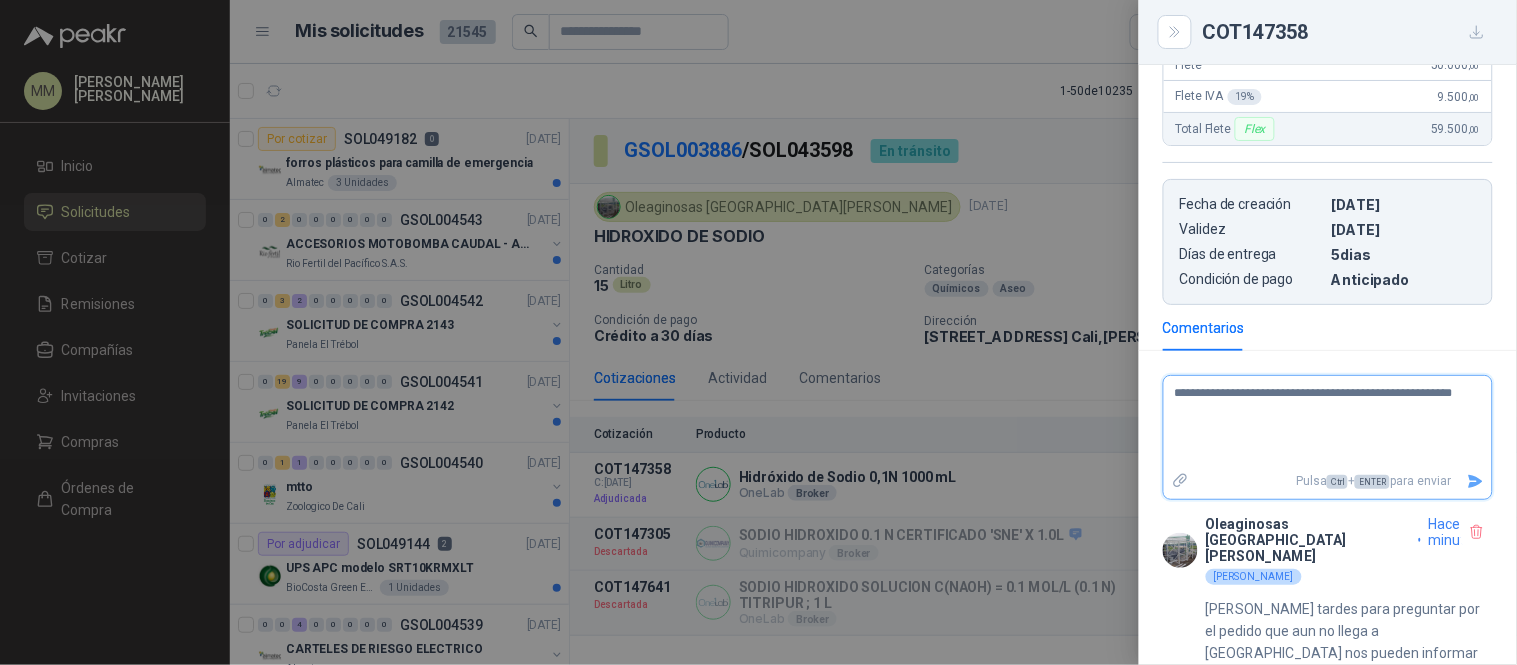 type on "**********" 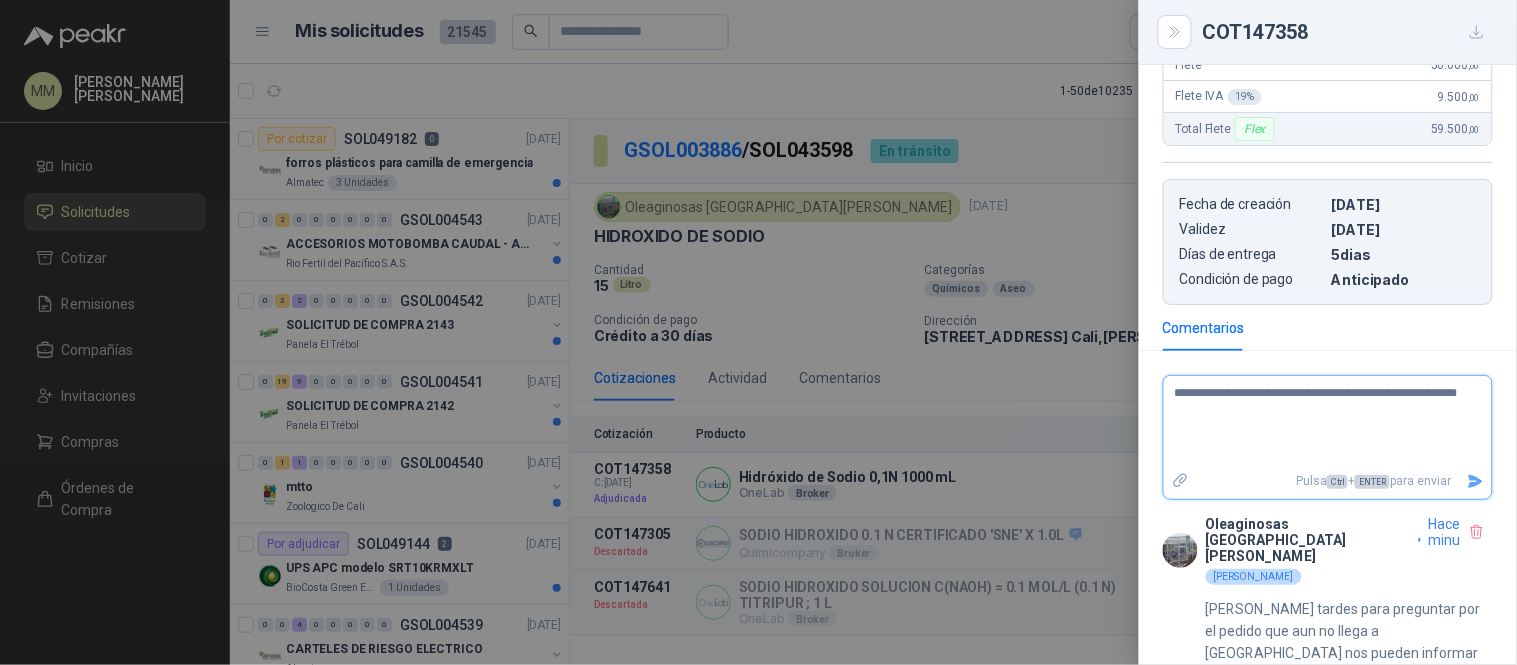 type on "**********" 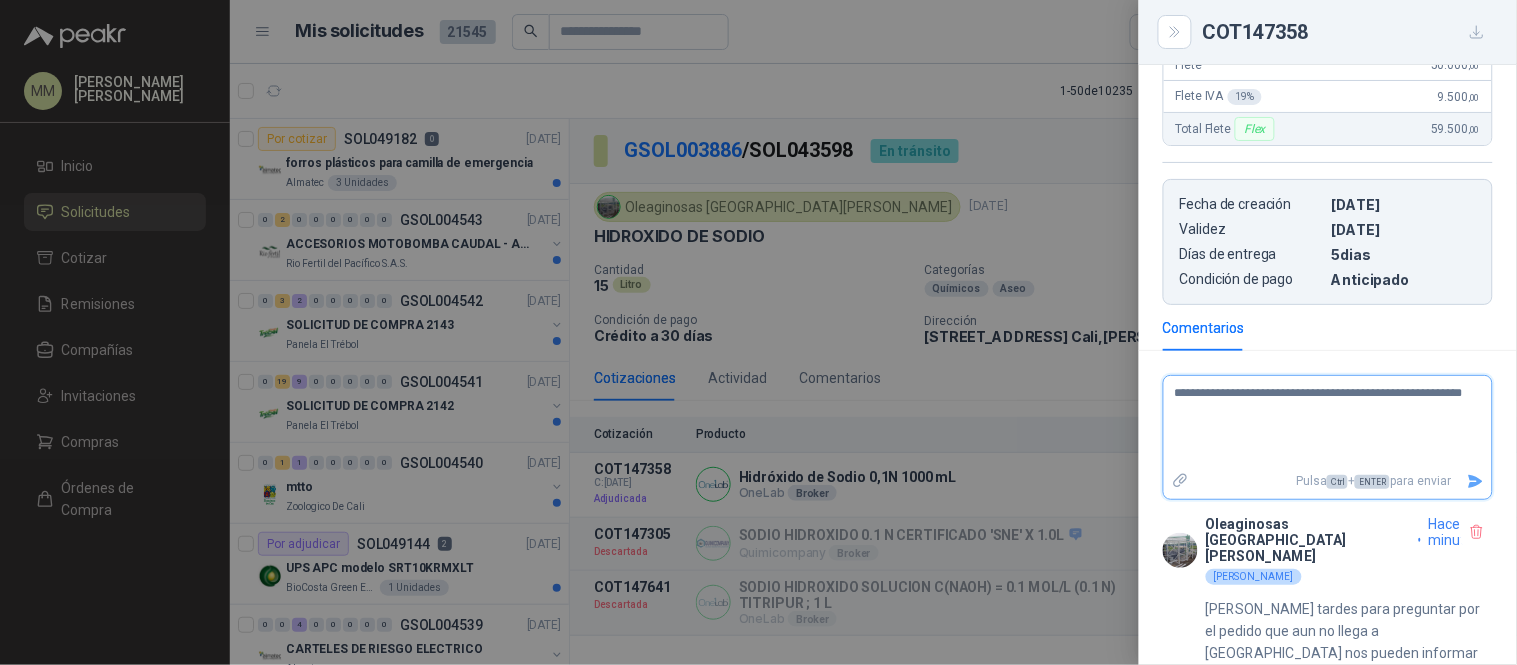 type on "**********" 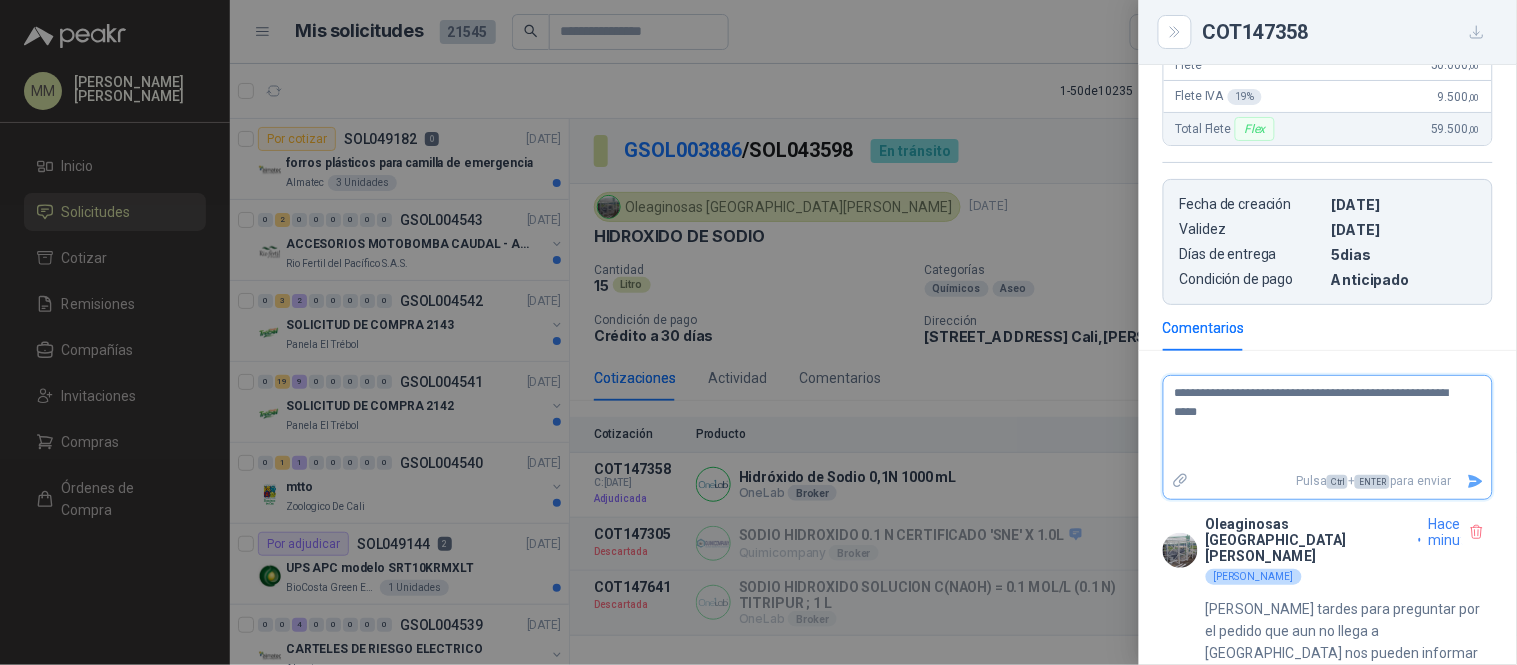type on "**********" 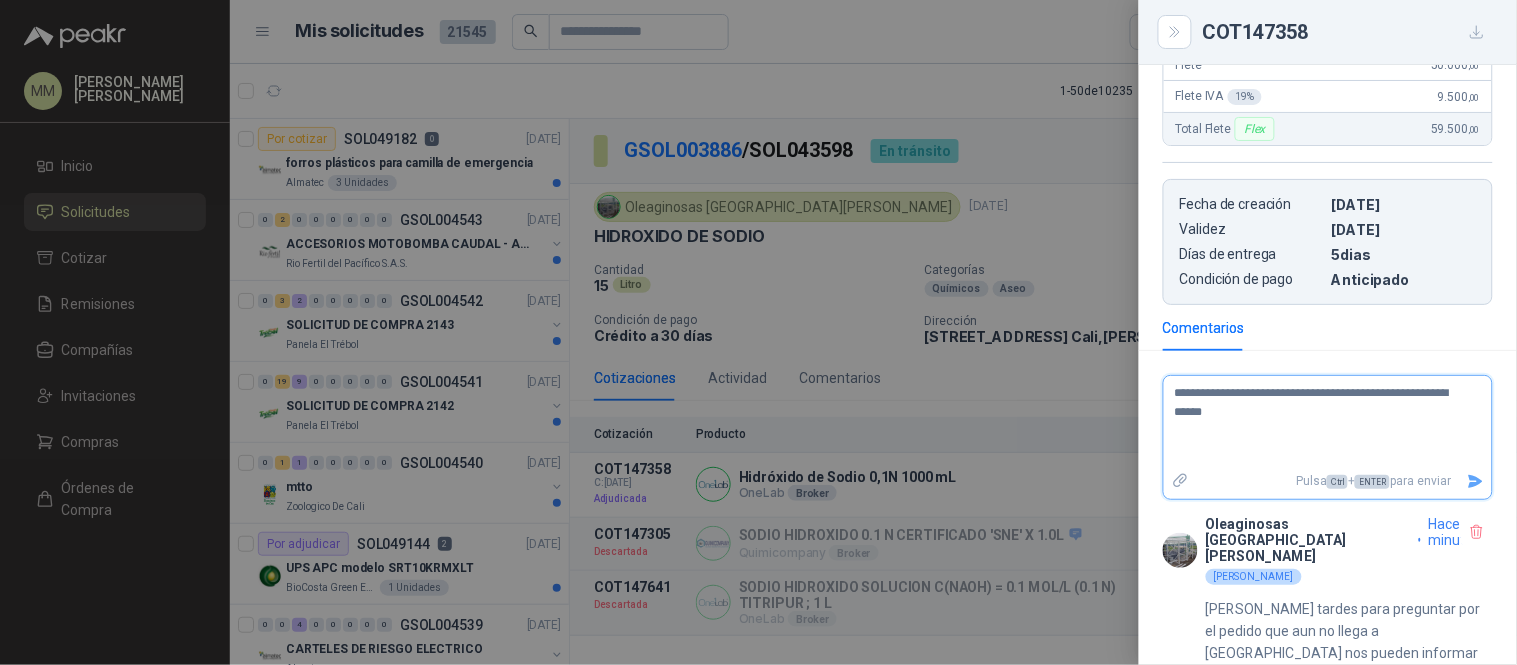 type on "**********" 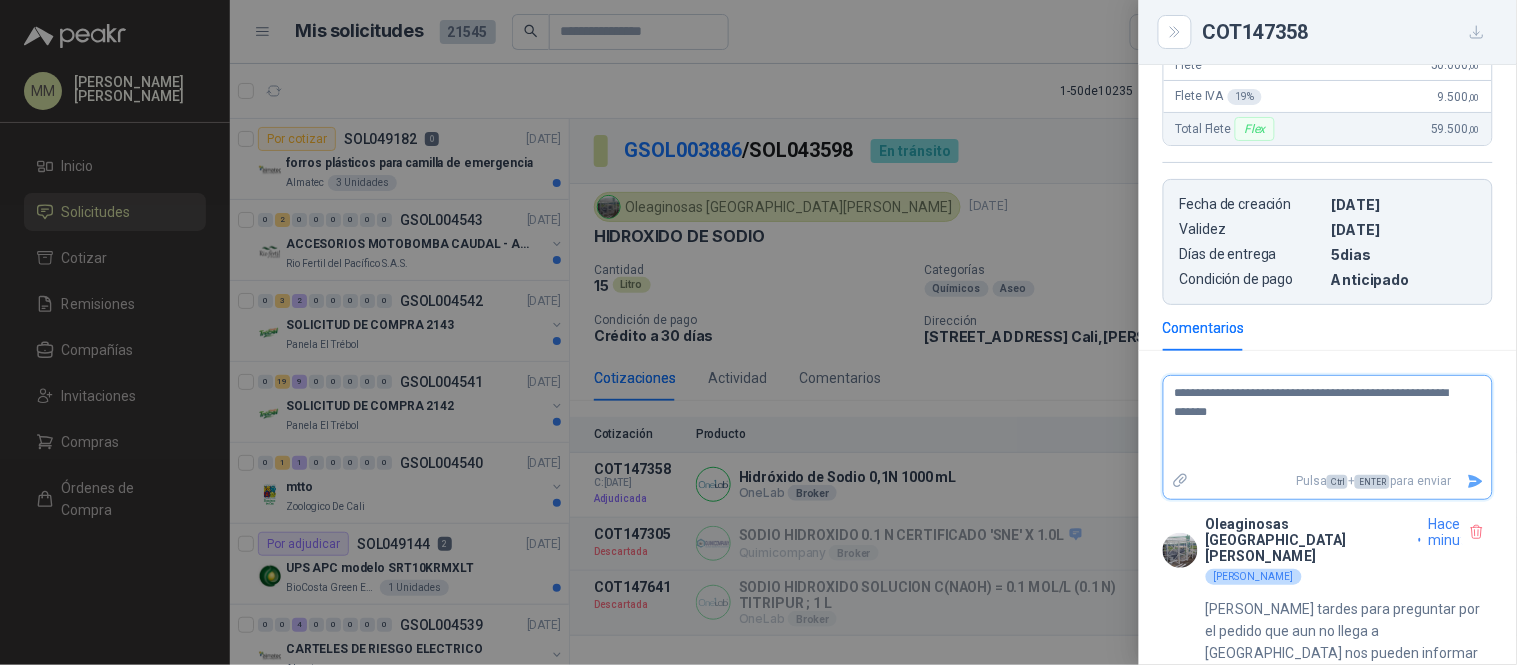 type on "**********" 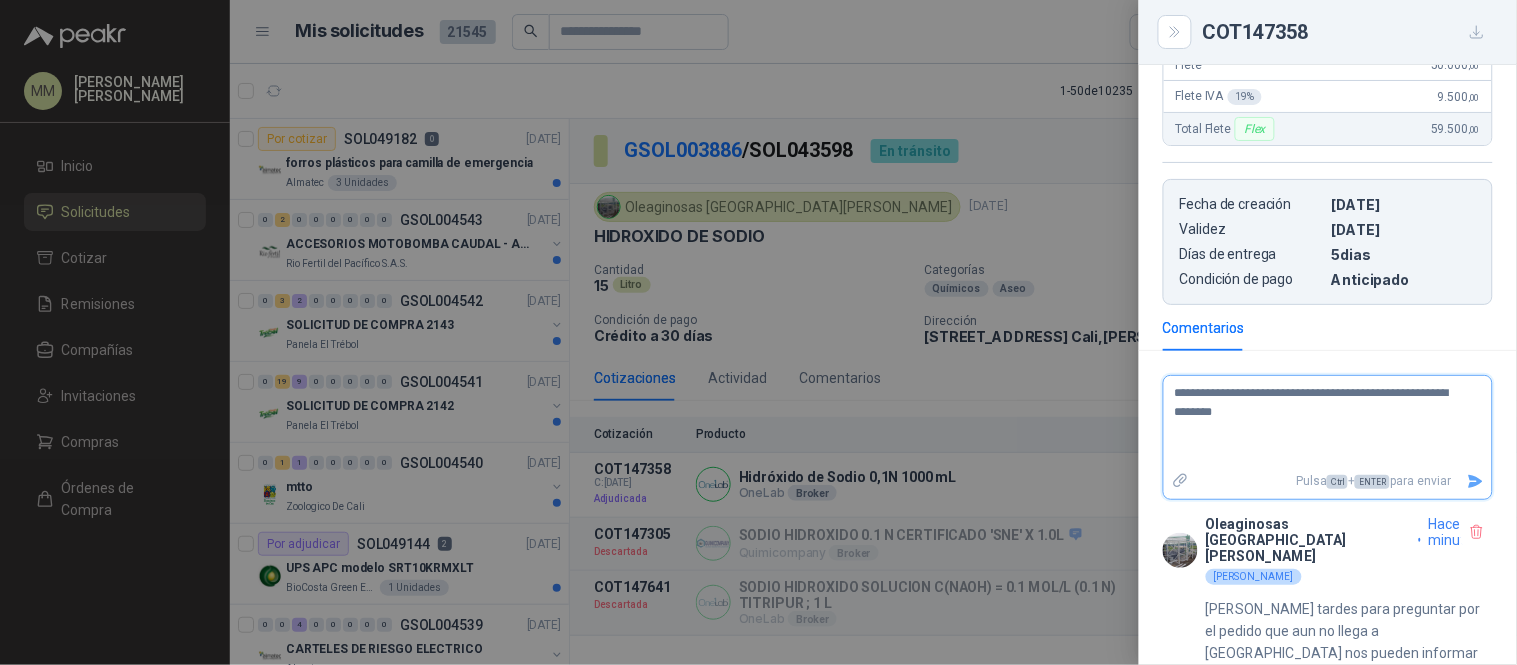 type 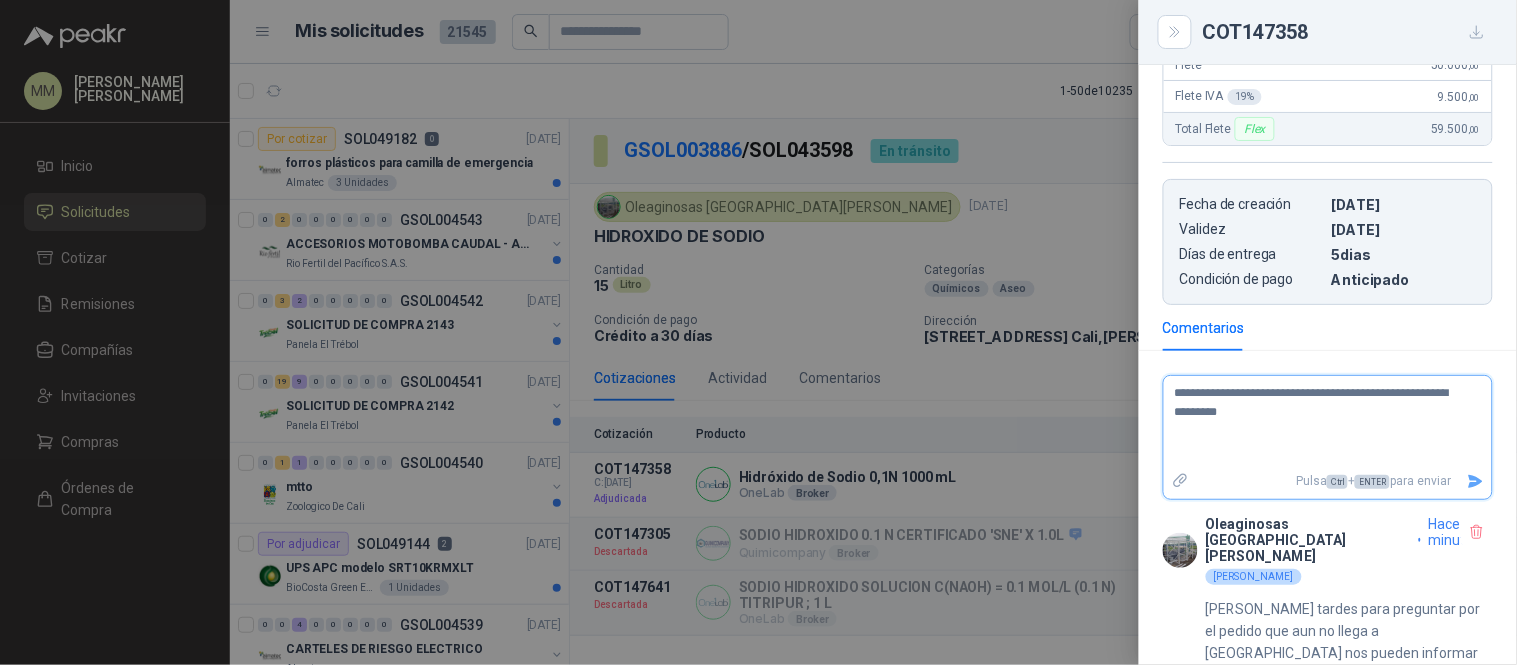 type on "**********" 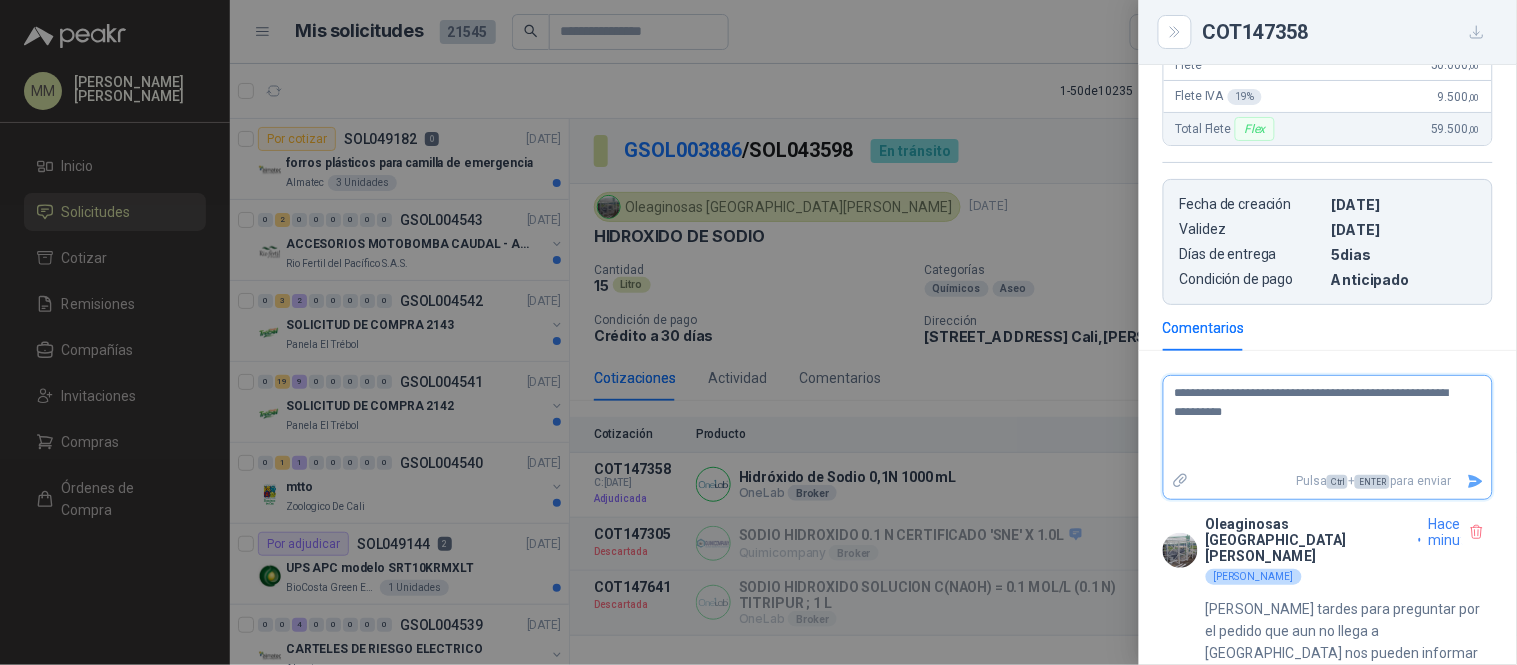type on "**********" 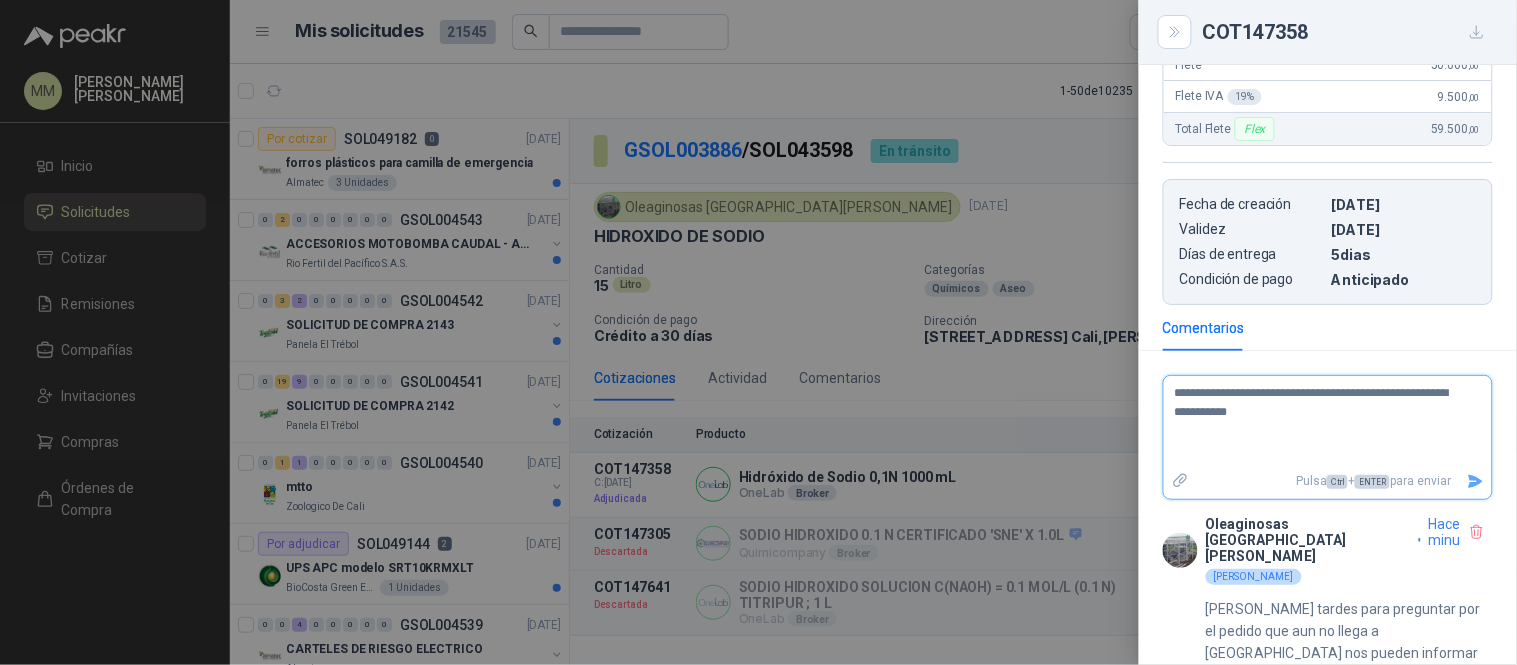 type on "**********" 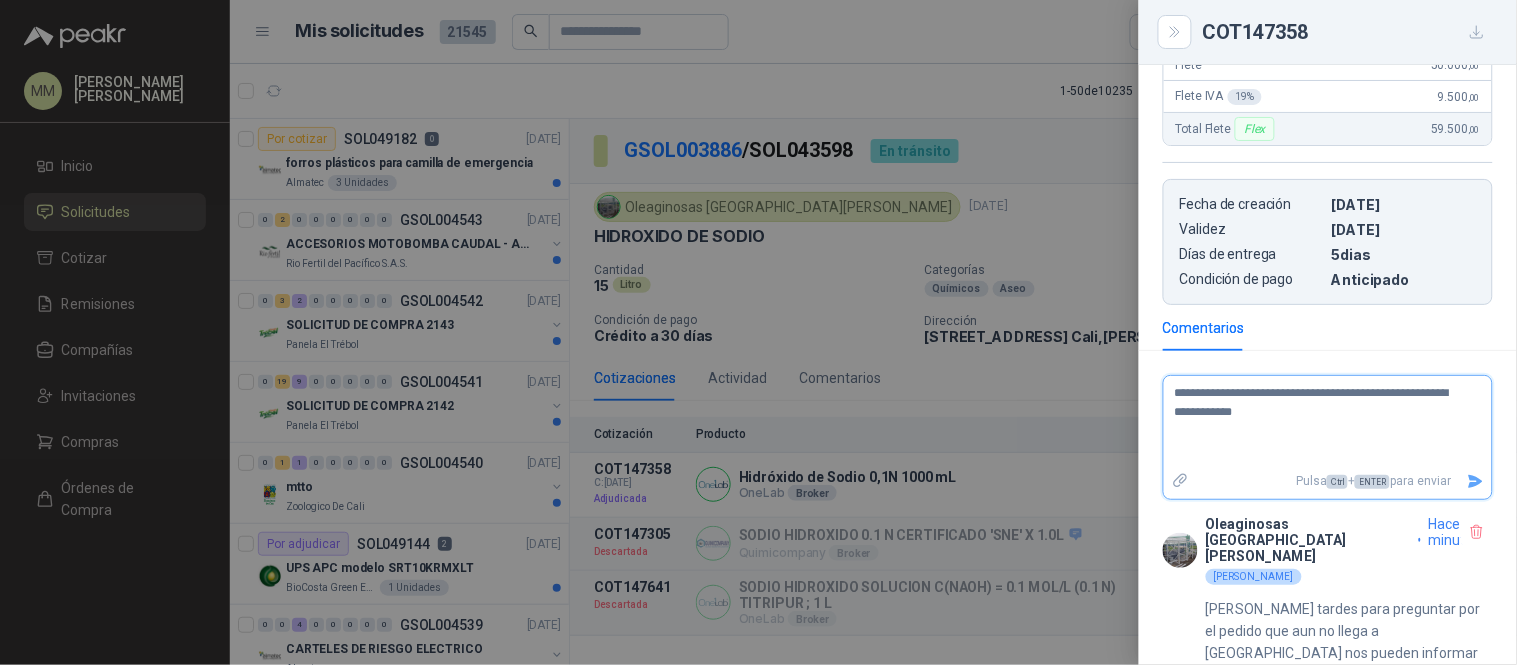 type on "**********" 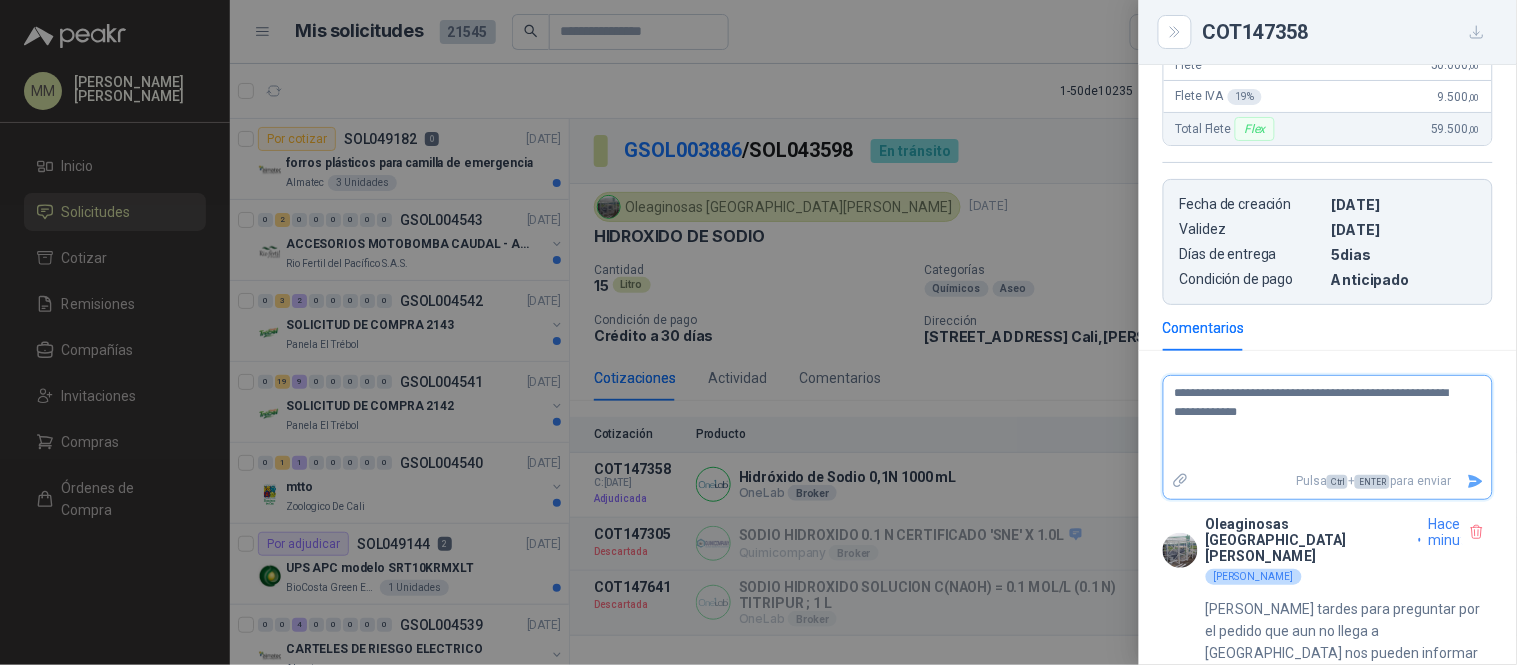 type 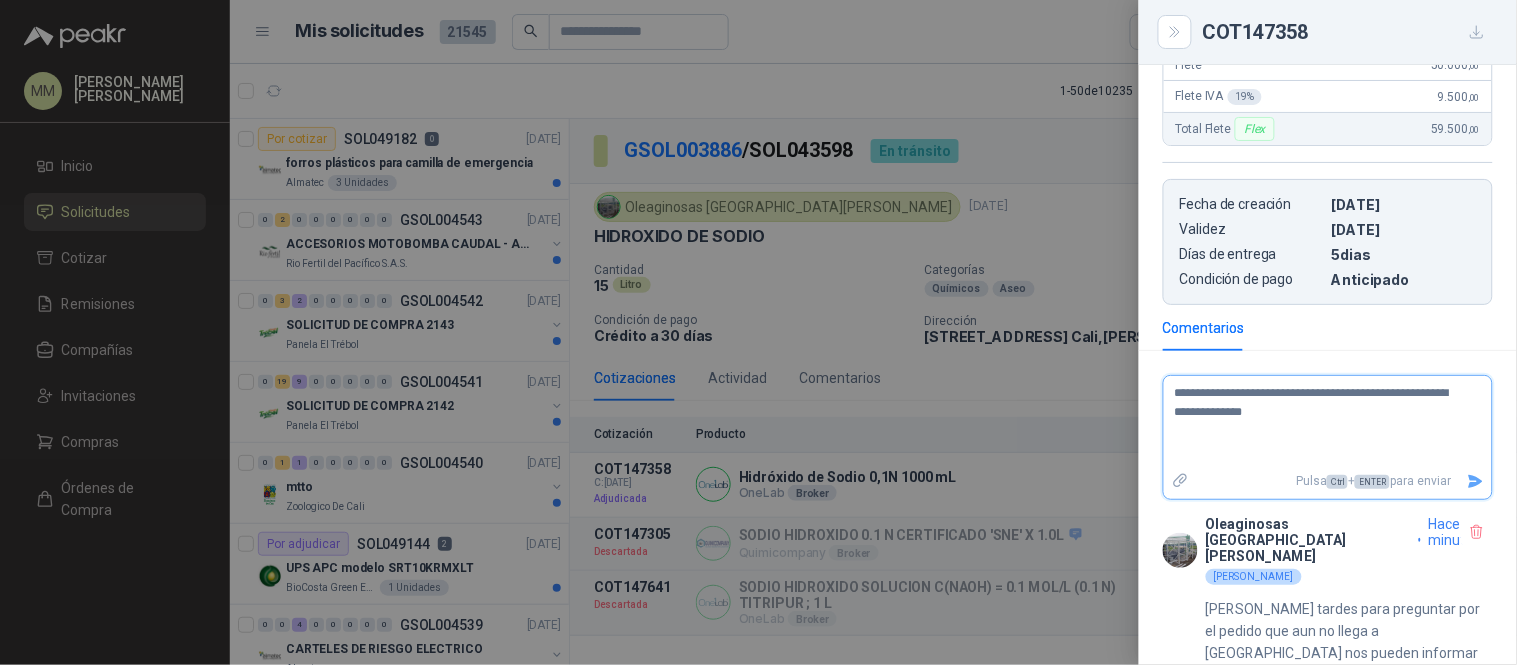 type on "**********" 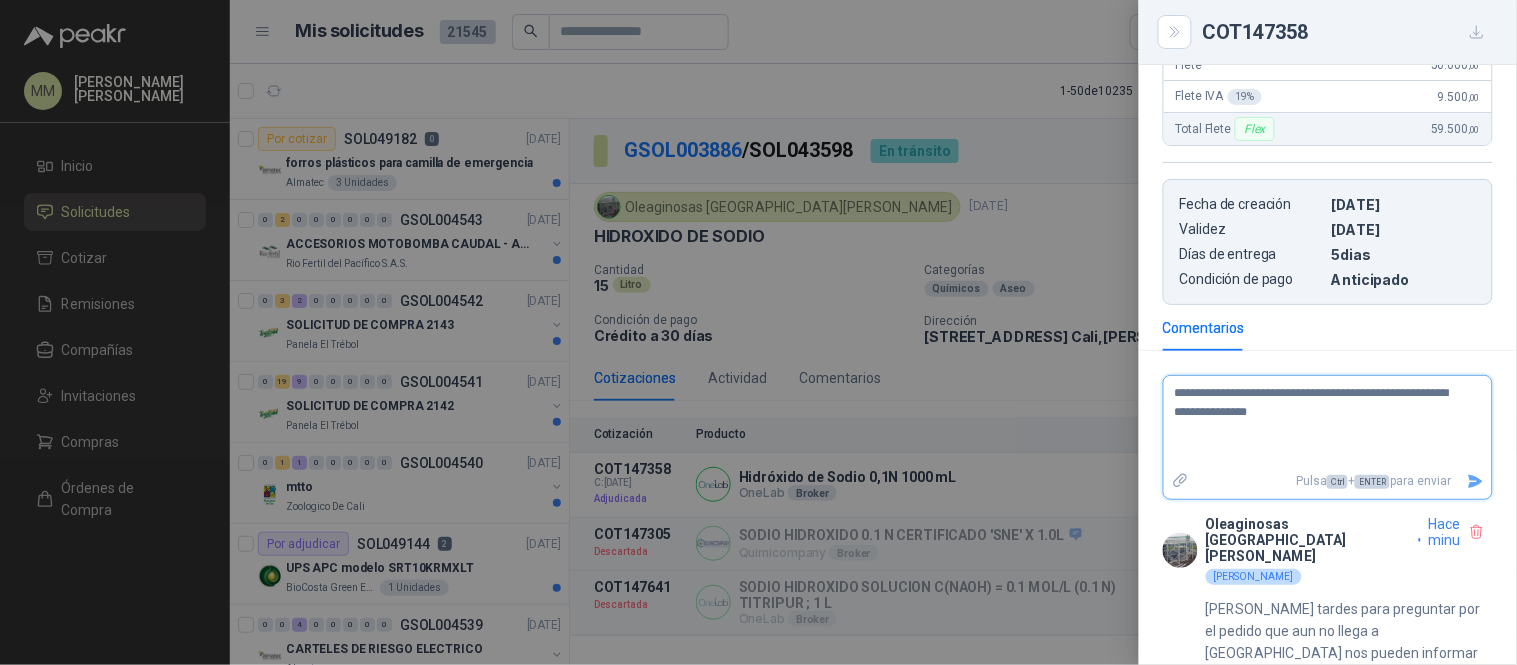 type on "**********" 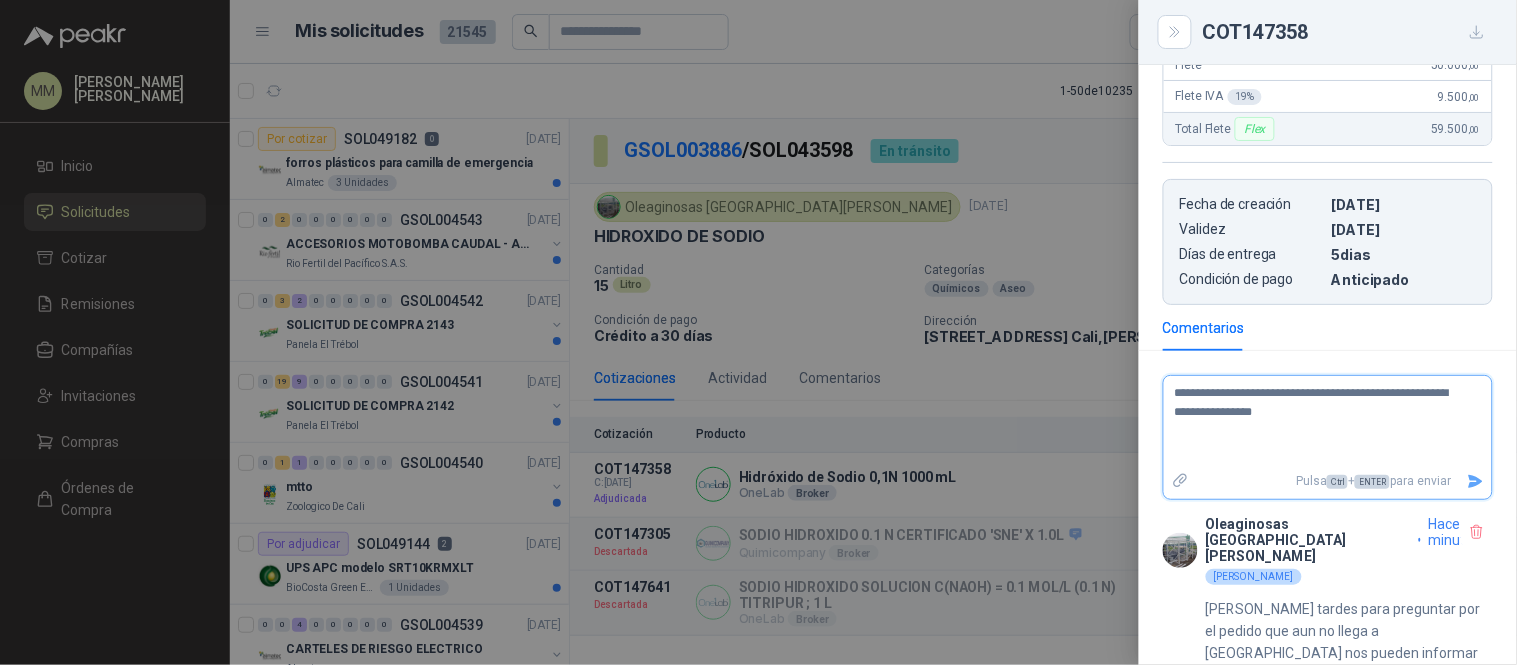 type on "**********" 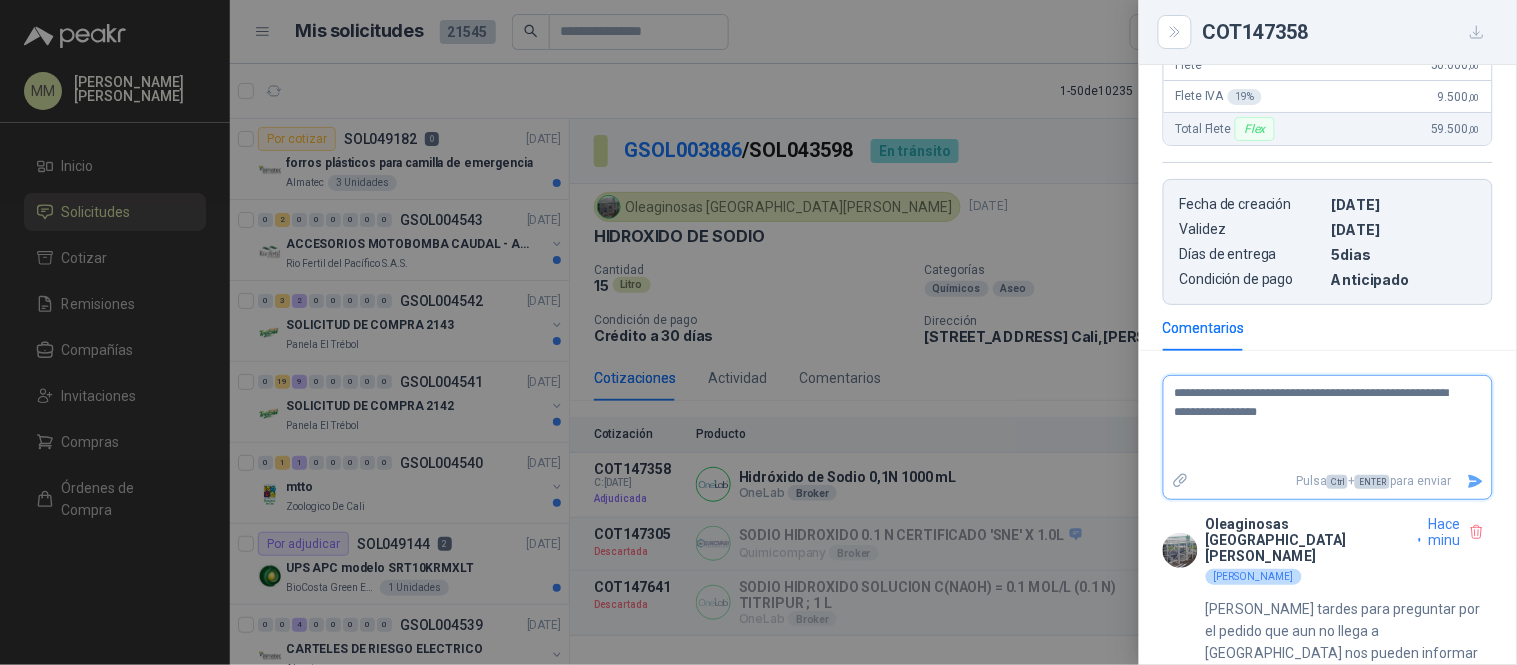 type on "**********" 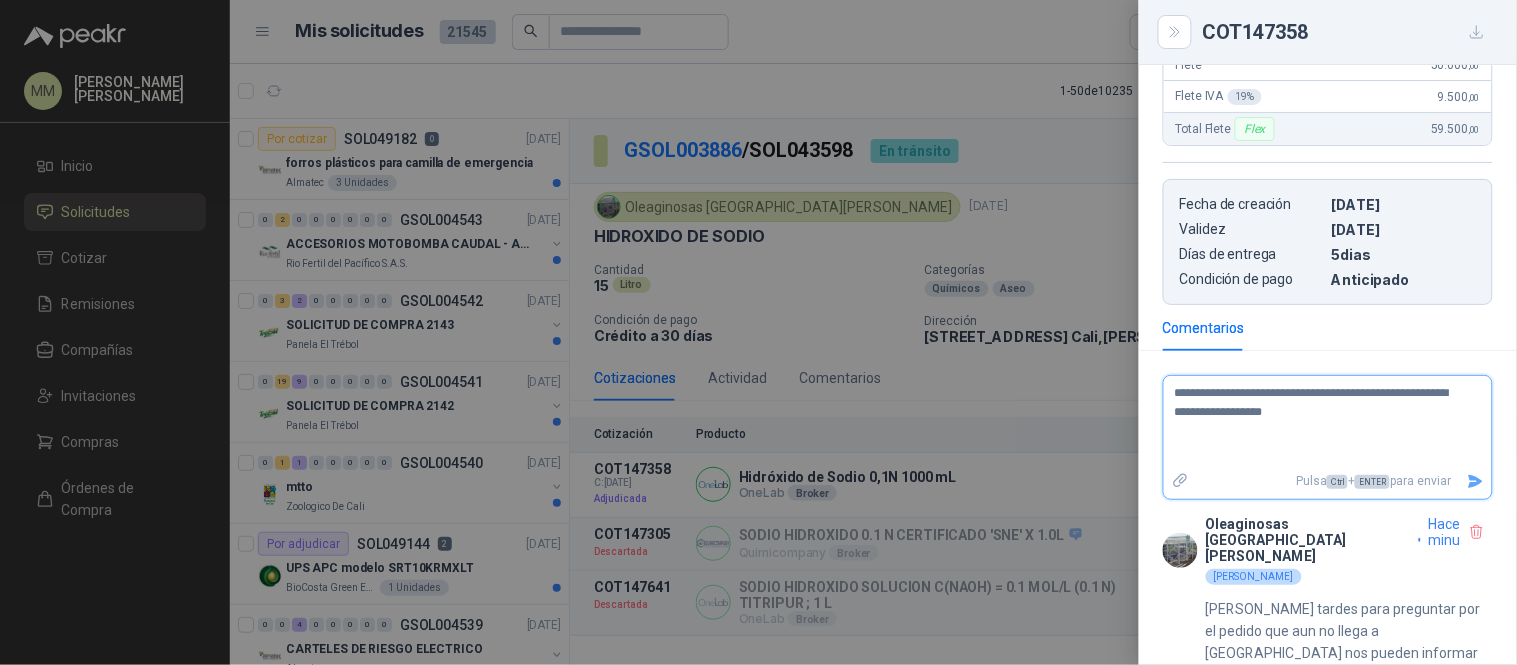 type on "**********" 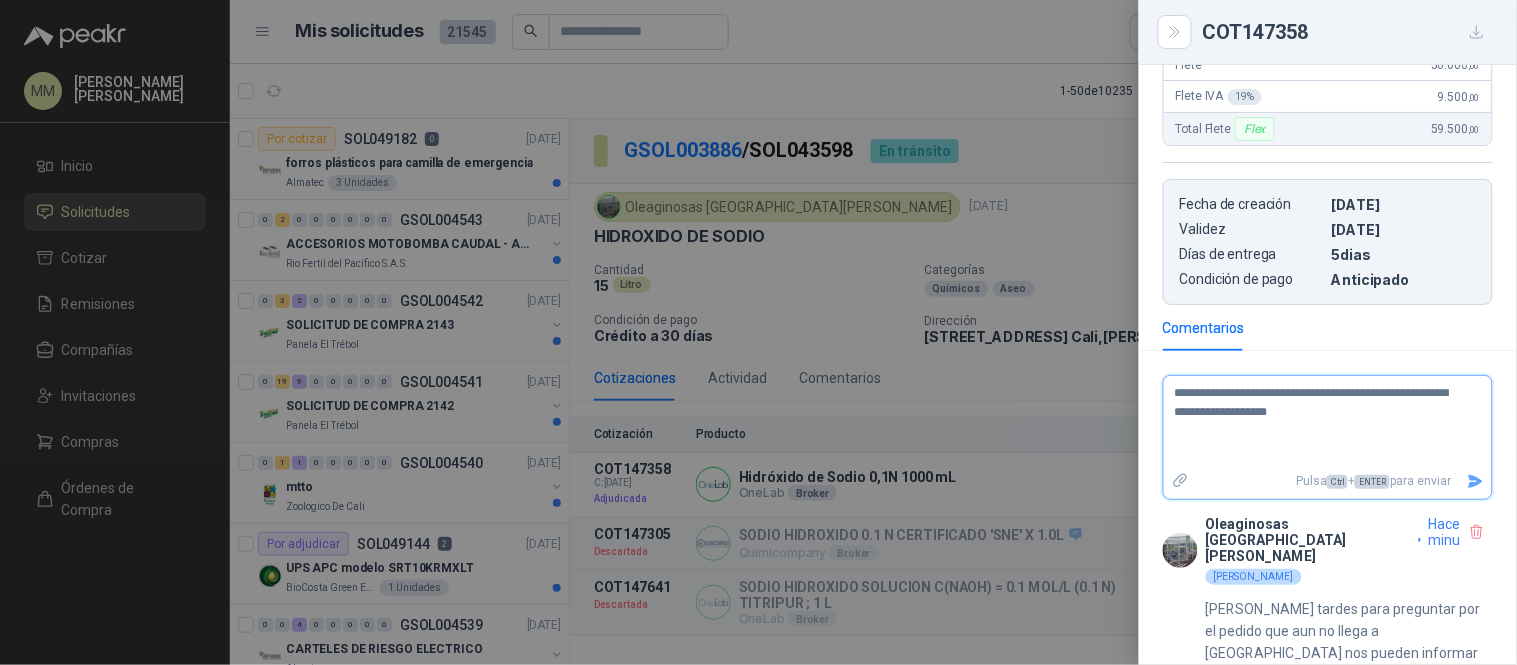 type on "**********" 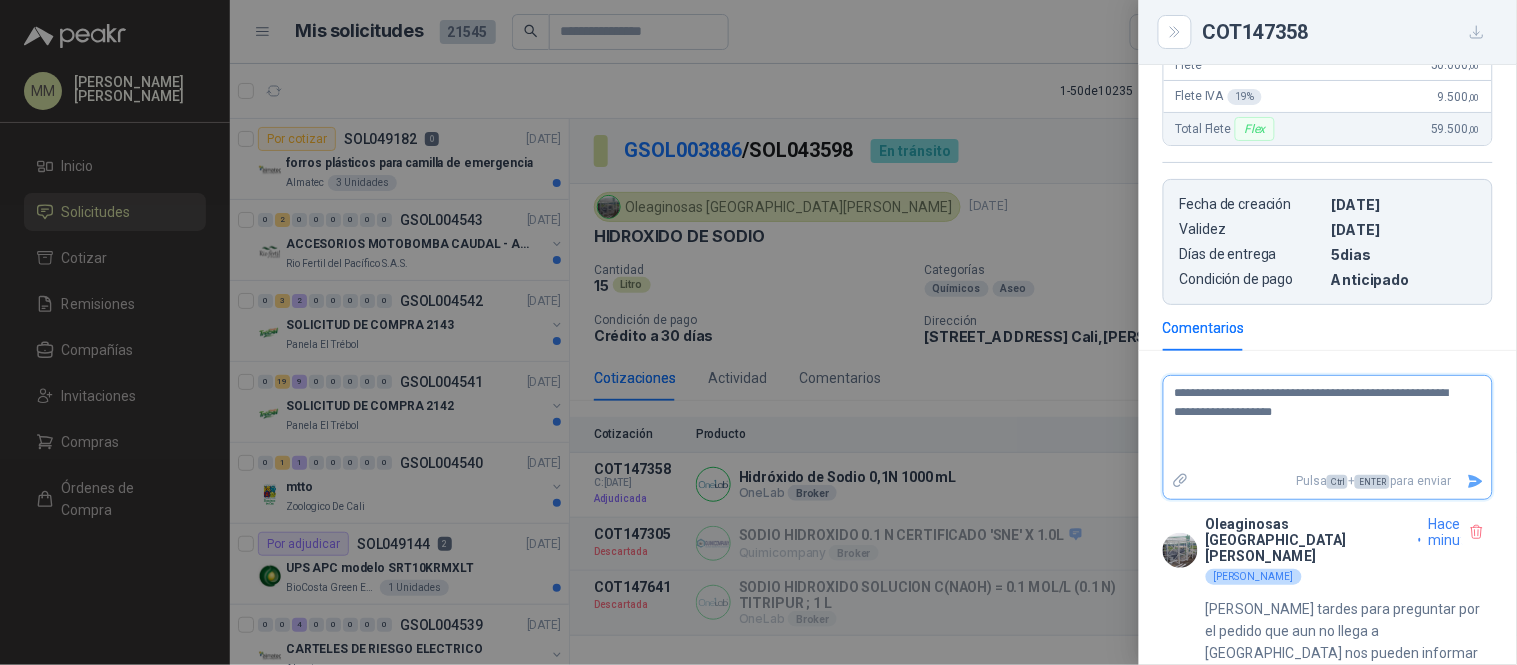type on "**********" 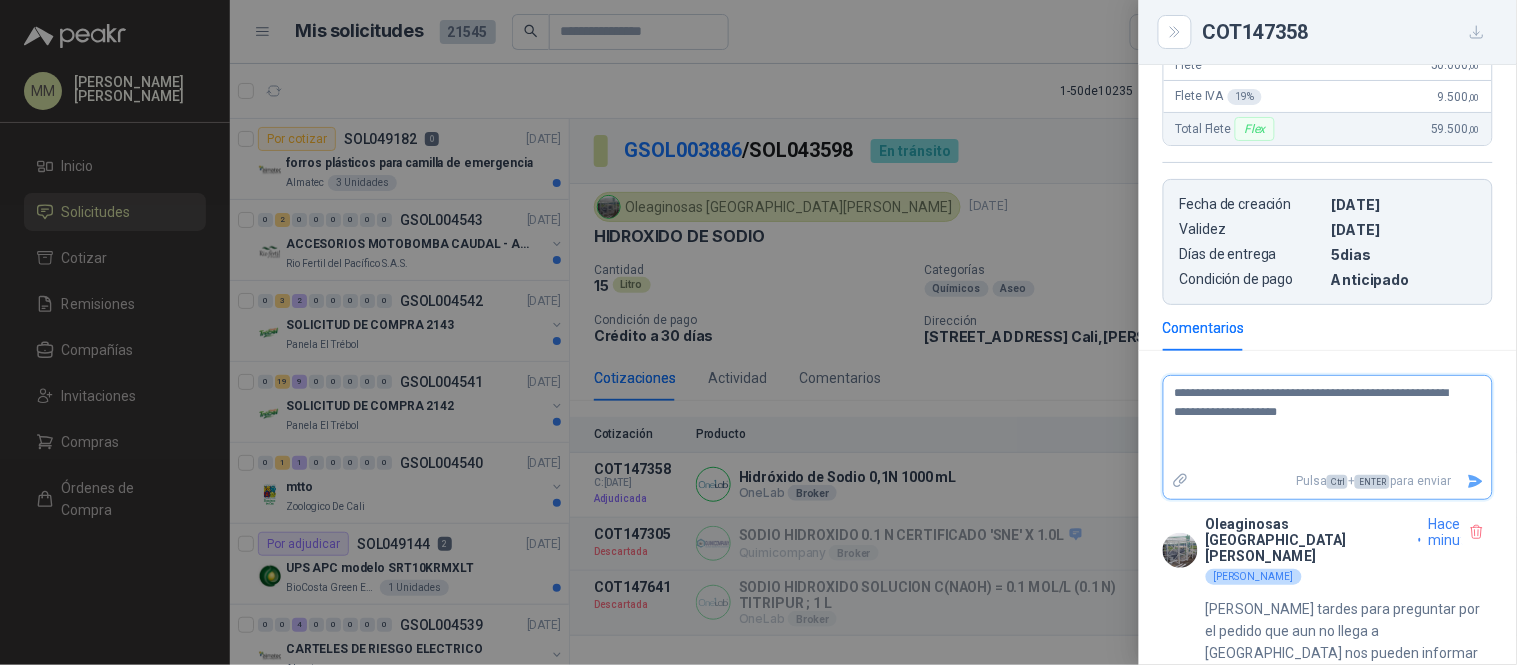 type on "**********" 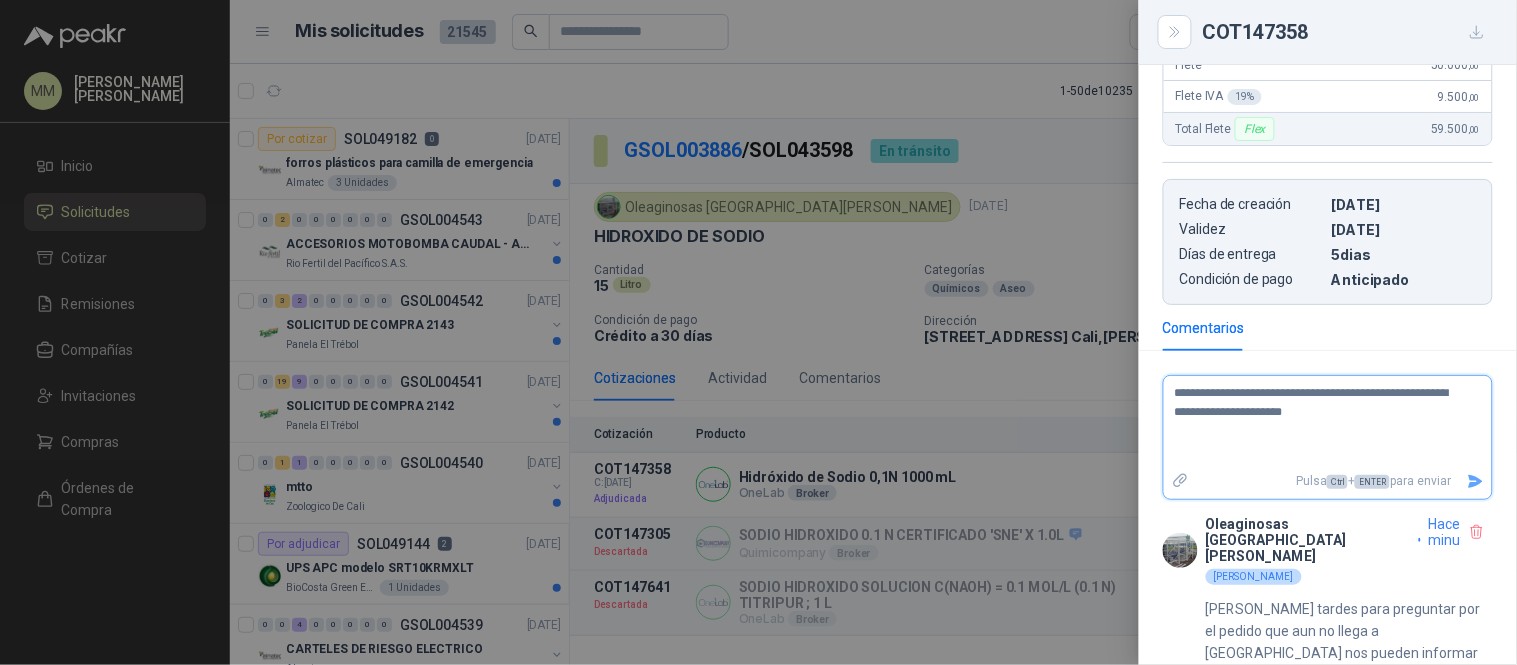 type on "**********" 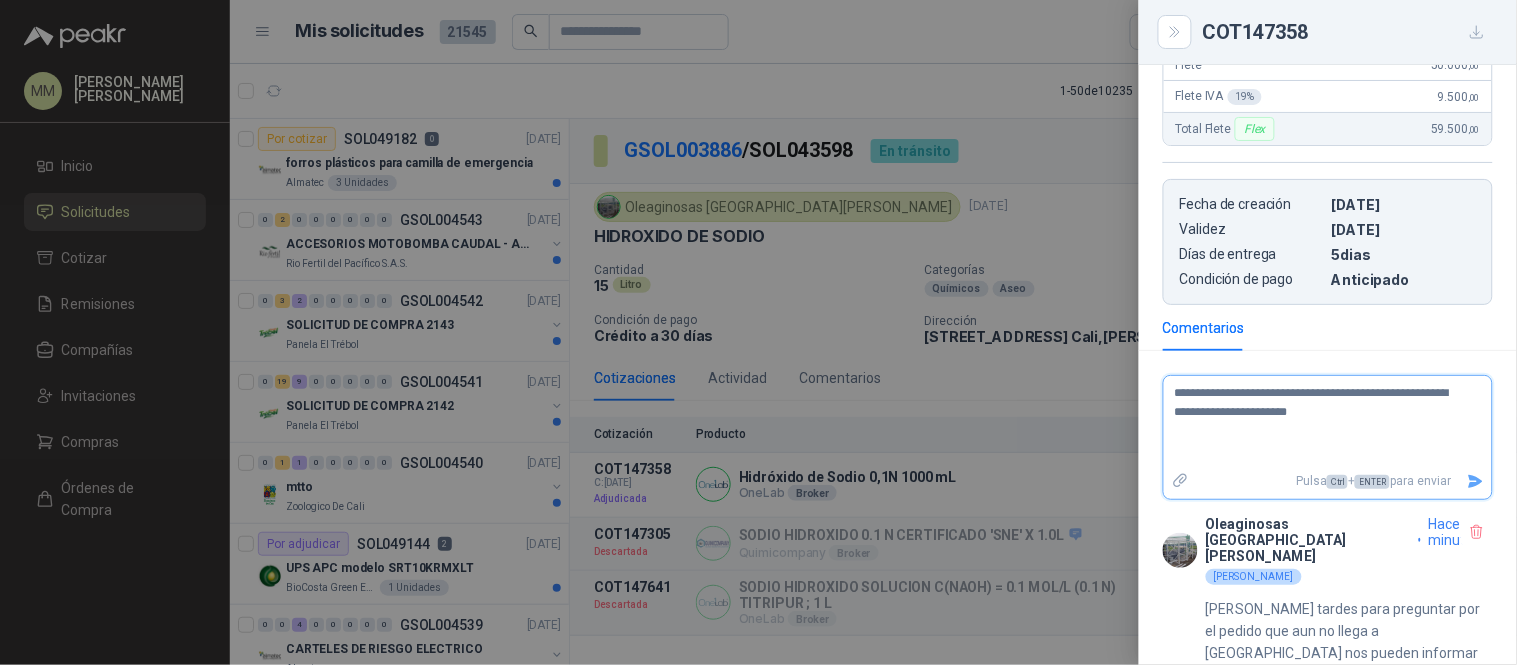 type on "**********" 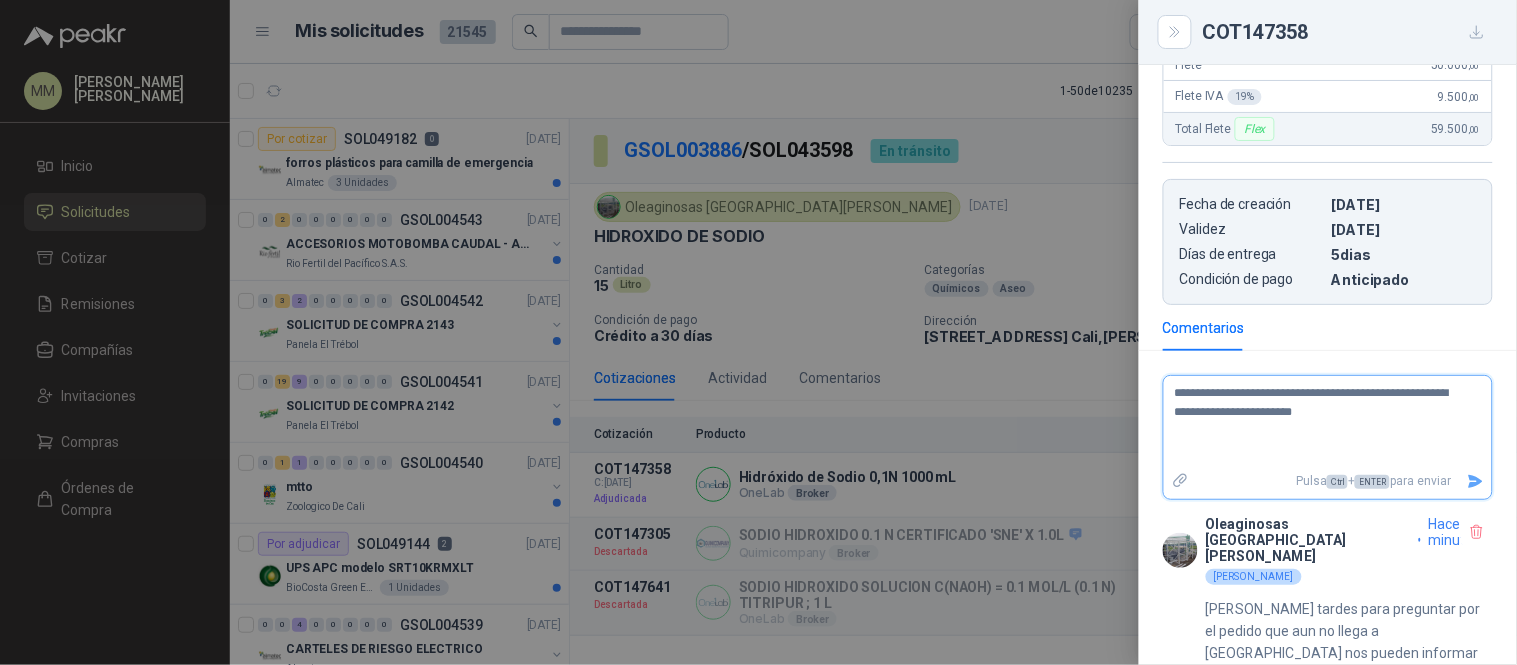 type on "**********" 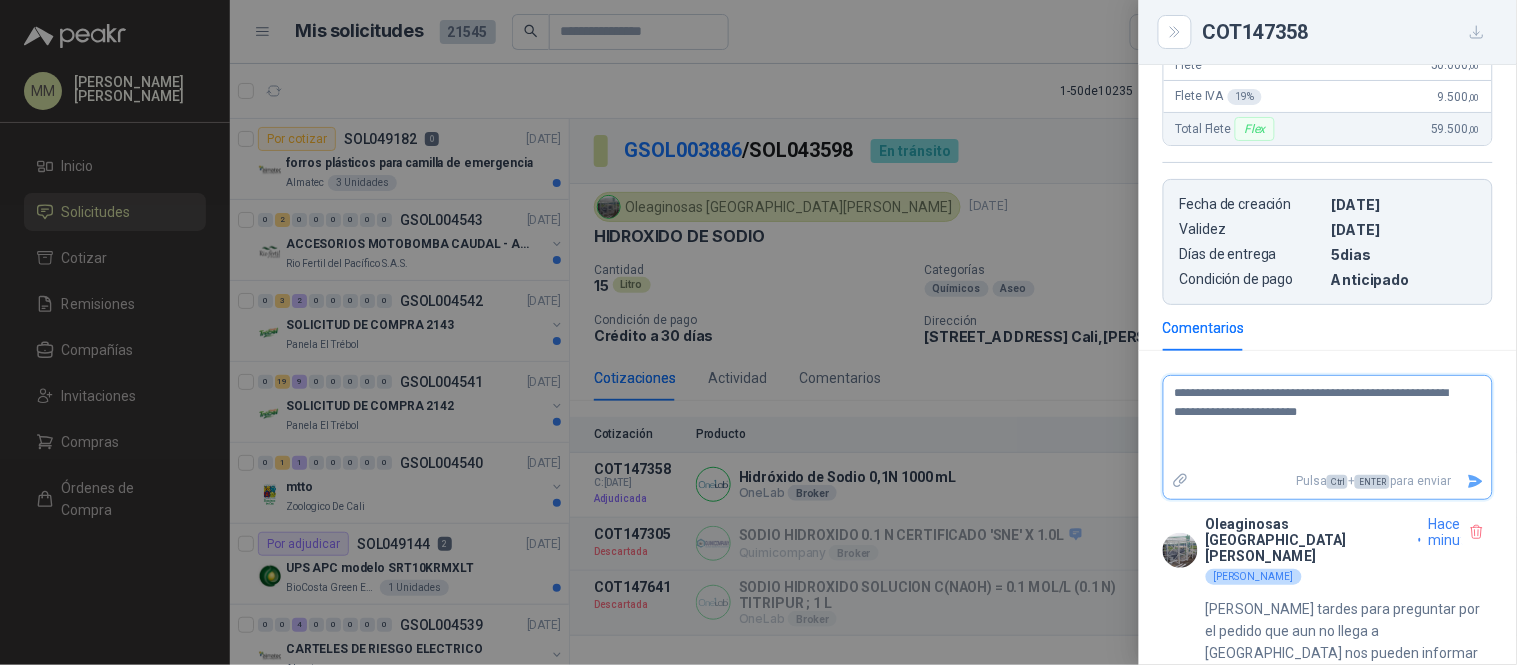 type on "**********" 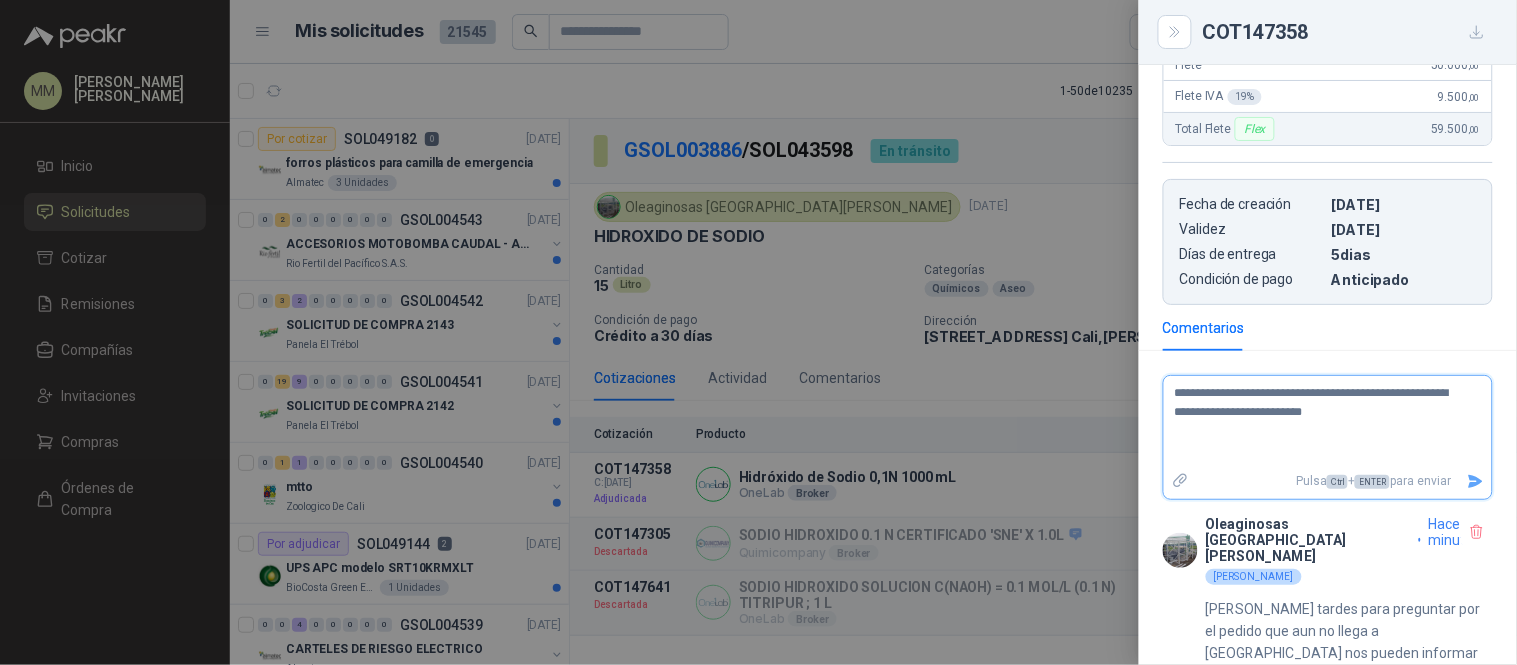 type on "**********" 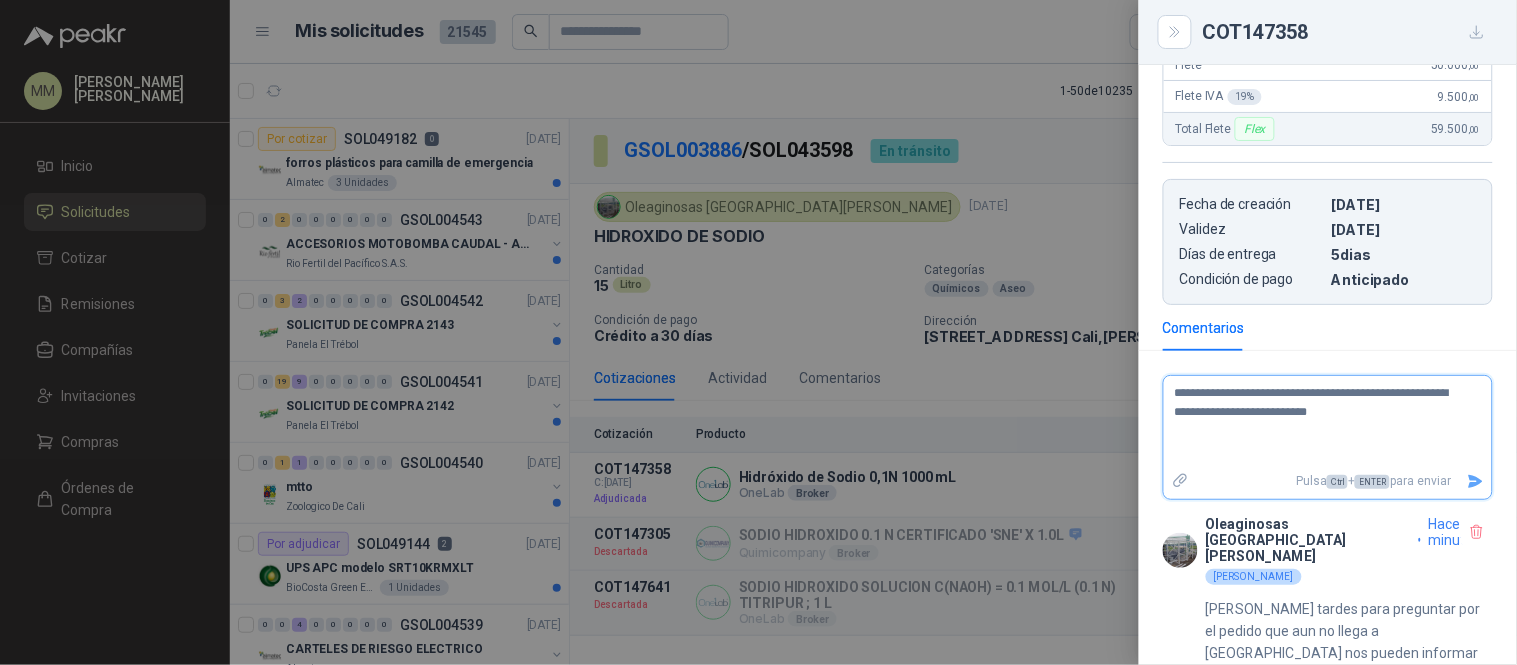 type on "**********" 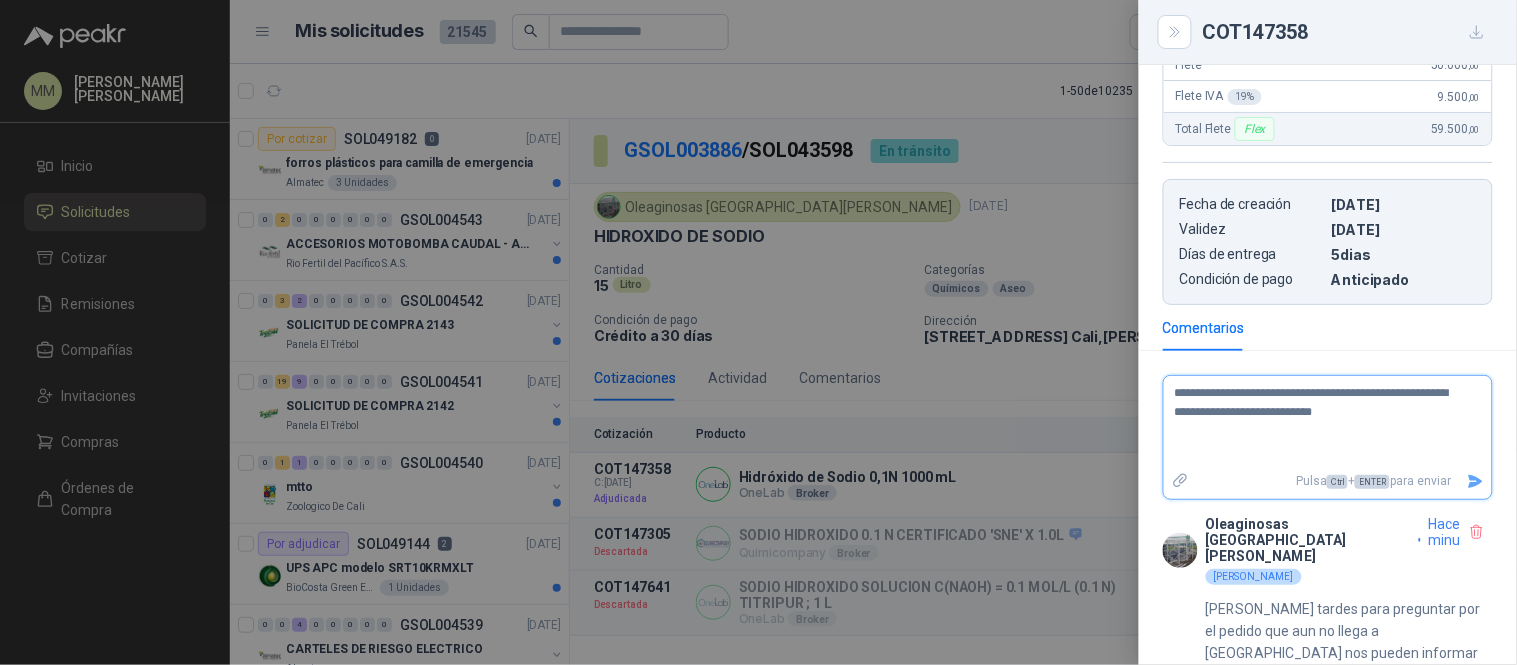 type on "**********" 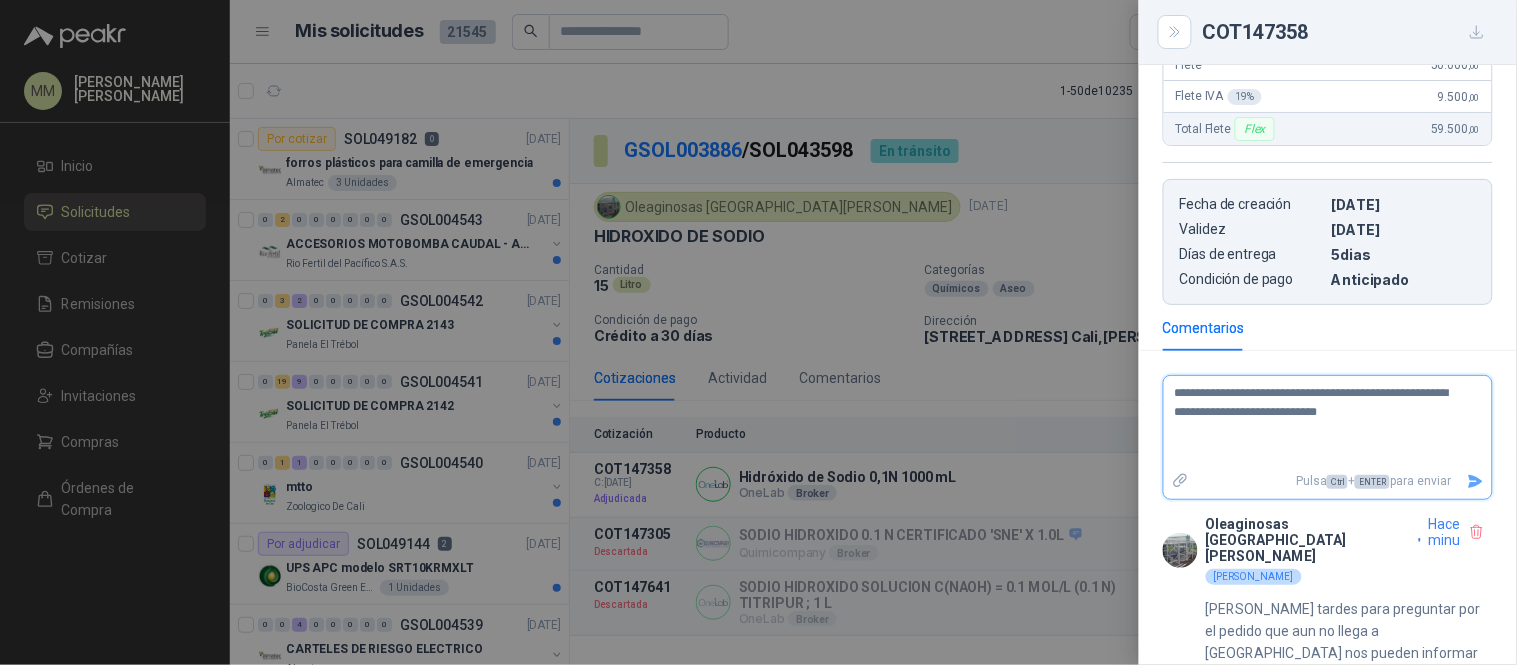 type on "**********" 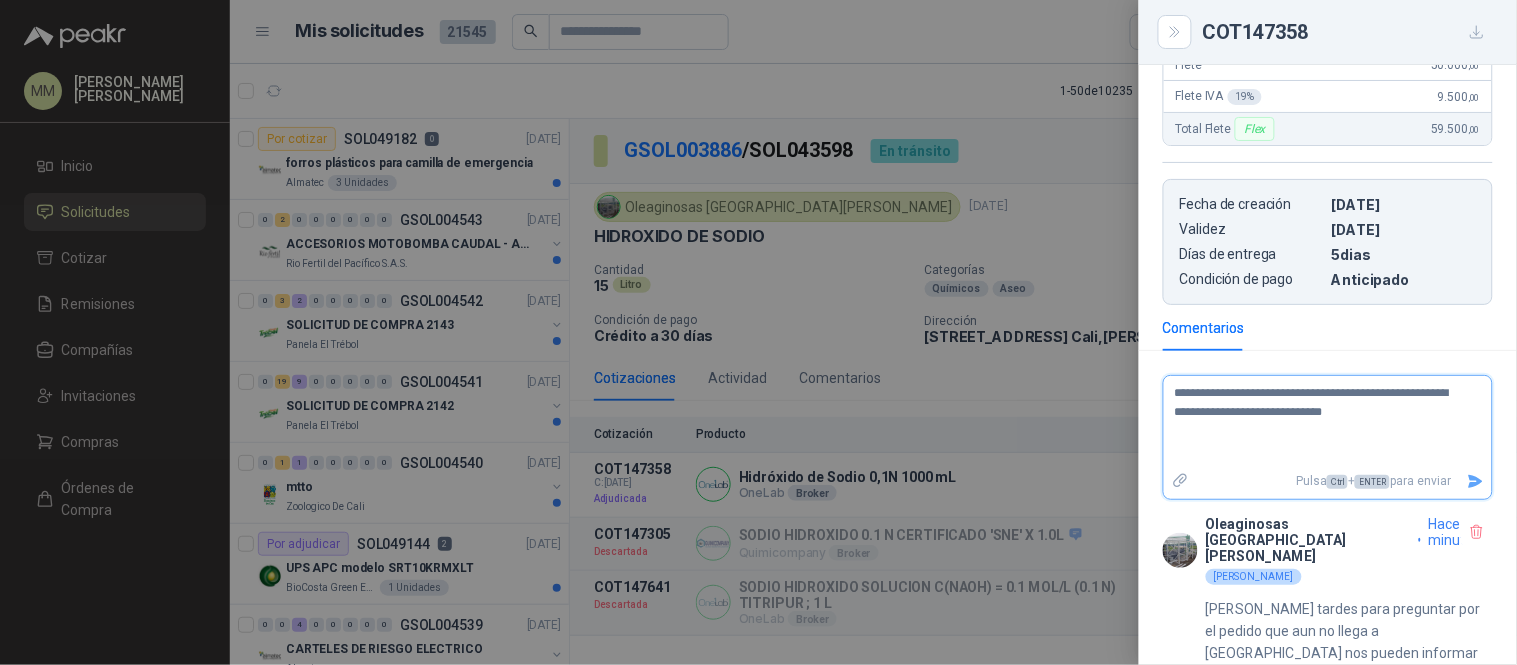 type on "**********" 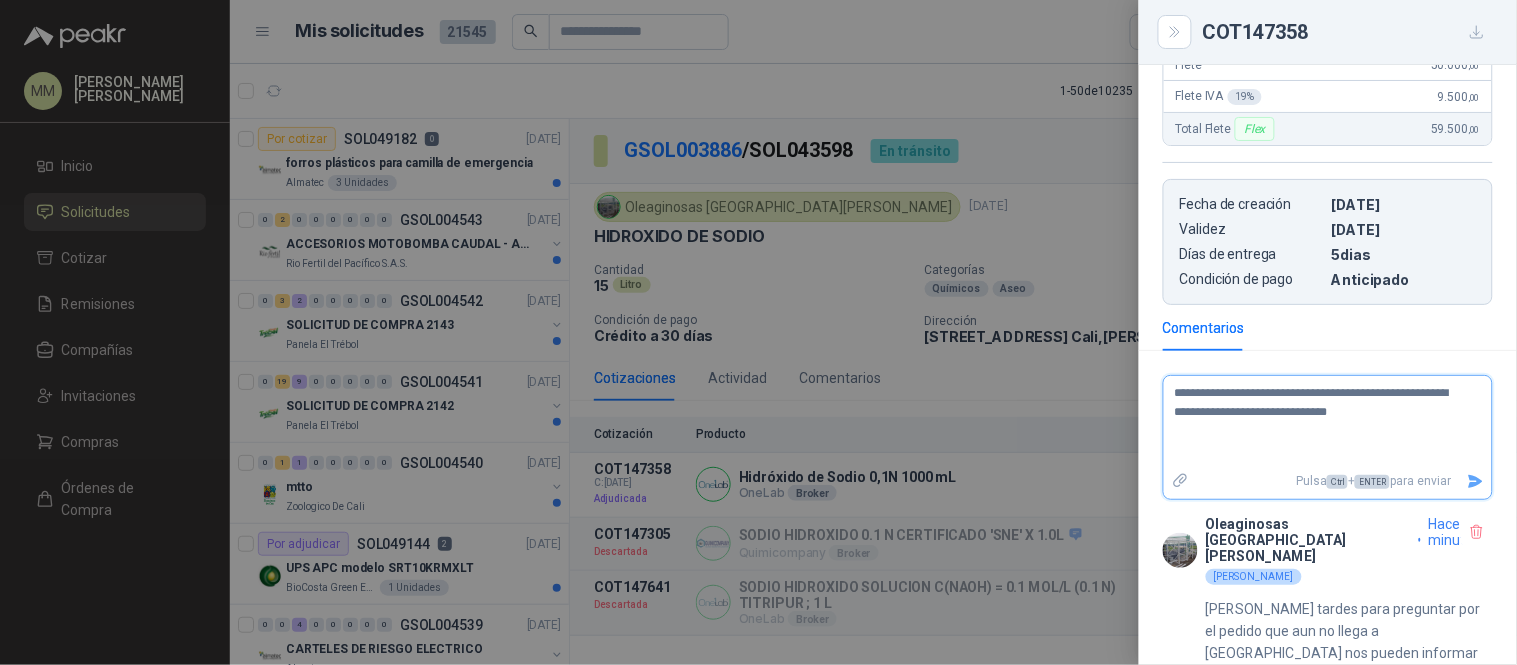 type on "**********" 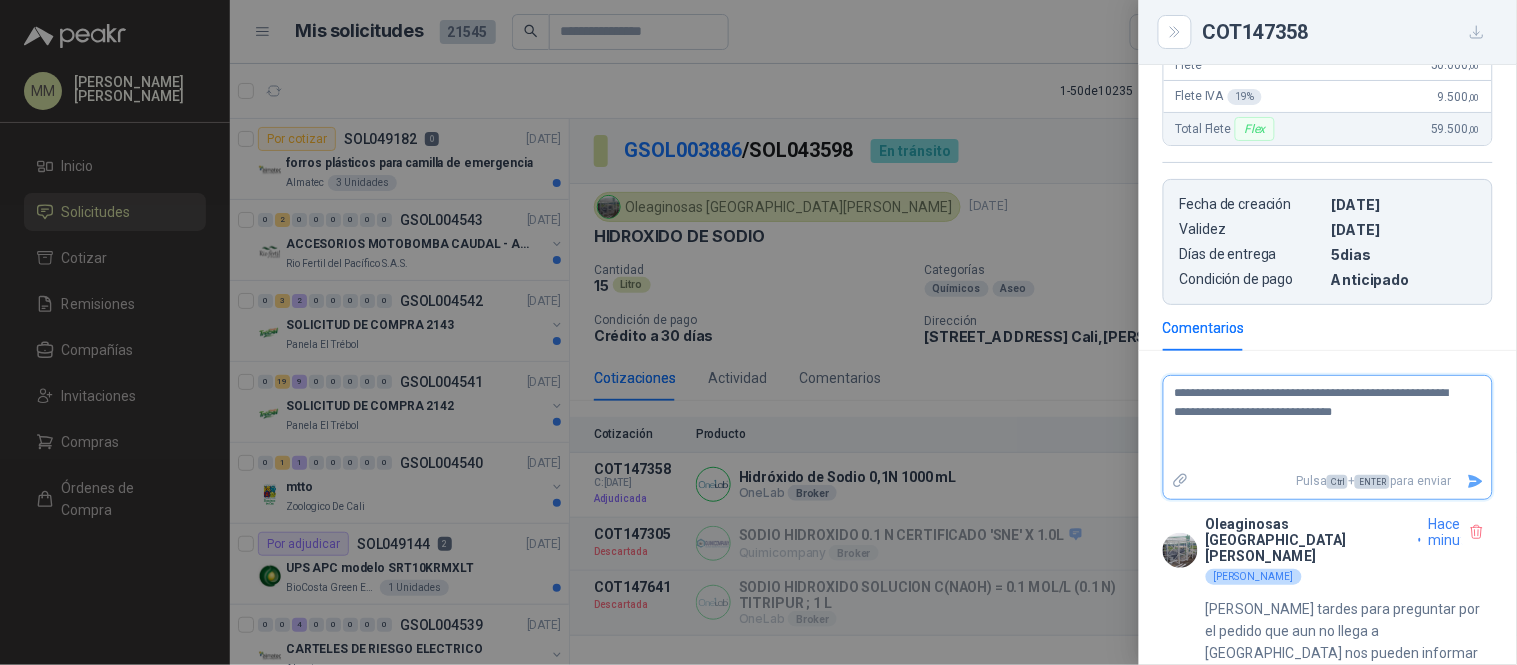 type on "**********" 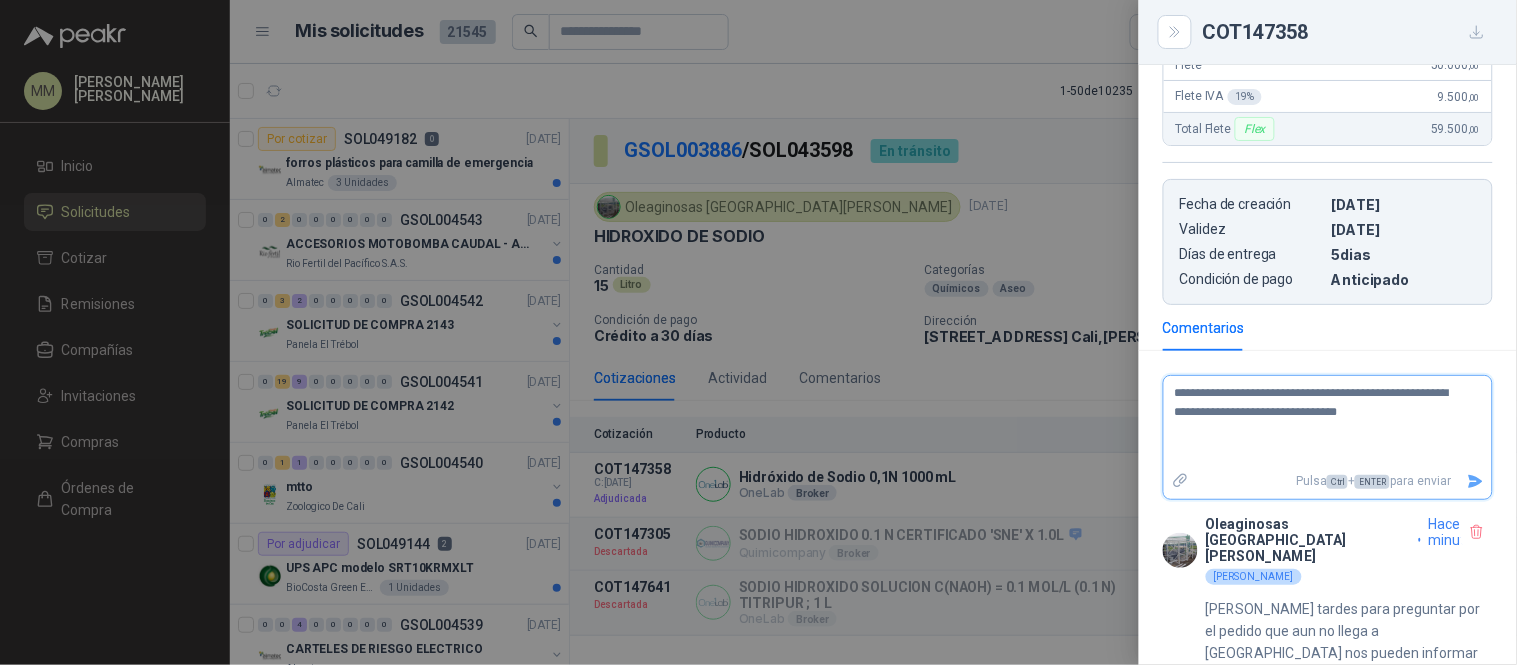 type on "**********" 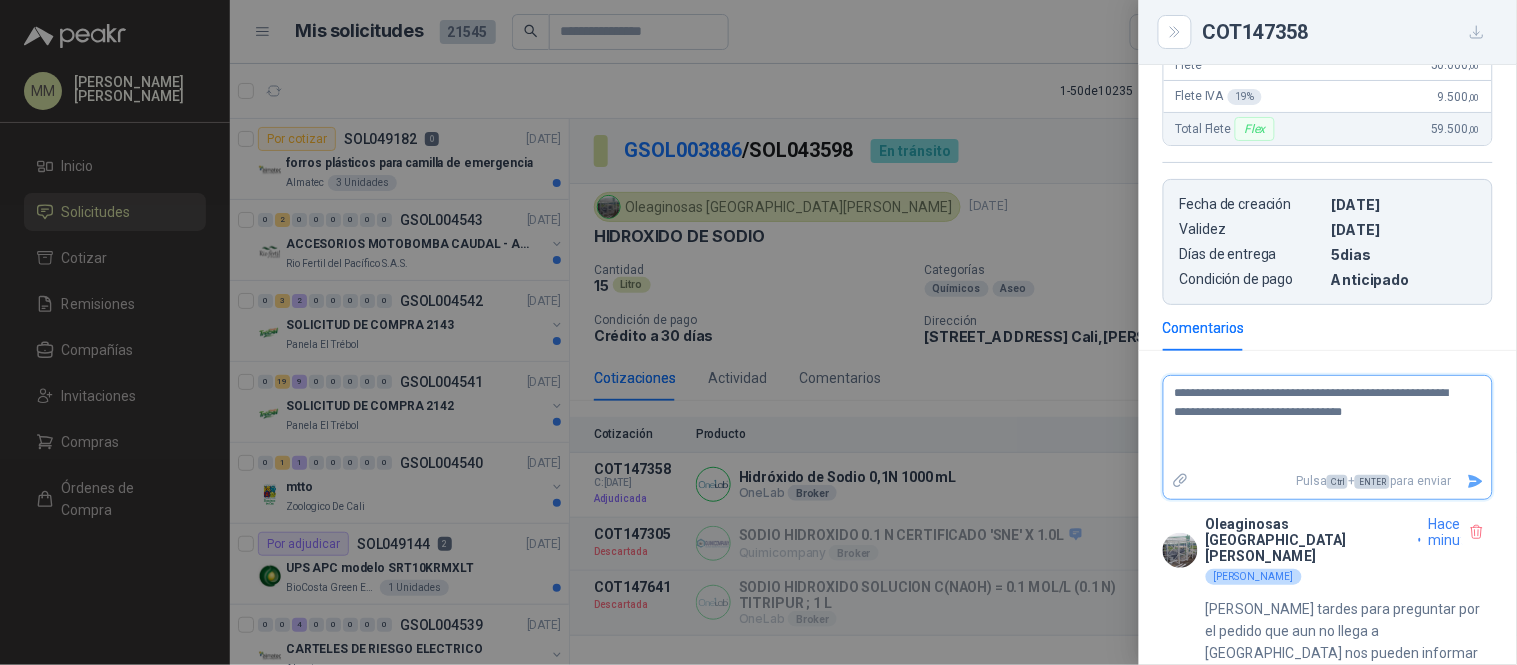 type on "**********" 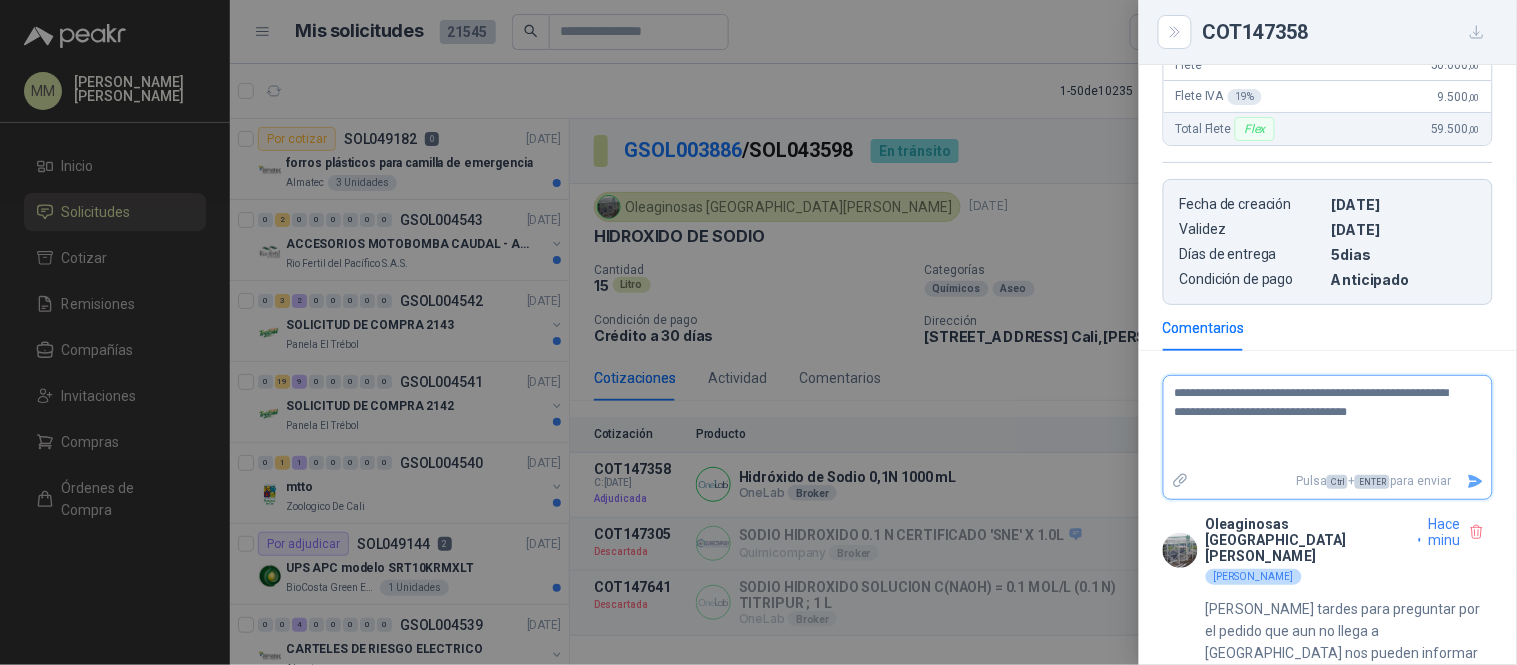 type 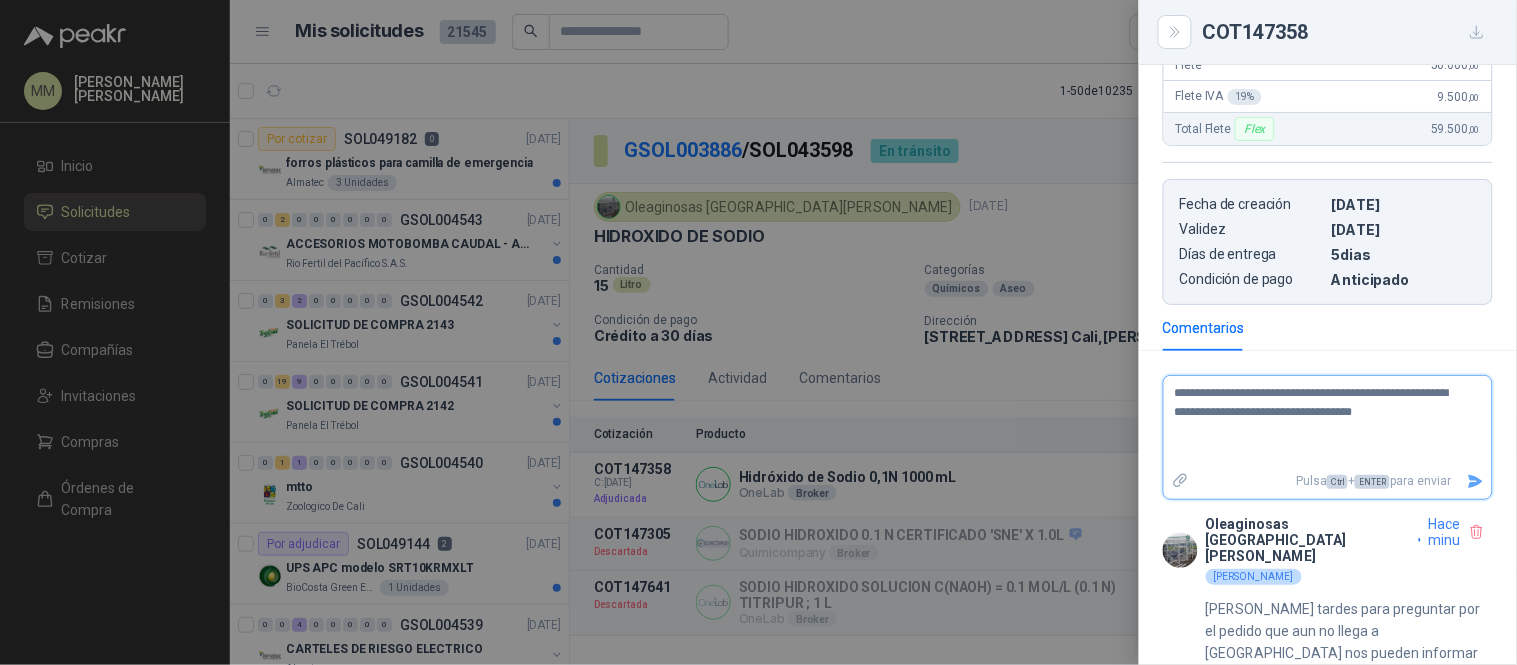 type on "**********" 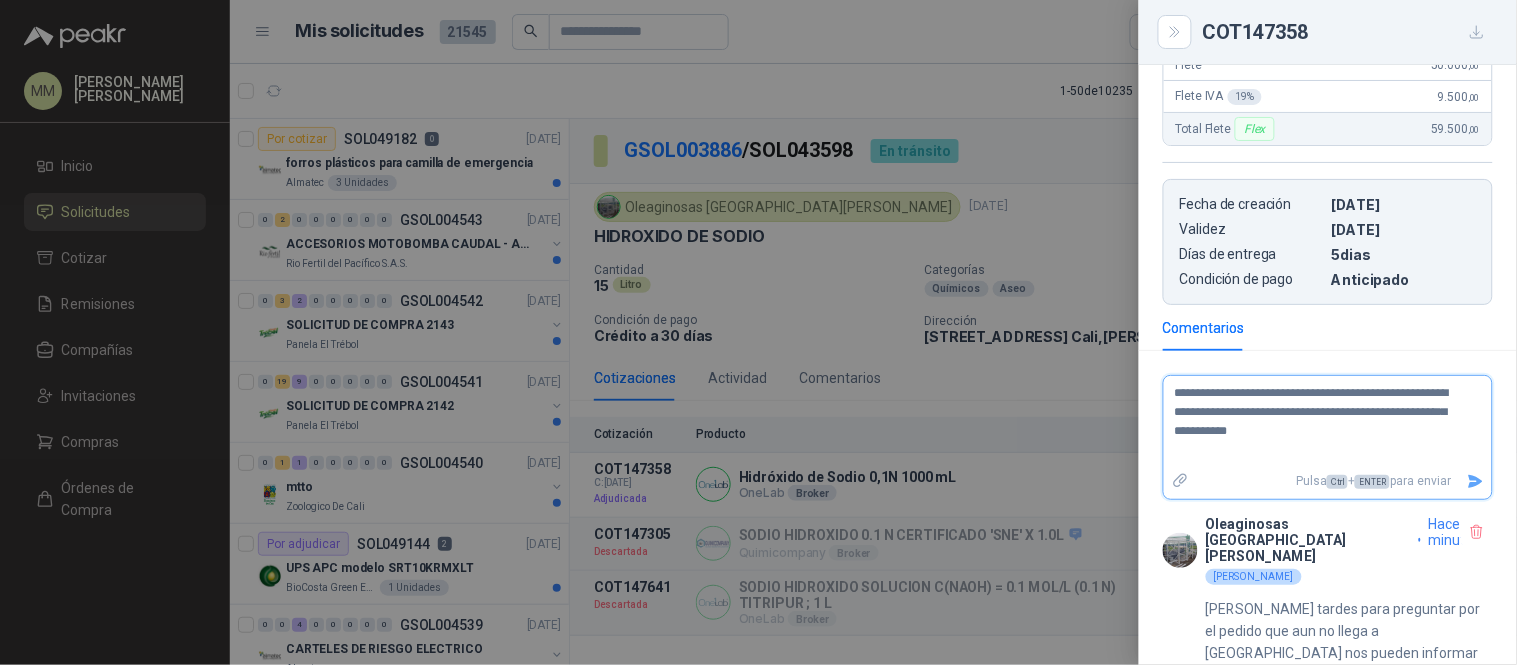 click on "**********" at bounding box center (1320, 422) 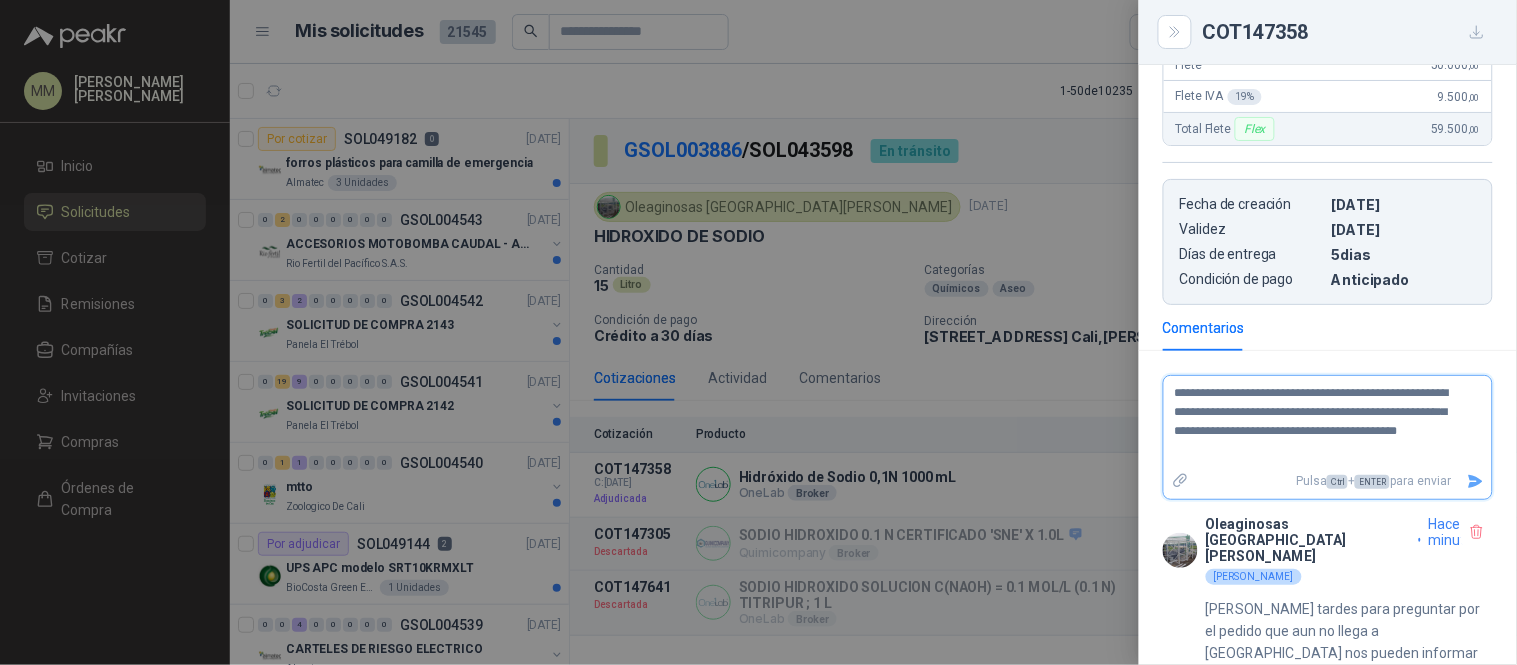 click on "**********" at bounding box center [1320, 422] 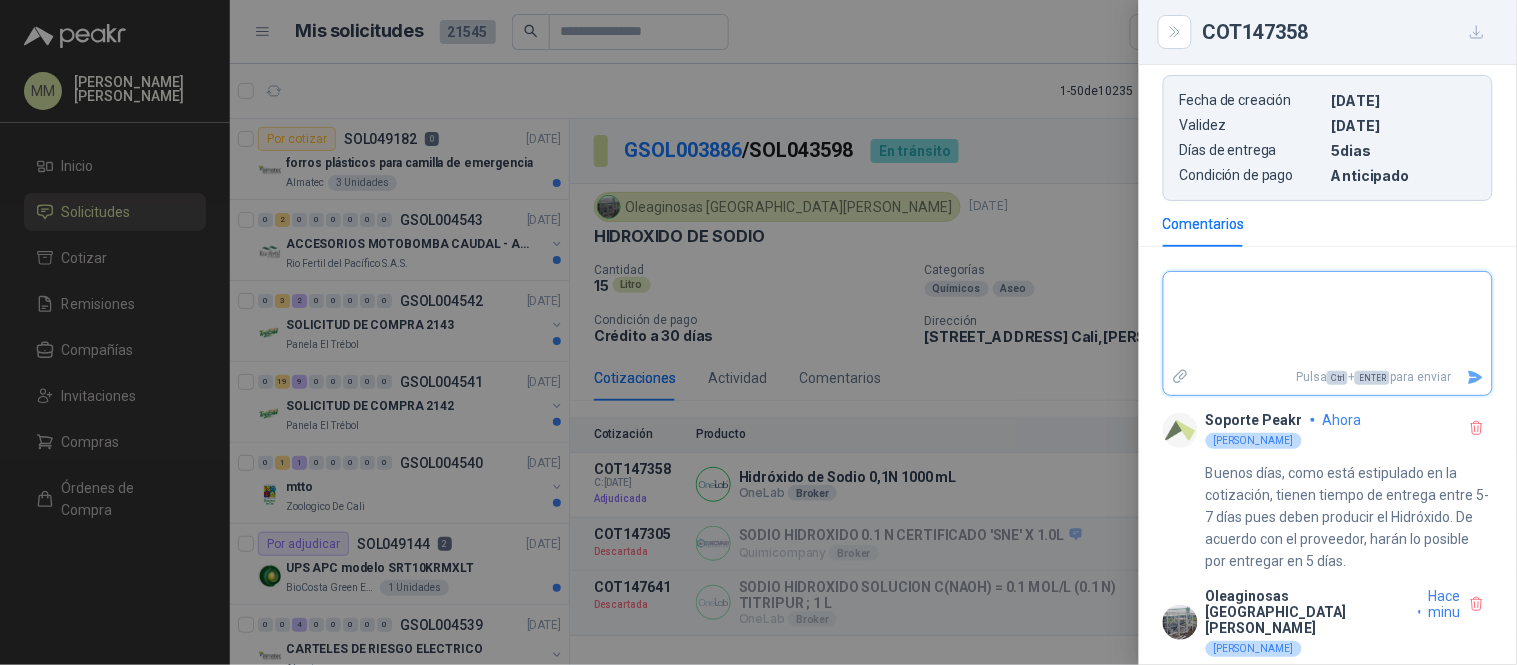 scroll, scrollTop: 806, scrollLeft: 0, axis: vertical 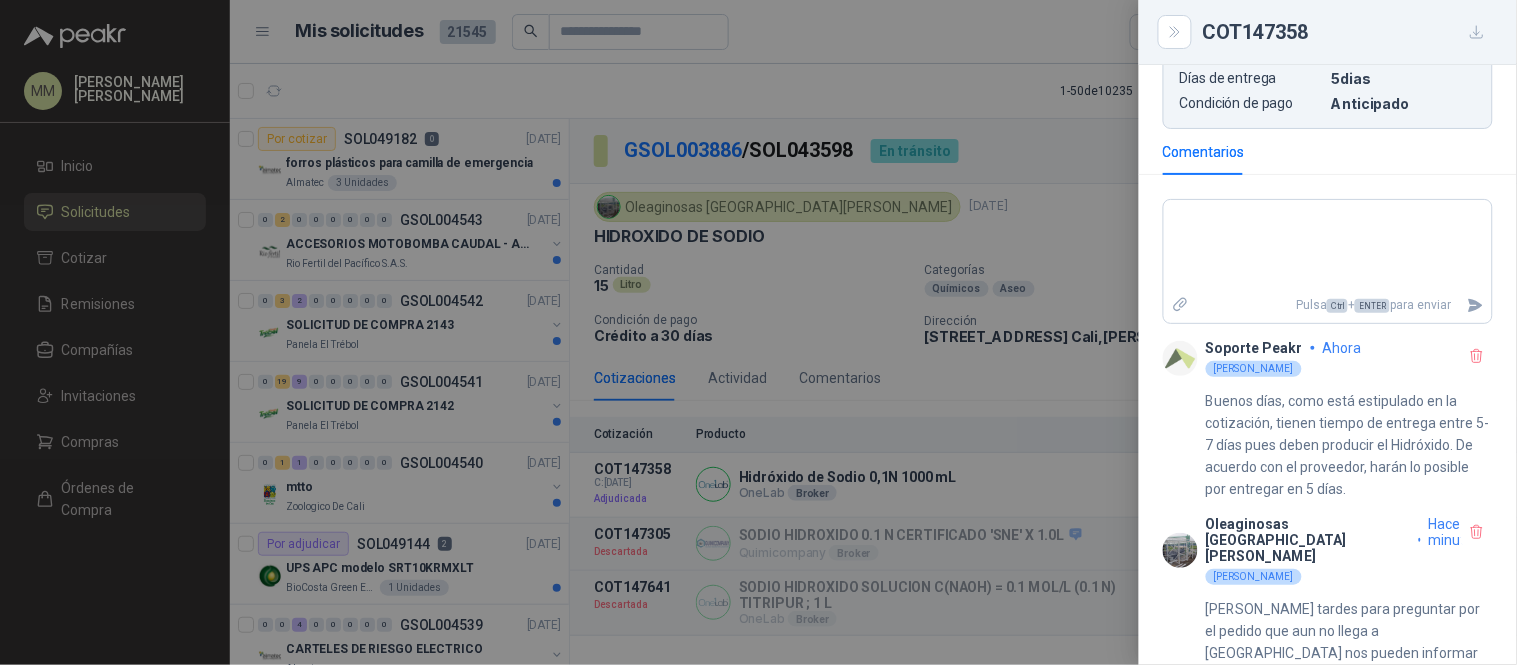 click at bounding box center (758, 332) 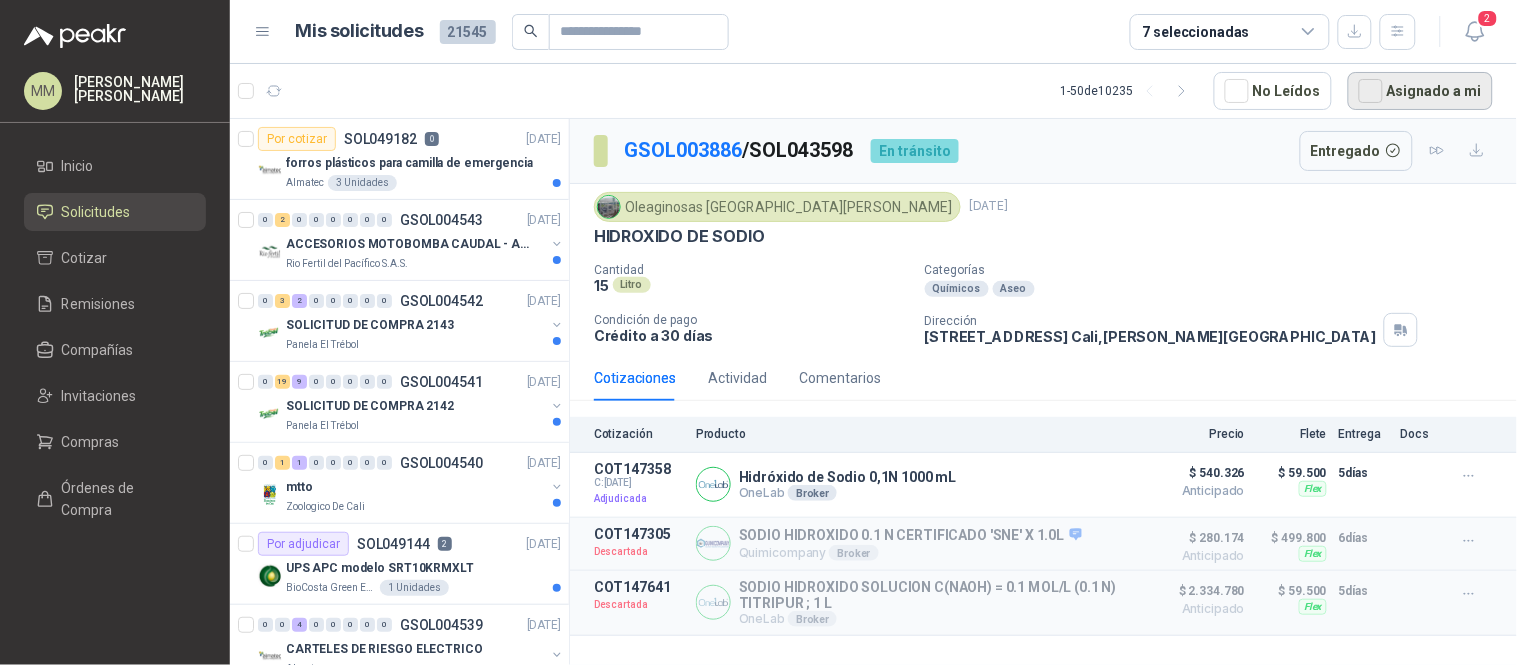 click on "Asignado a mi" at bounding box center (1420, 91) 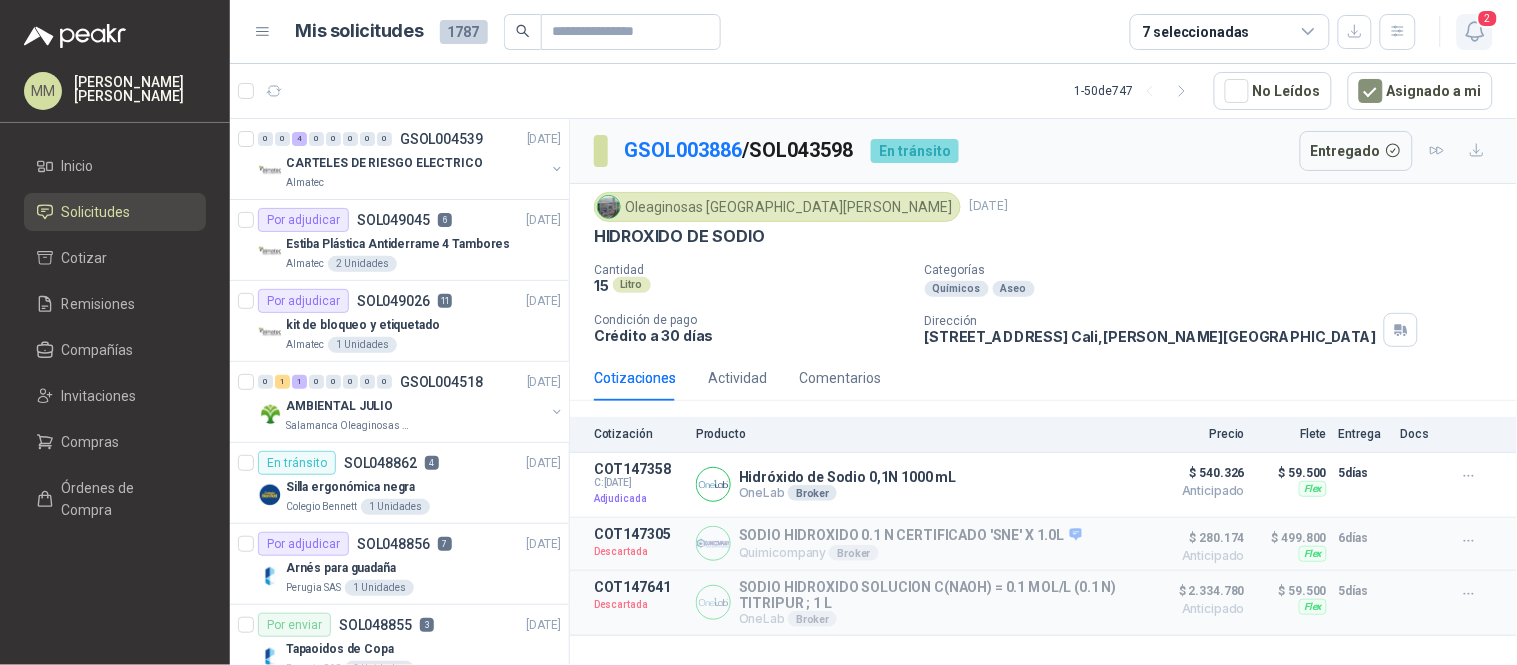 click 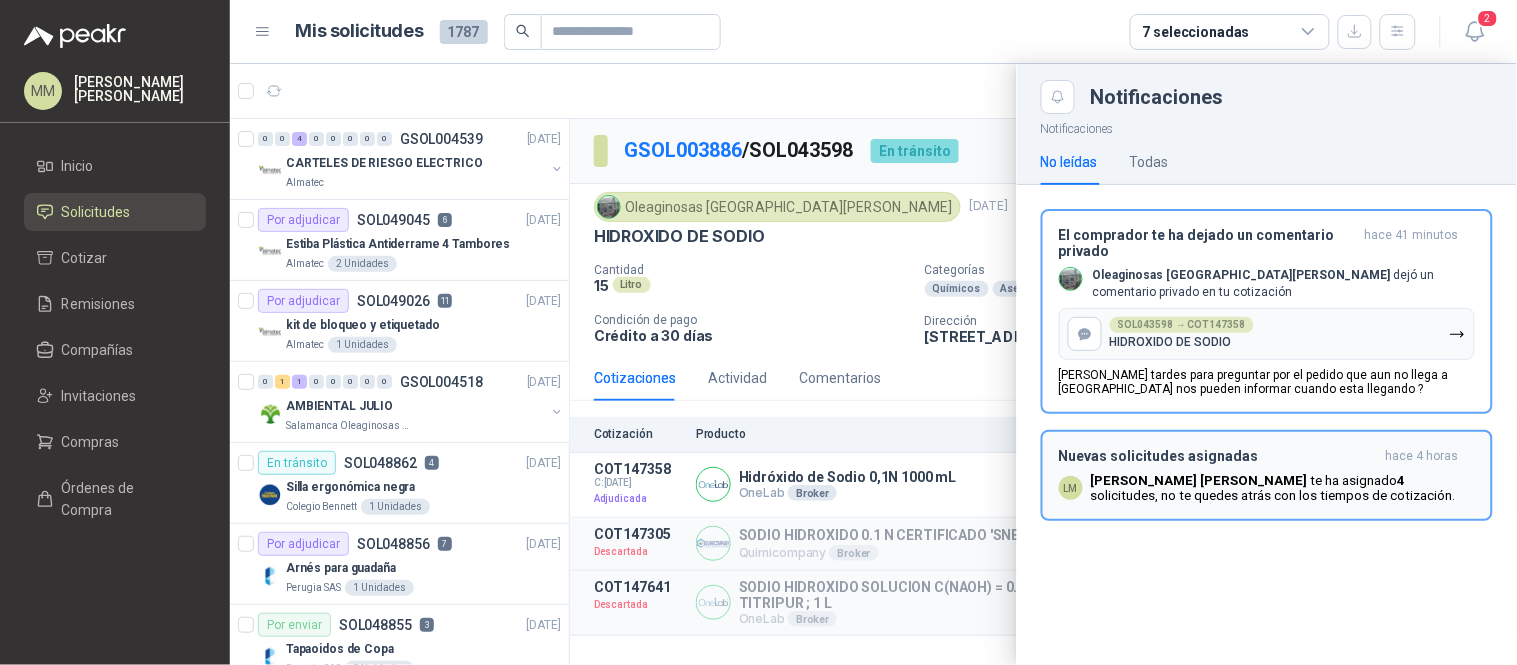 click on "4" at bounding box center [1402, 480] 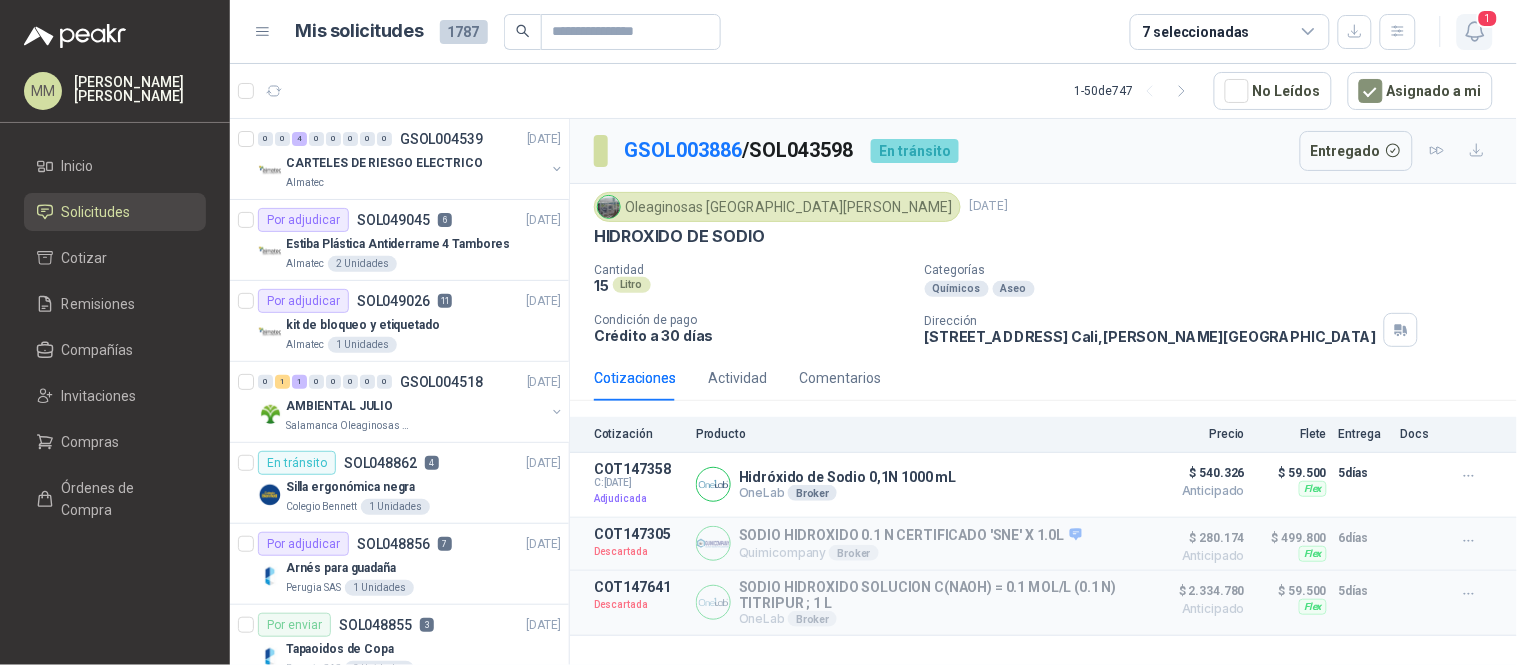 click on "1" at bounding box center [1475, 32] 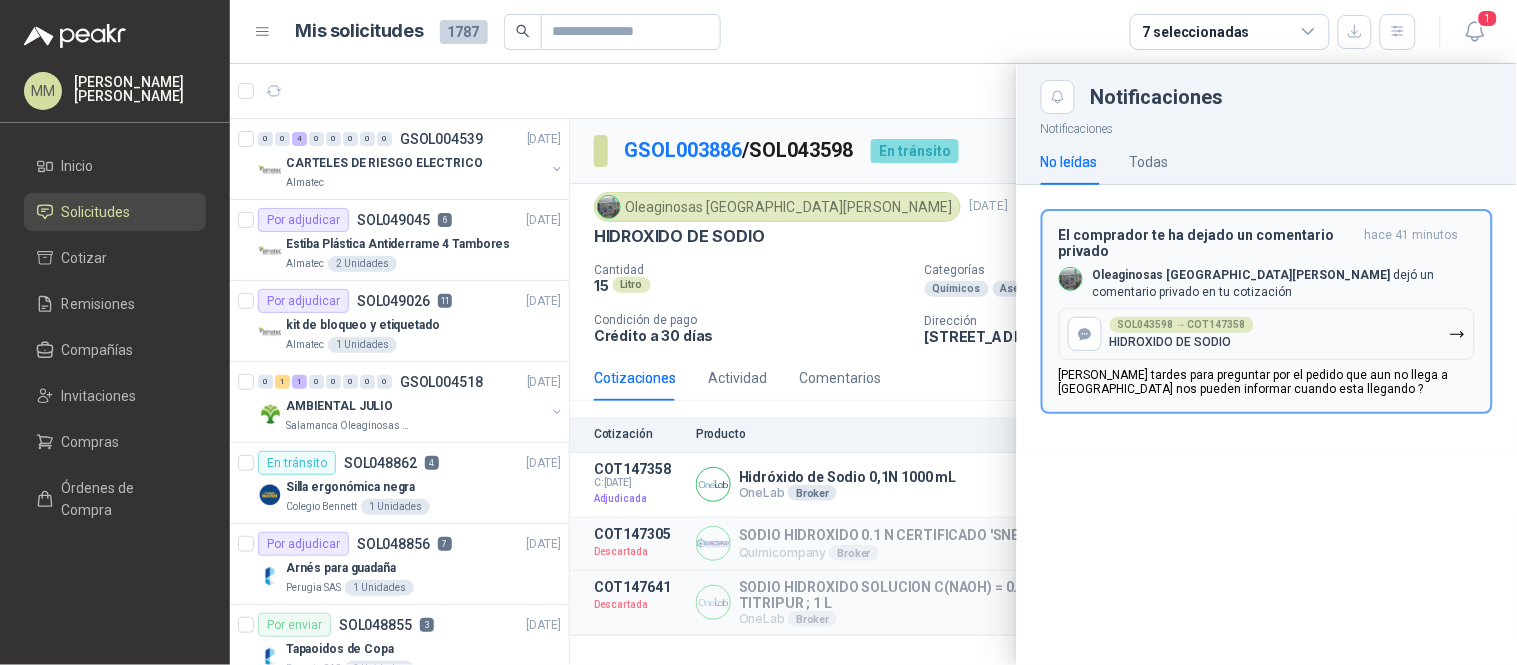click on "El comprador te ha dejado un comentario privado hace 41 minutos   Oleaginosas San Fernando    dejó un comentario privado en tu cotización SOL043598 → COT147358 HIDROXIDO DE SODIO  Buenas tardes para preguntar por el pedido que aun no llega a cali nos pueden informar cuando esta llegando ?" at bounding box center (1267, 312) 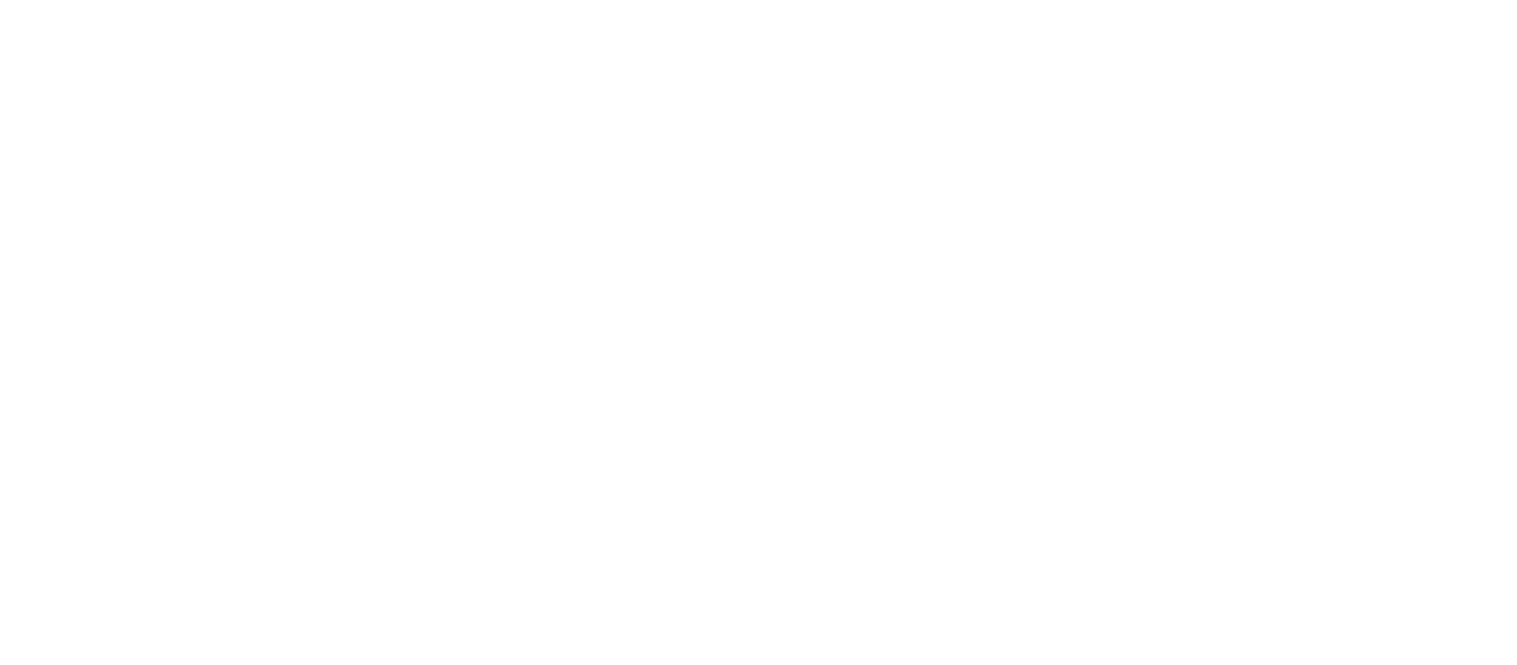 scroll, scrollTop: 0, scrollLeft: 0, axis: both 